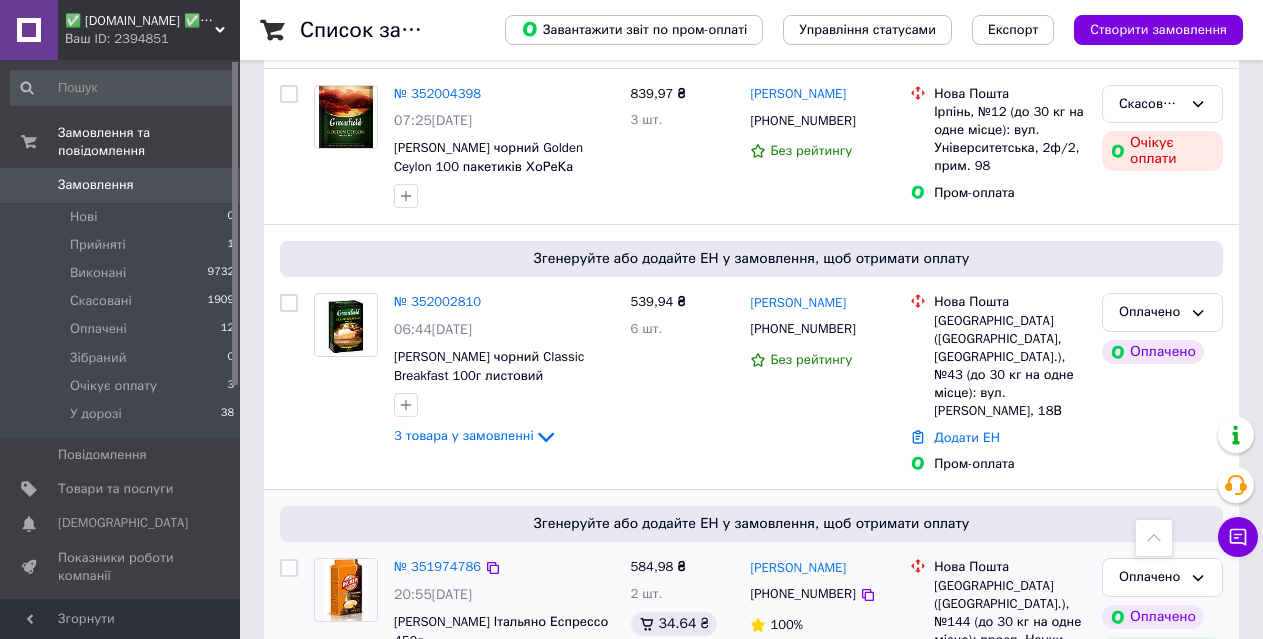scroll, scrollTop: 2700, scrollLeft: 0, axis: vertical 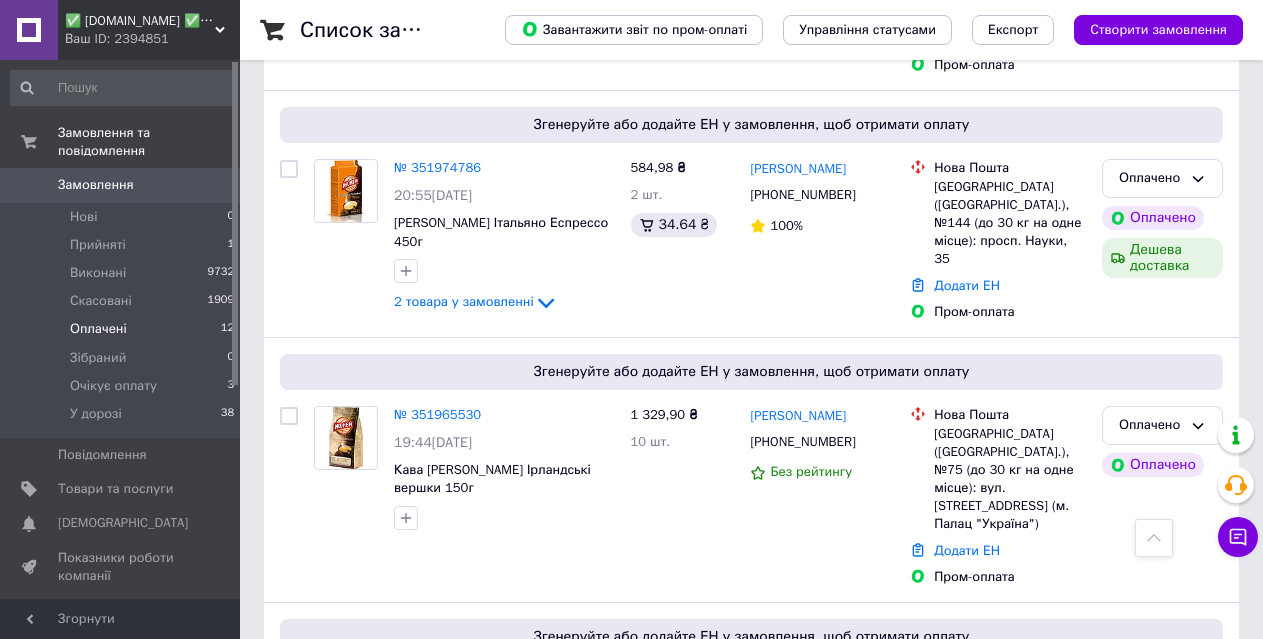 click on "Оплачені" at bounding box center [98, 329] 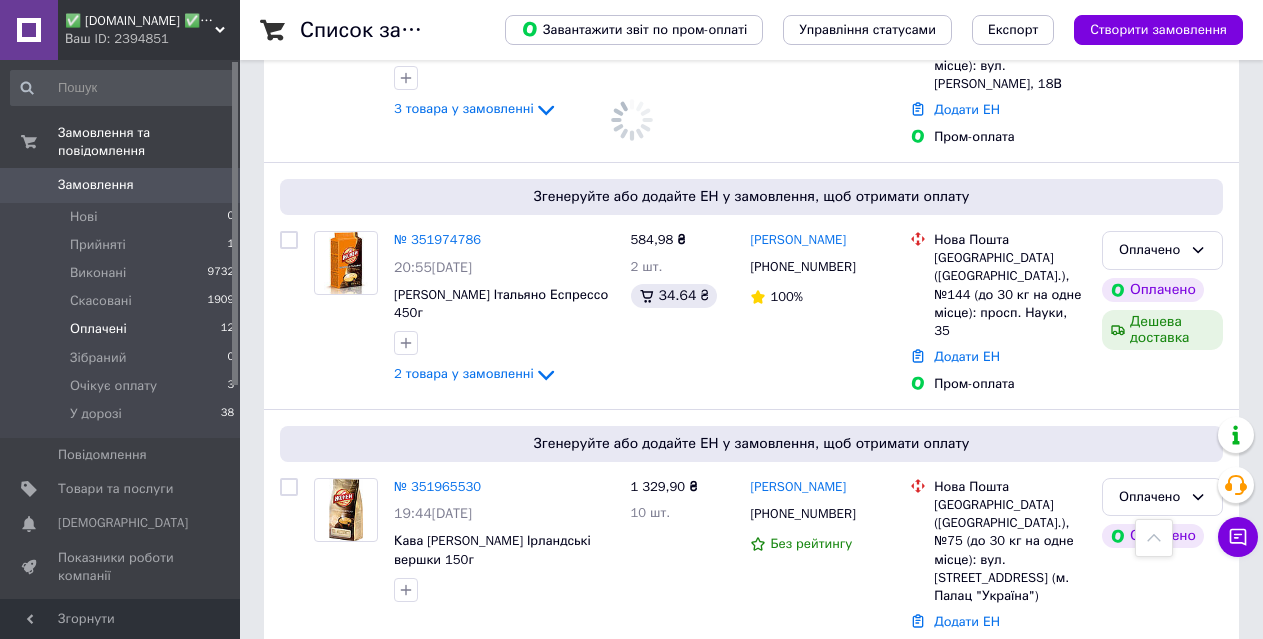 scroll, scrollTop: 2772, scrollLeft: 0, axis: vertical 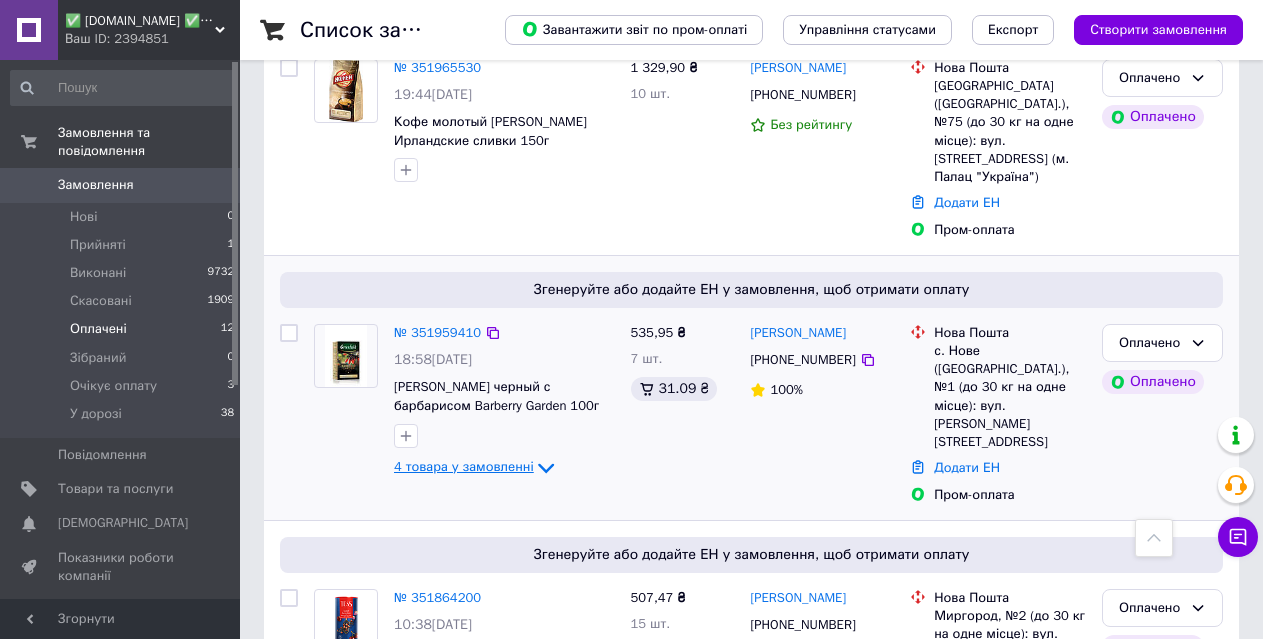 click on "4 товара у замовленні" at bounding box center [464, 466] 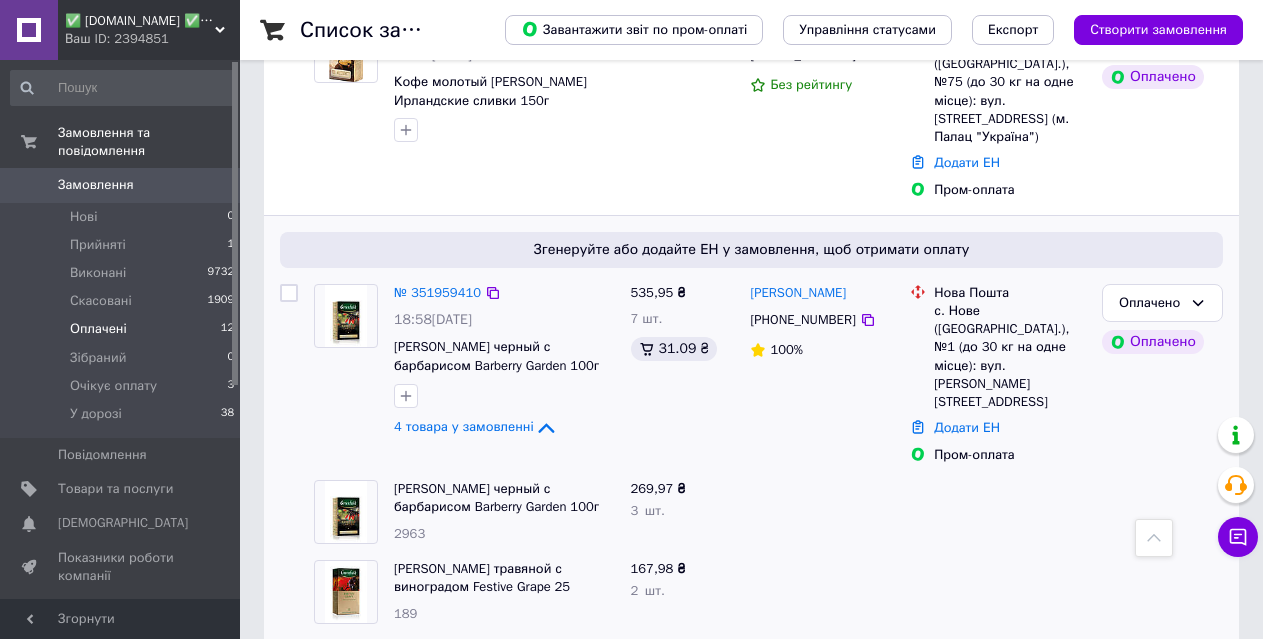 scroll, scrollTop: 2665, scrollLeft: 0, axis: vertical 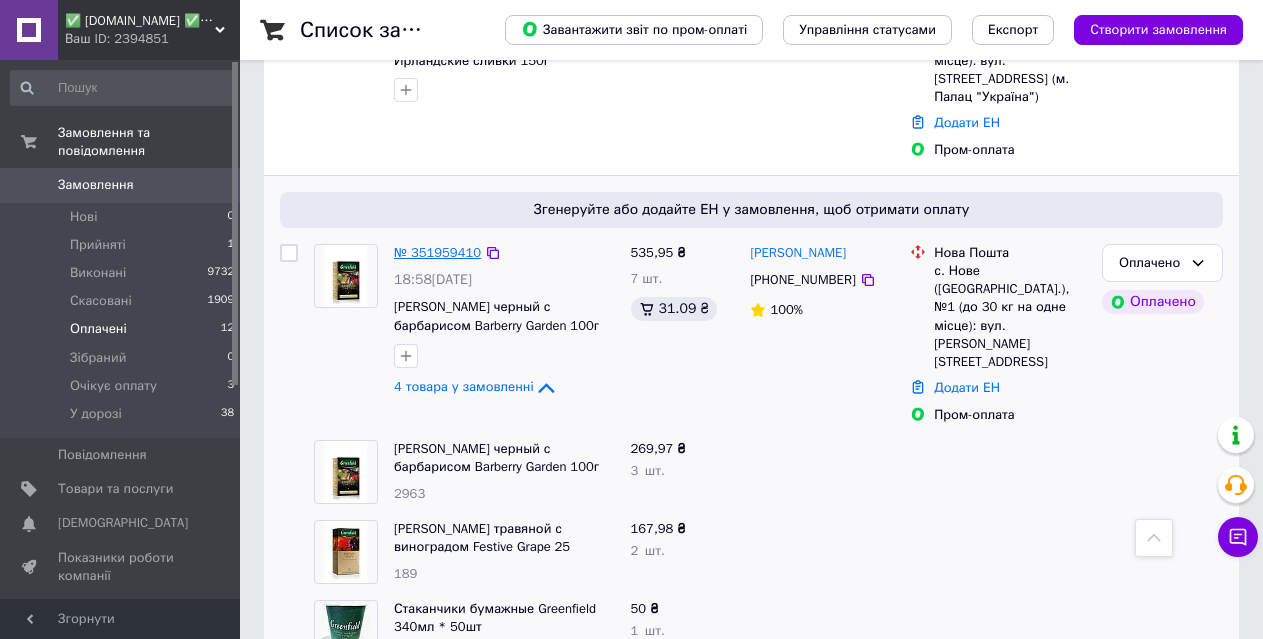 click on "№ 351959410" at bounding box center (437, 252) 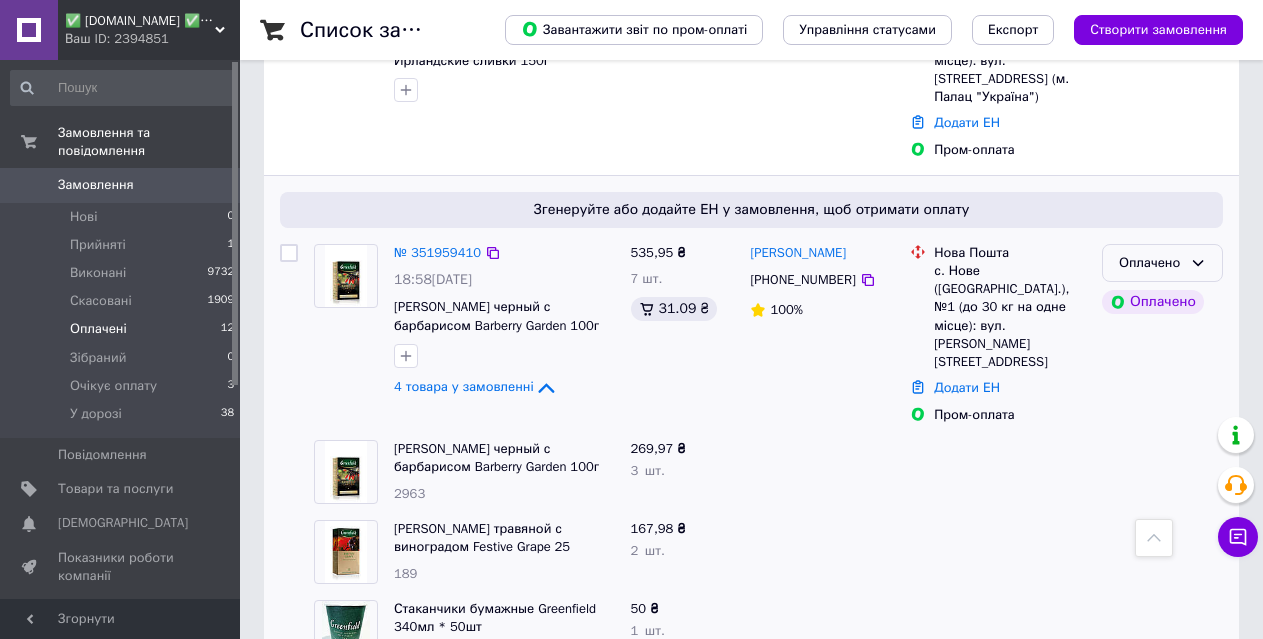 click on "Оплачено" at bounding box center (1150, 263) 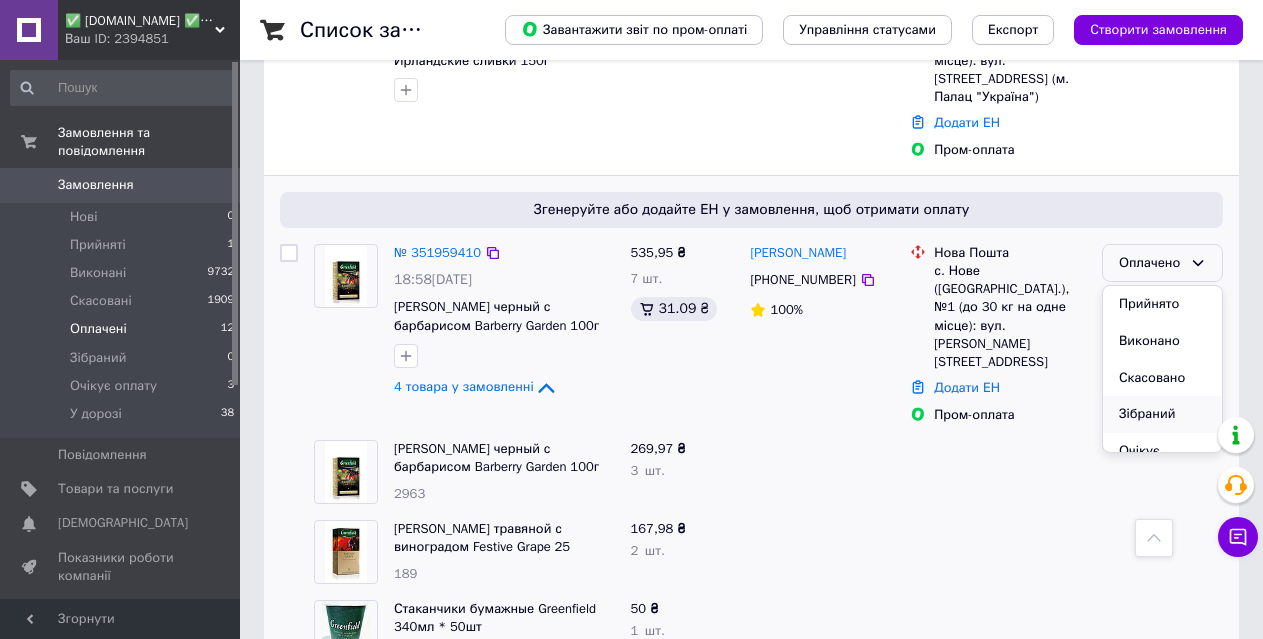 click on "Зібраний" at bounding box center [1162, 414] 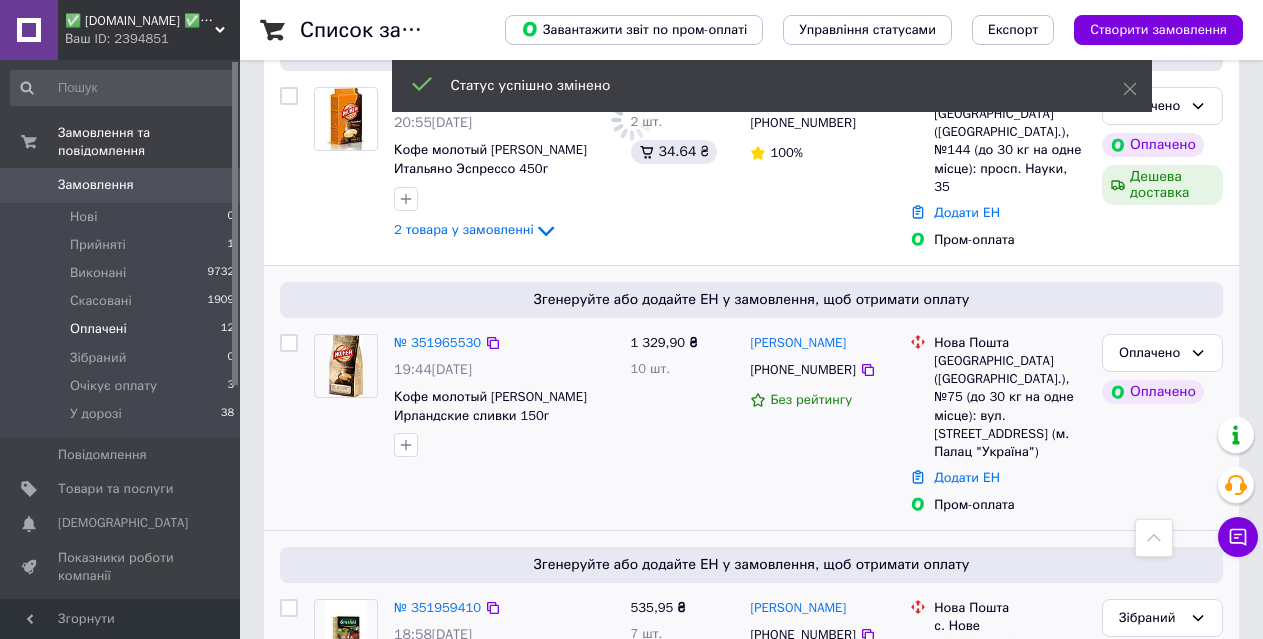 scroll, scrollTop: 2265, scrollLeft: 0, axis: vertical 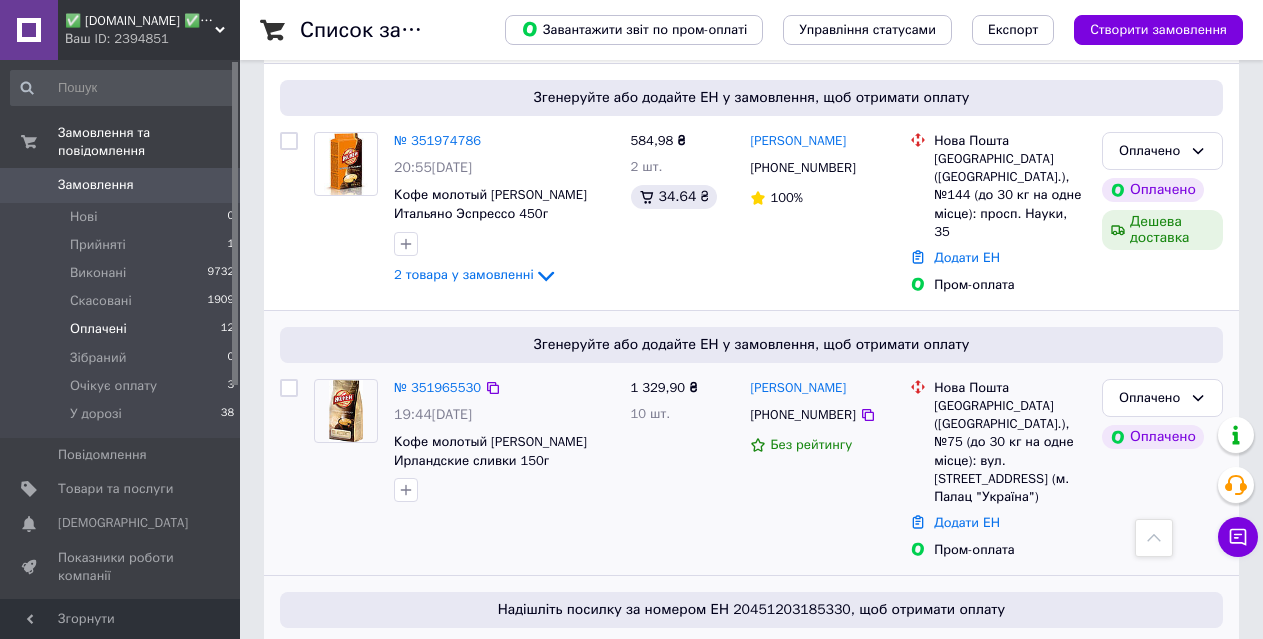 click on "Оплачено" at bounding box center [1162, 398] 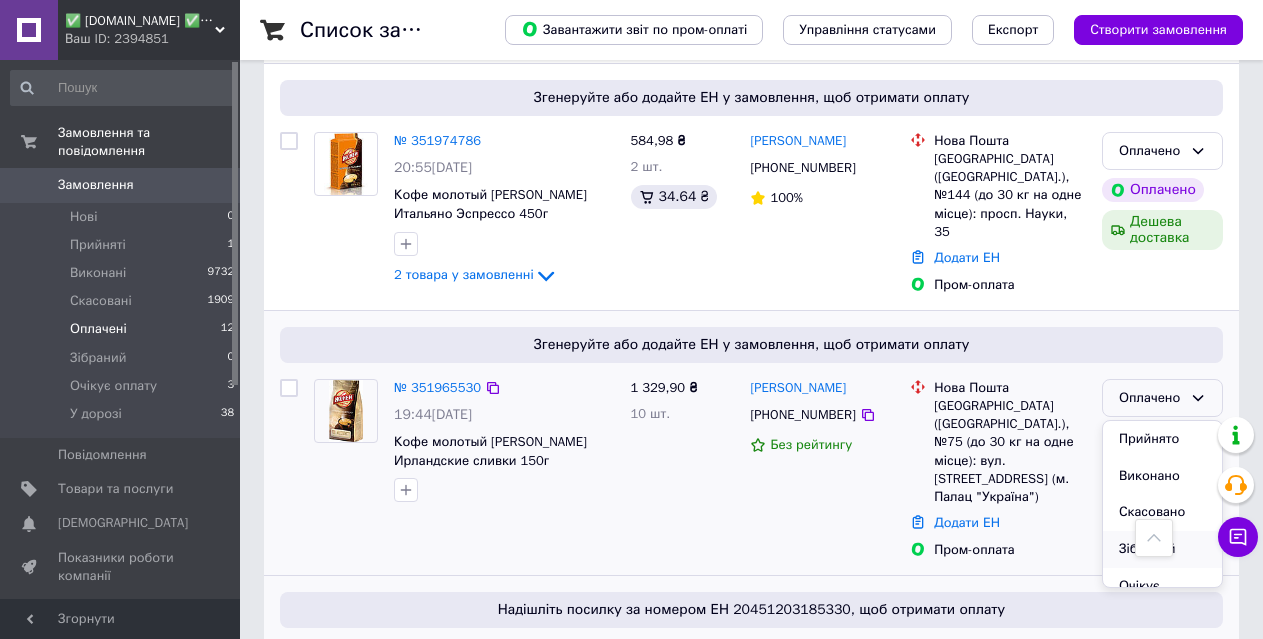 click on "Зібраний" at bounding box center [1162, 549] 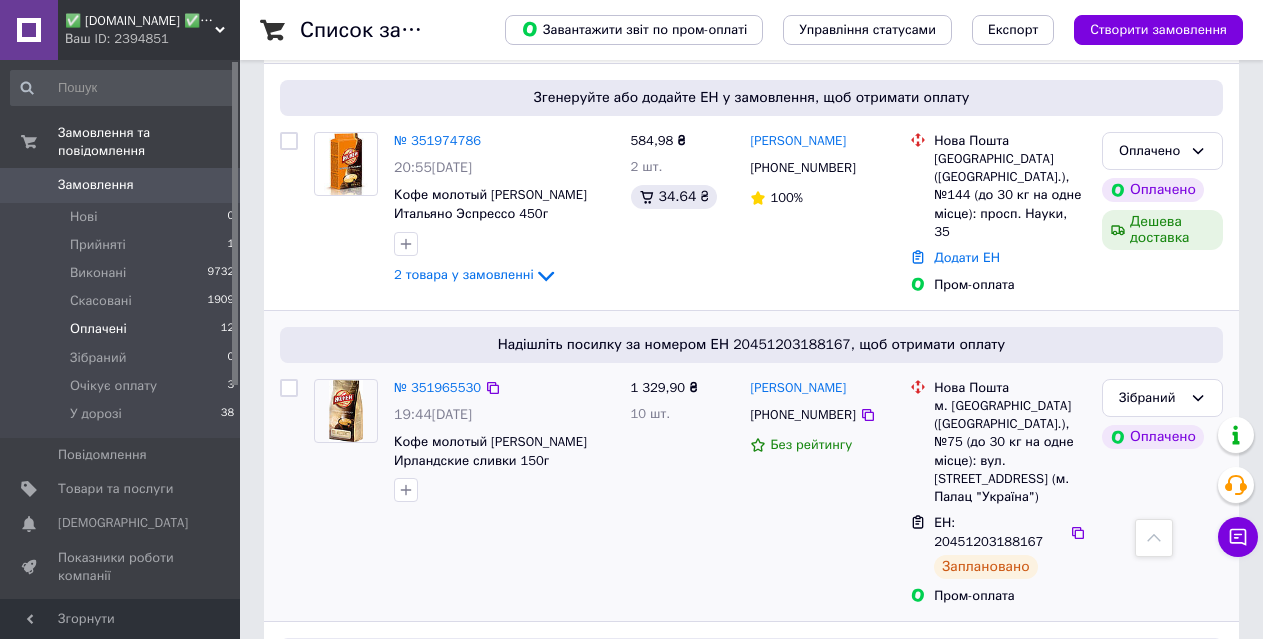scroll, scrollTop: 2065, scrollLeft: 0, axis: vertical 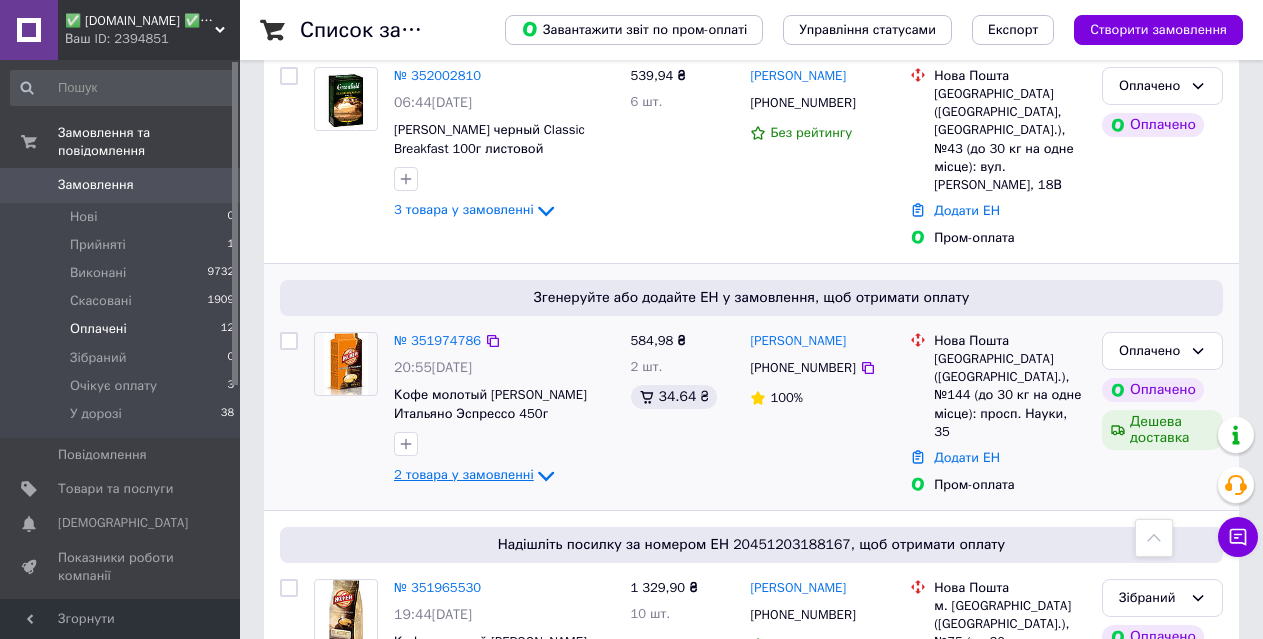click on "2 товара у замовленні" at bounding box center (464, 474) 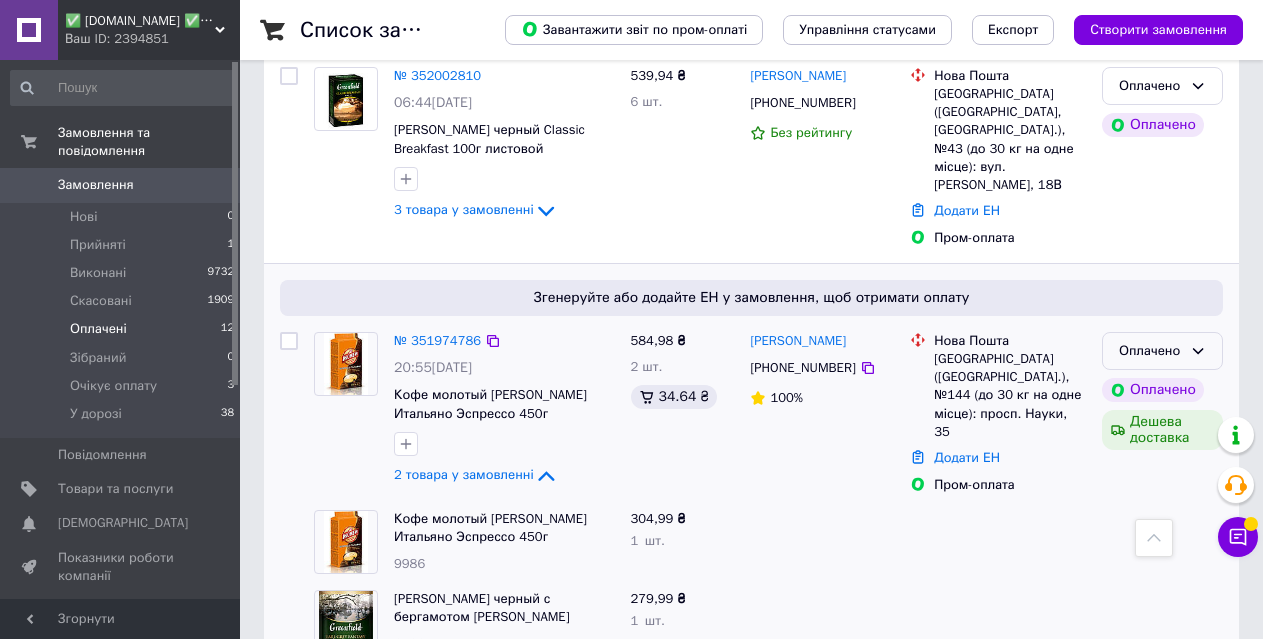 click 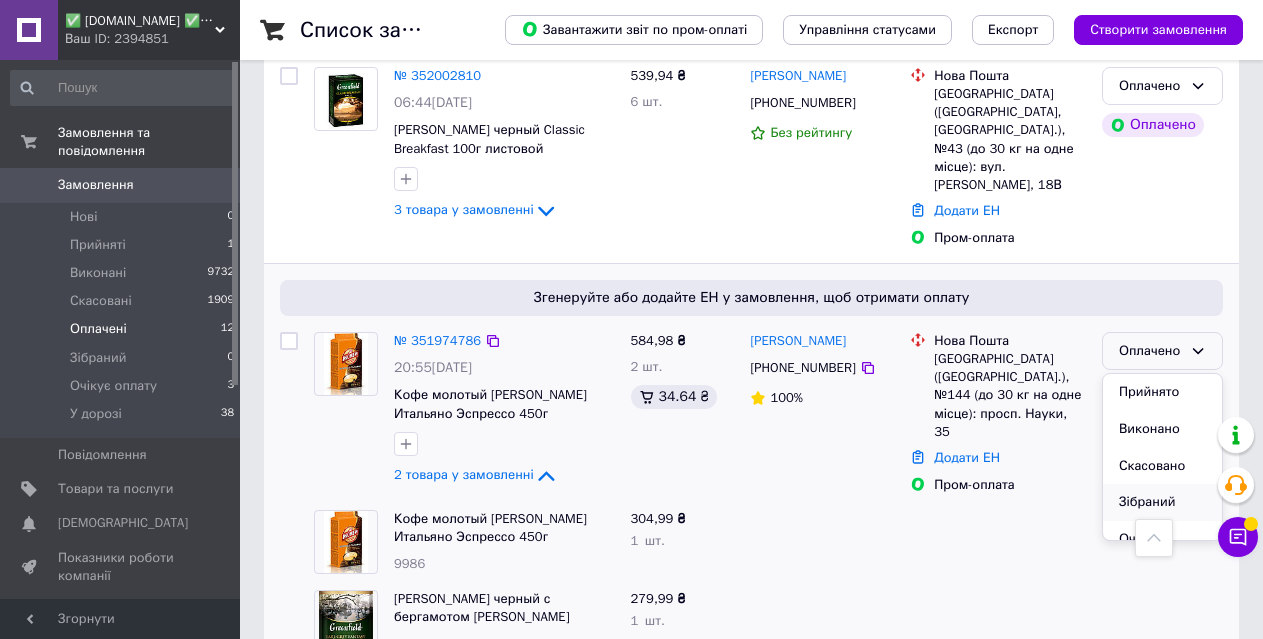 click on "Зібраний" at bounding box center [1162, 502] 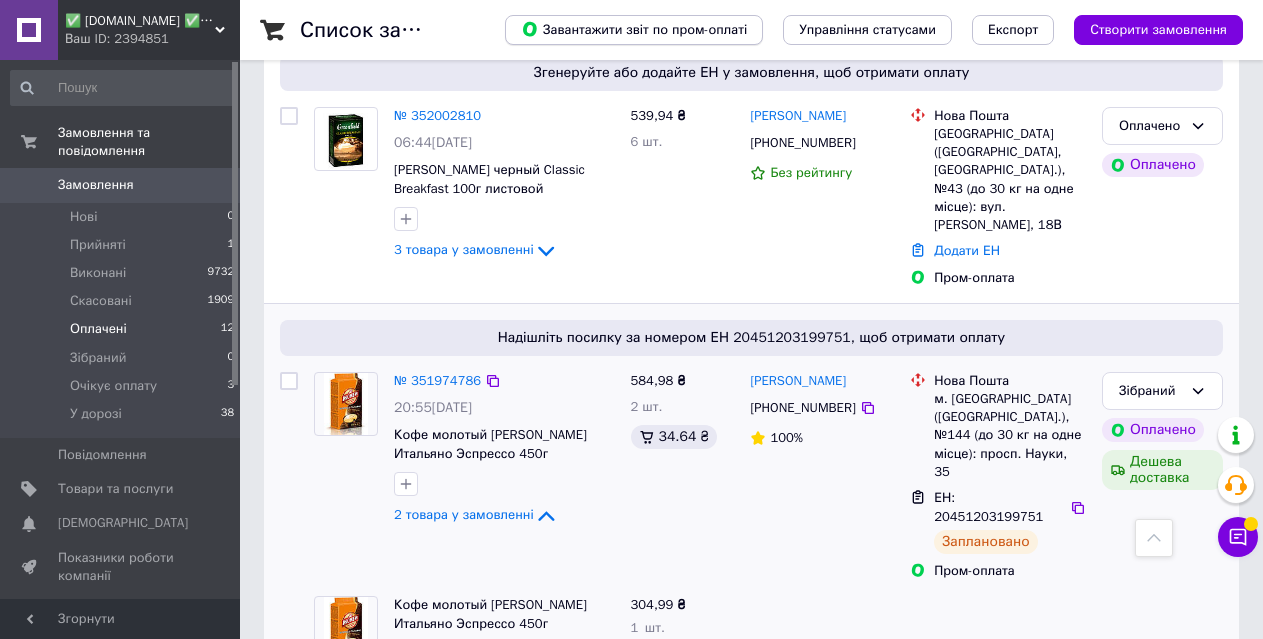 scroll, scrollTop: 1765, scrollLeft: 0, axis: vertical 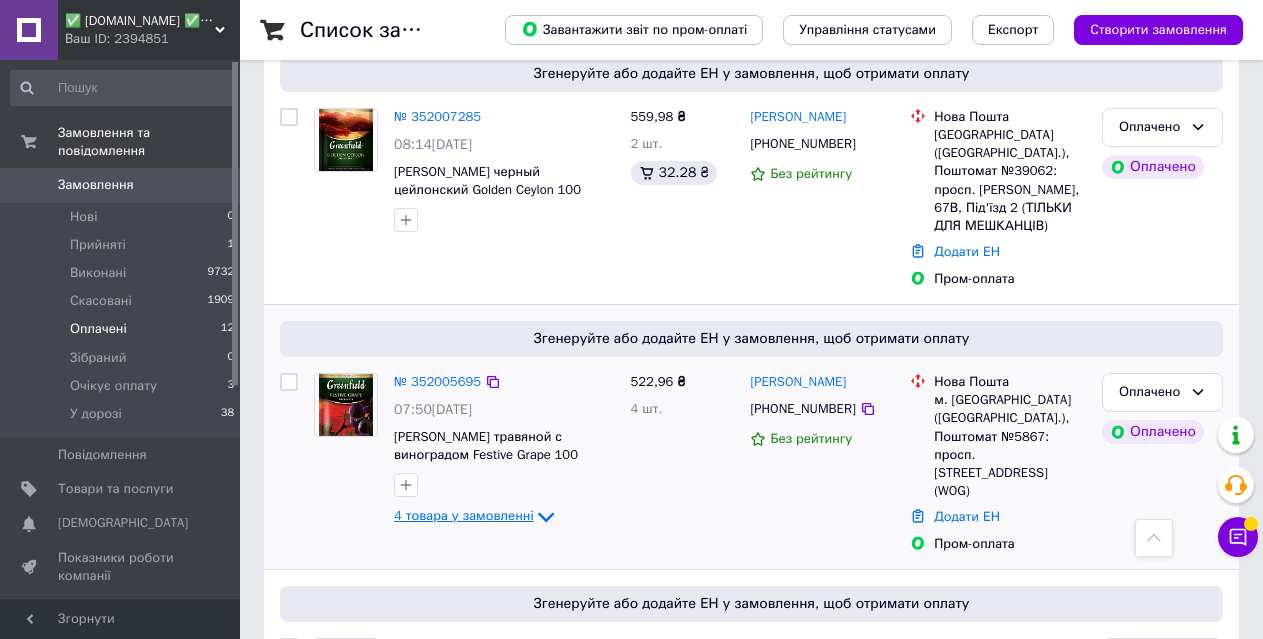 click on "4 товара у замовленні" at bounding box center [464, 515] 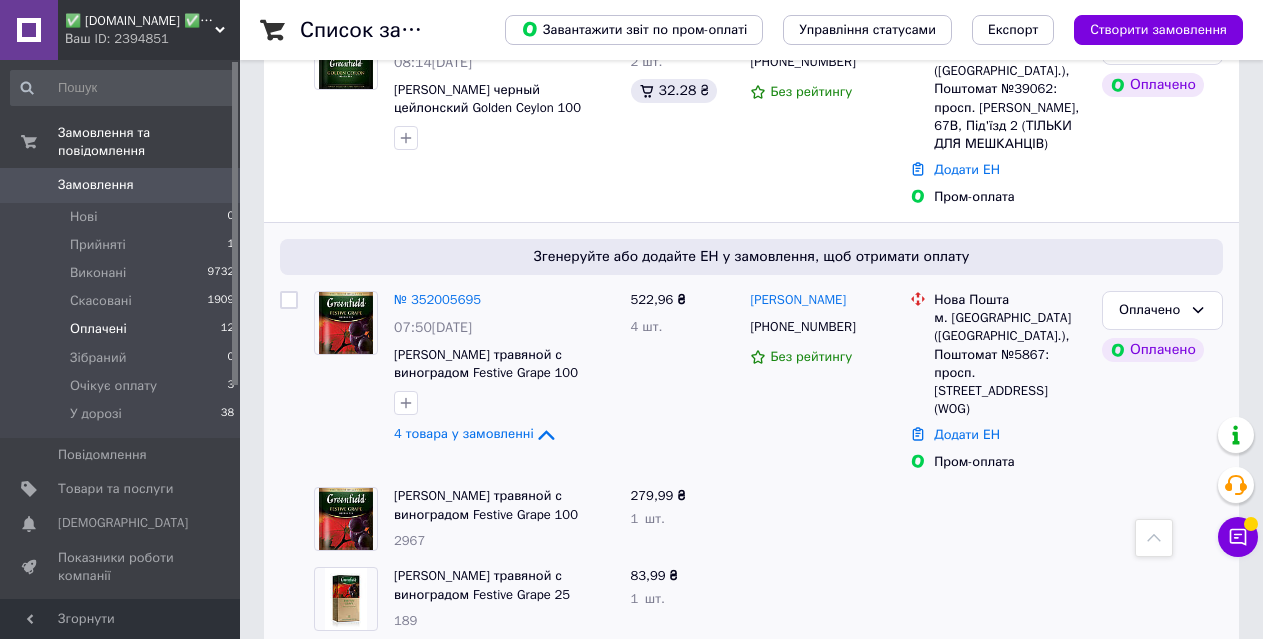 scroll, scrollTop: 1465, scrollLeft: 0, axis: vertical 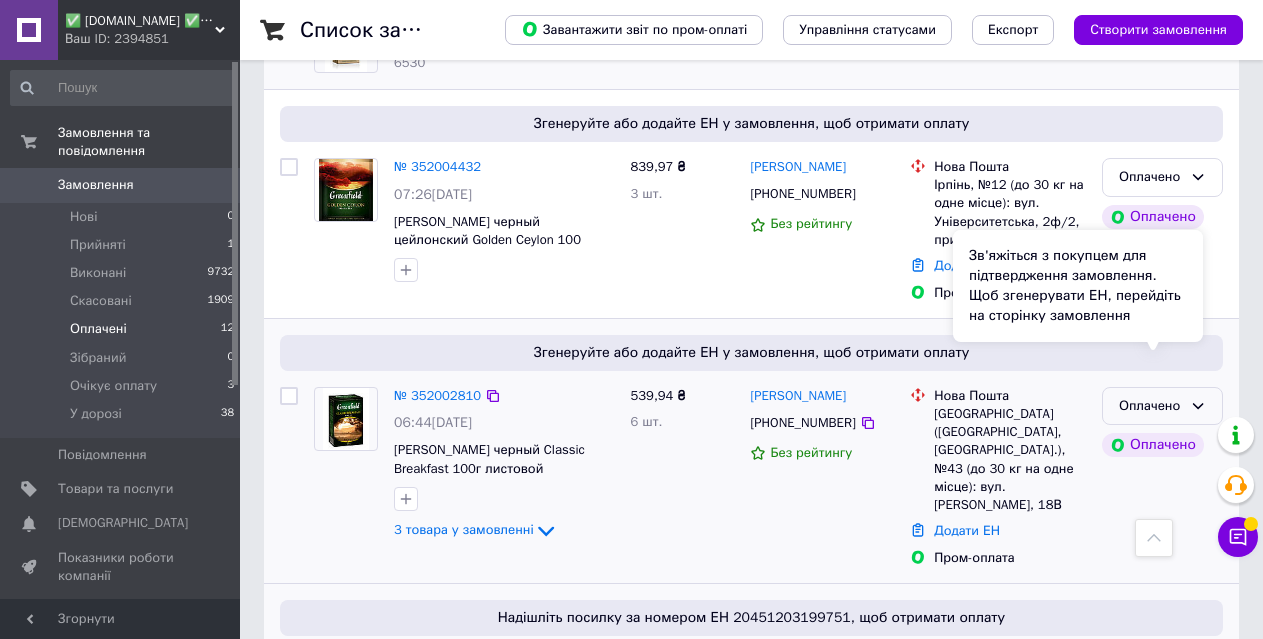 click on "Оплачено" at bounding box center [1162, 406] 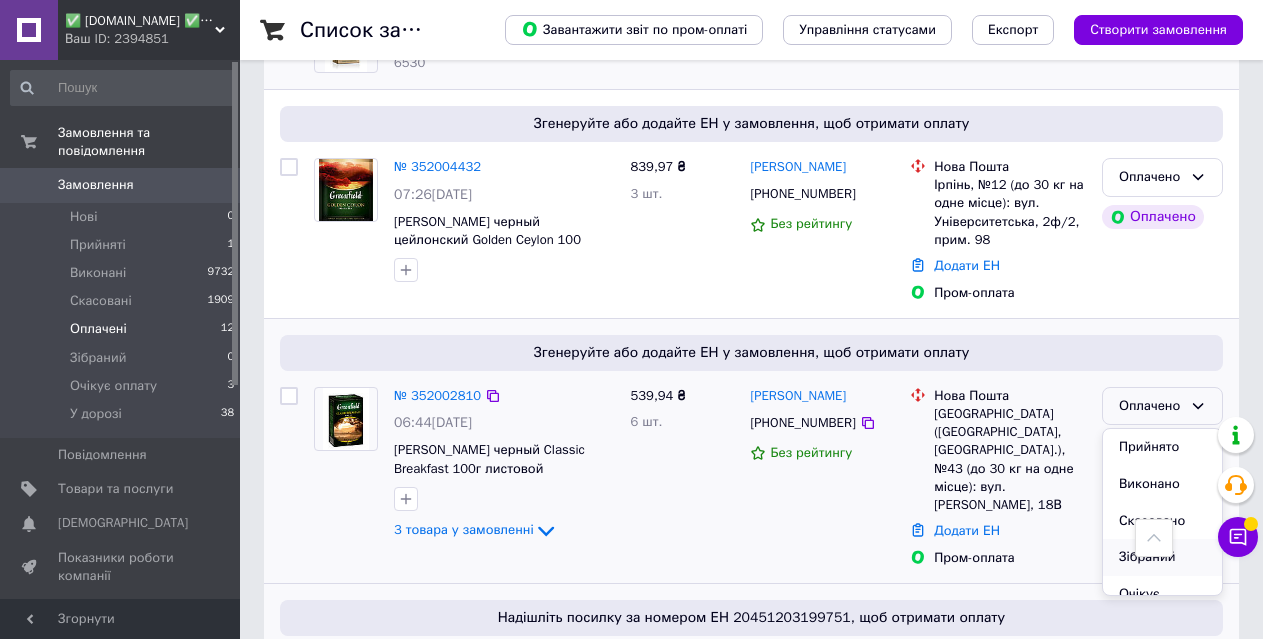 click on "Зібраний" at bounding box center [1162, 557] 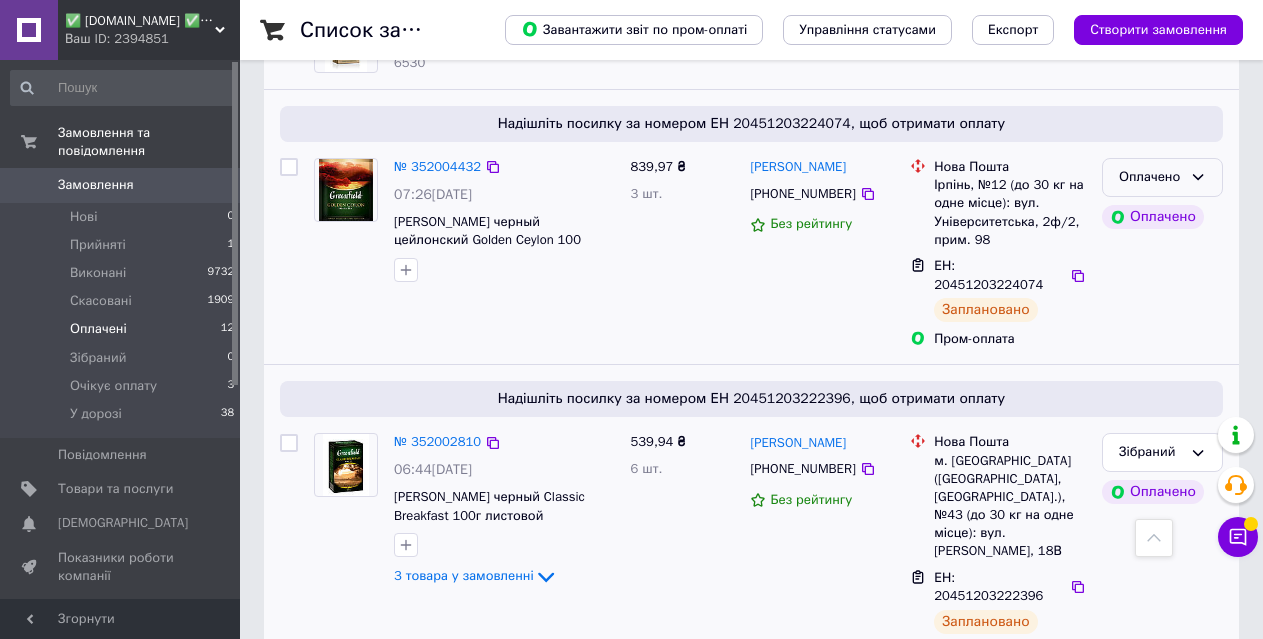 click on "Оплачено" at bounding box center [1162, 177] 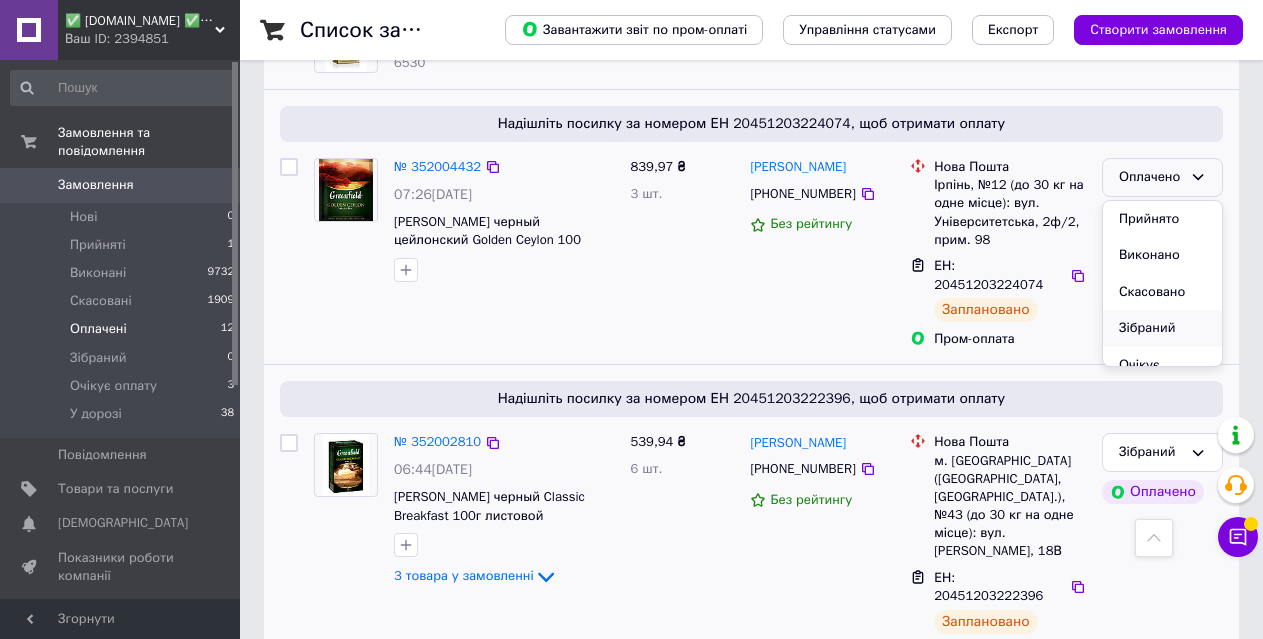 click on "Зібраний" at bounding box center (1162, 328) 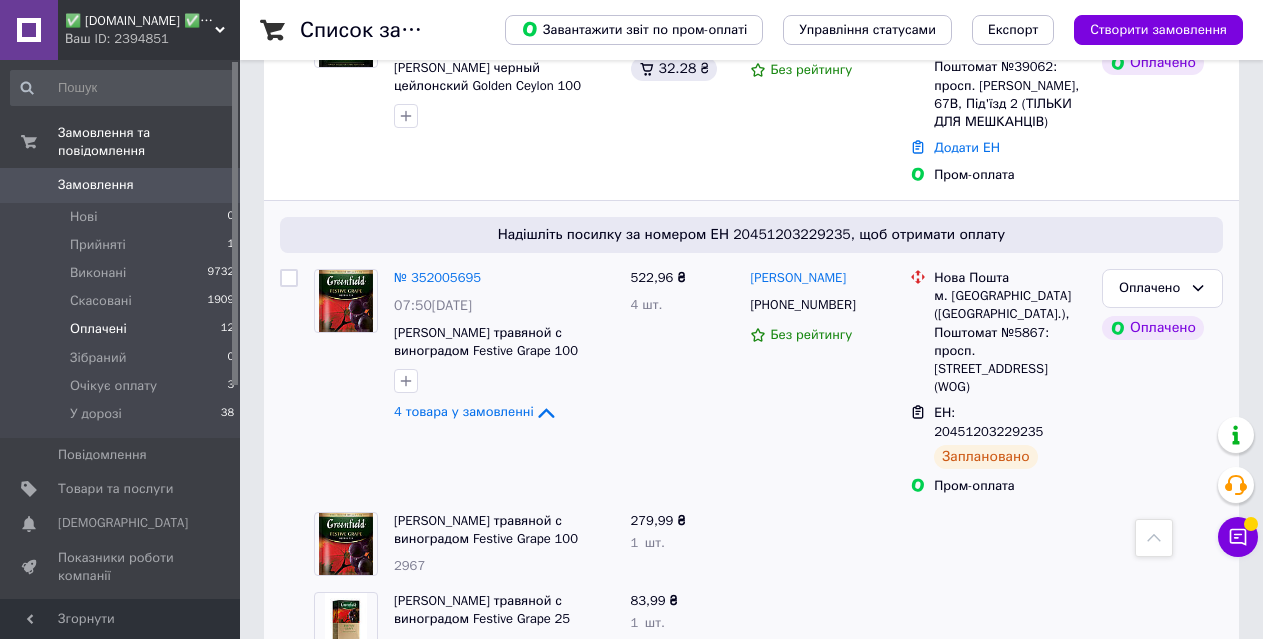 scroll, scrollTop: 1365, scrollLeft: 0, axis: vertical 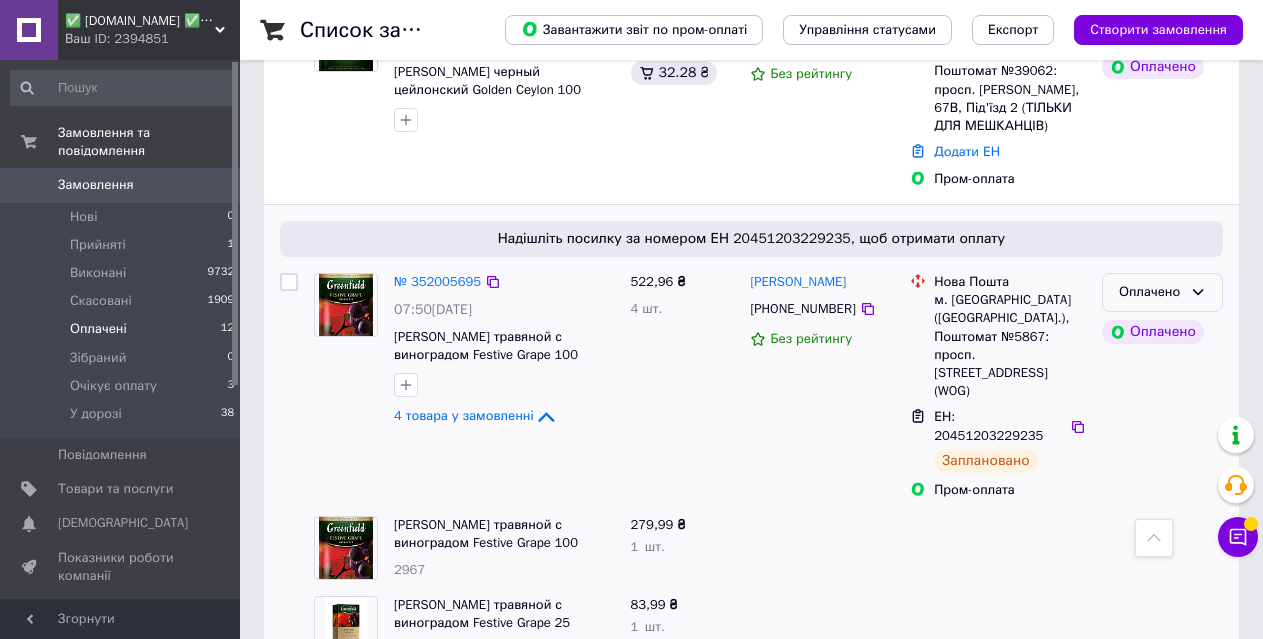 click on "Оплачено" at bounding box center (1162, 292) 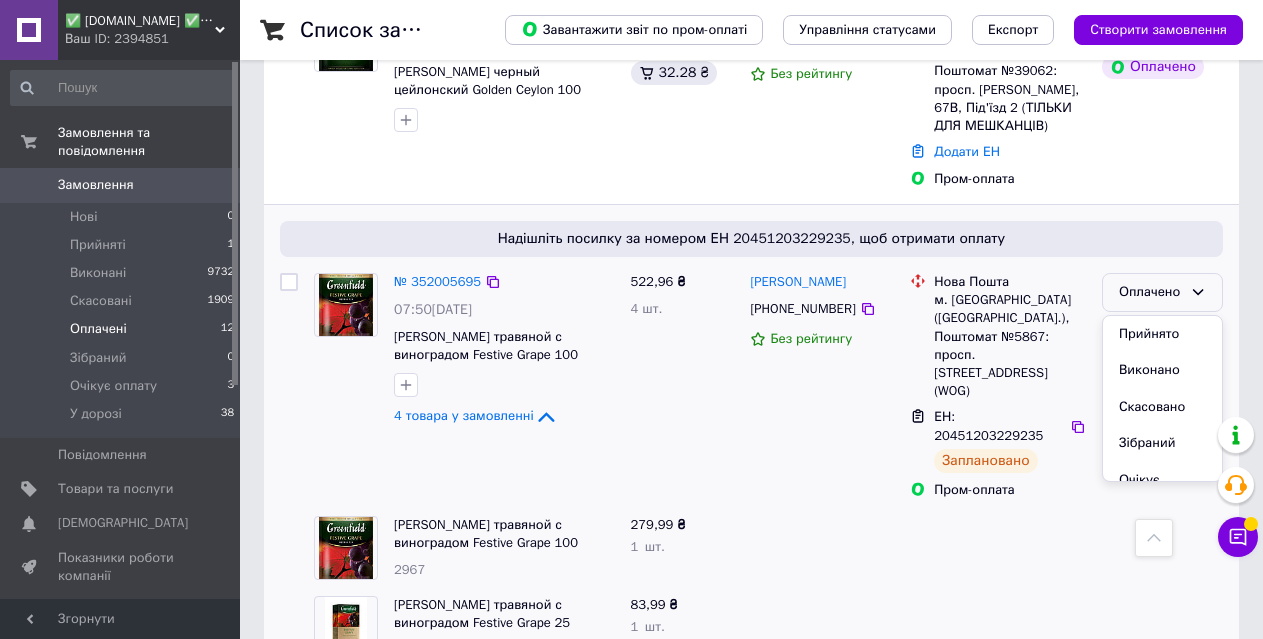 click on "Зібраний" at bounding box center [1162, 443] 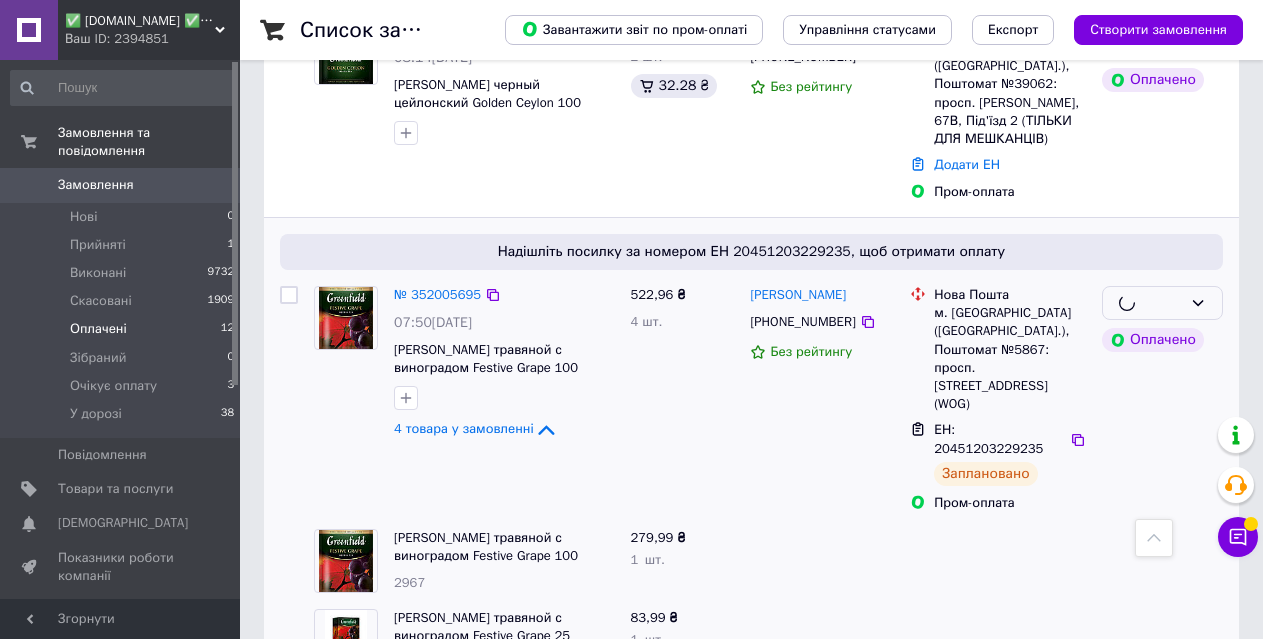 scroll, scrollTop: 1065, scrollLeft: 0, axis: vertical 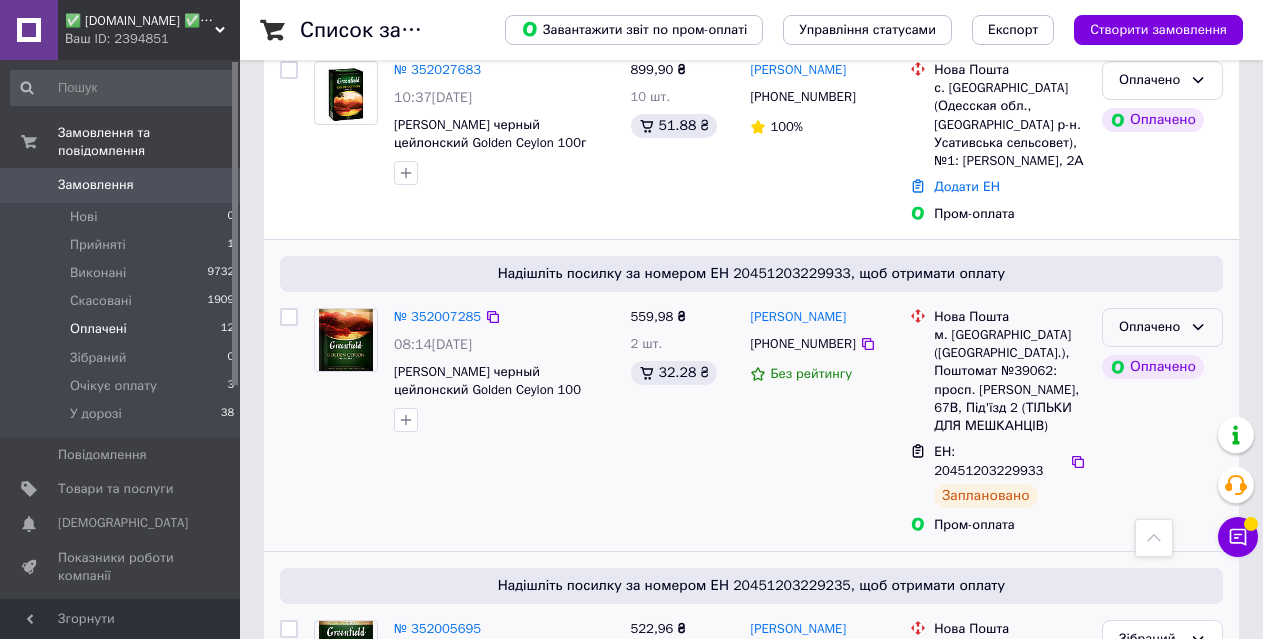 click on "Оплачено" at bounding box center [1150, 327] 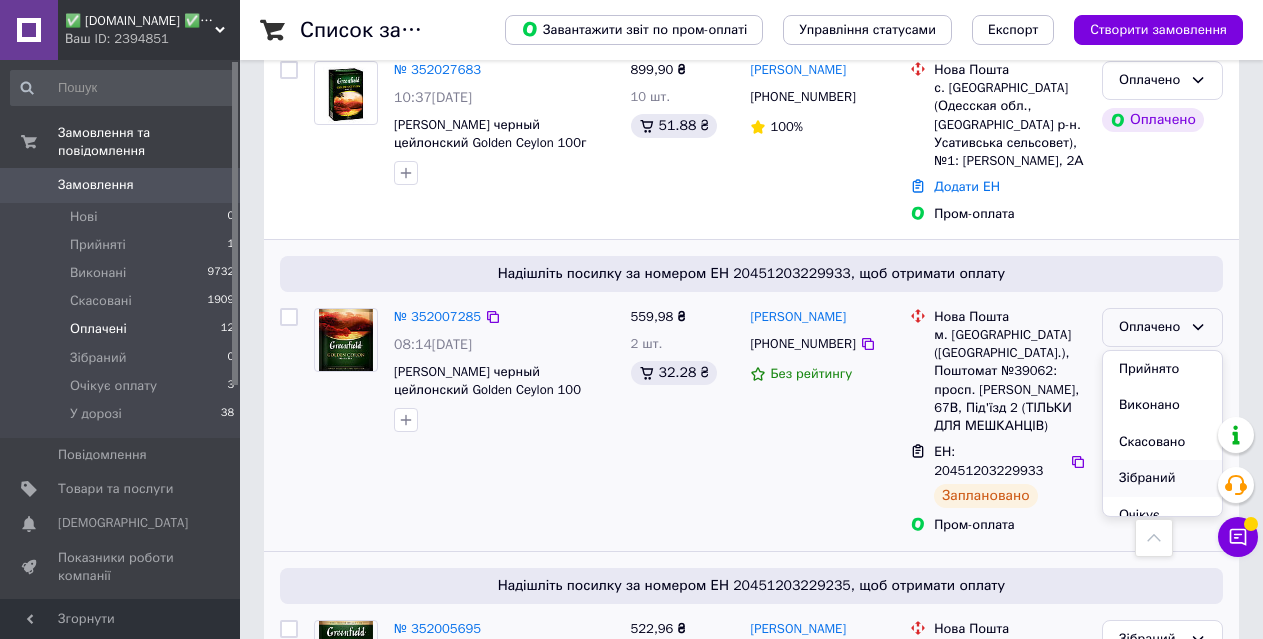 click on "Зібраний" at bounding box center (1162, 478) 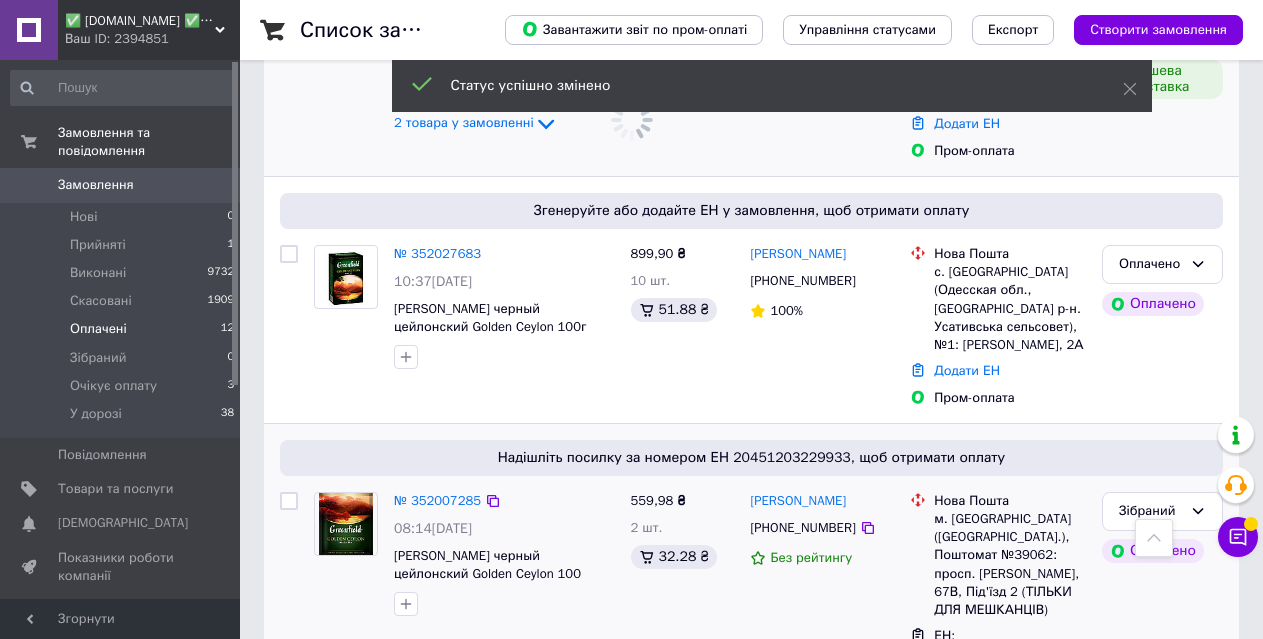 scroll, scrollTop: 765, scrollLeft: 0, axis: vertical 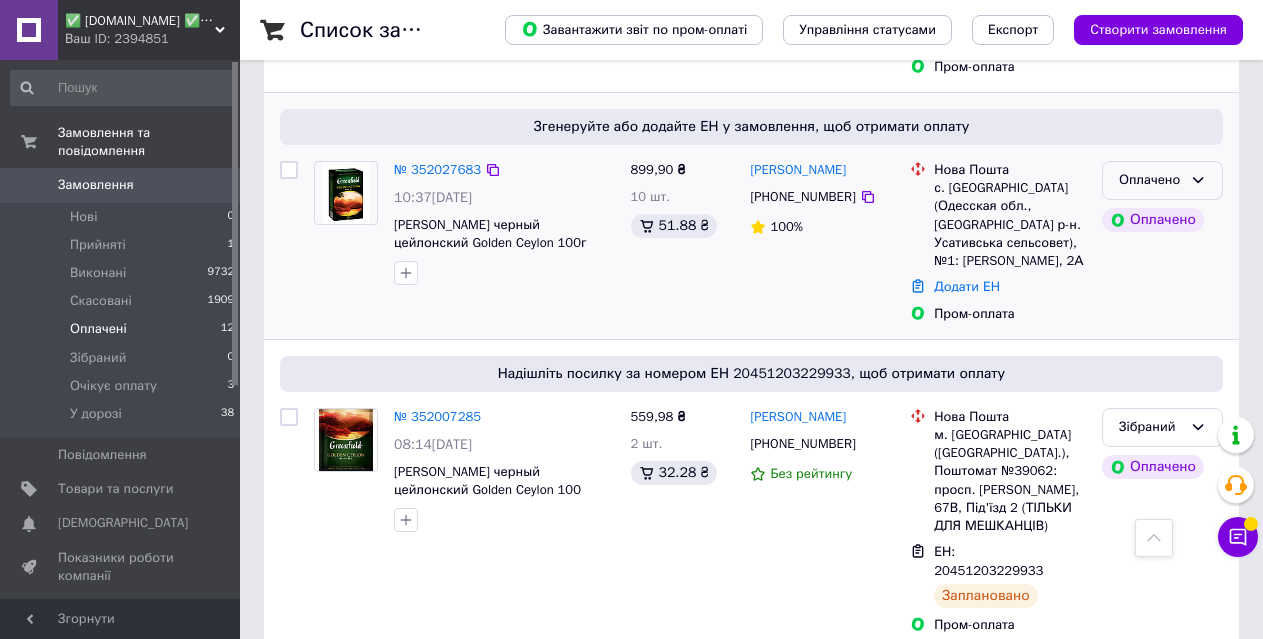click 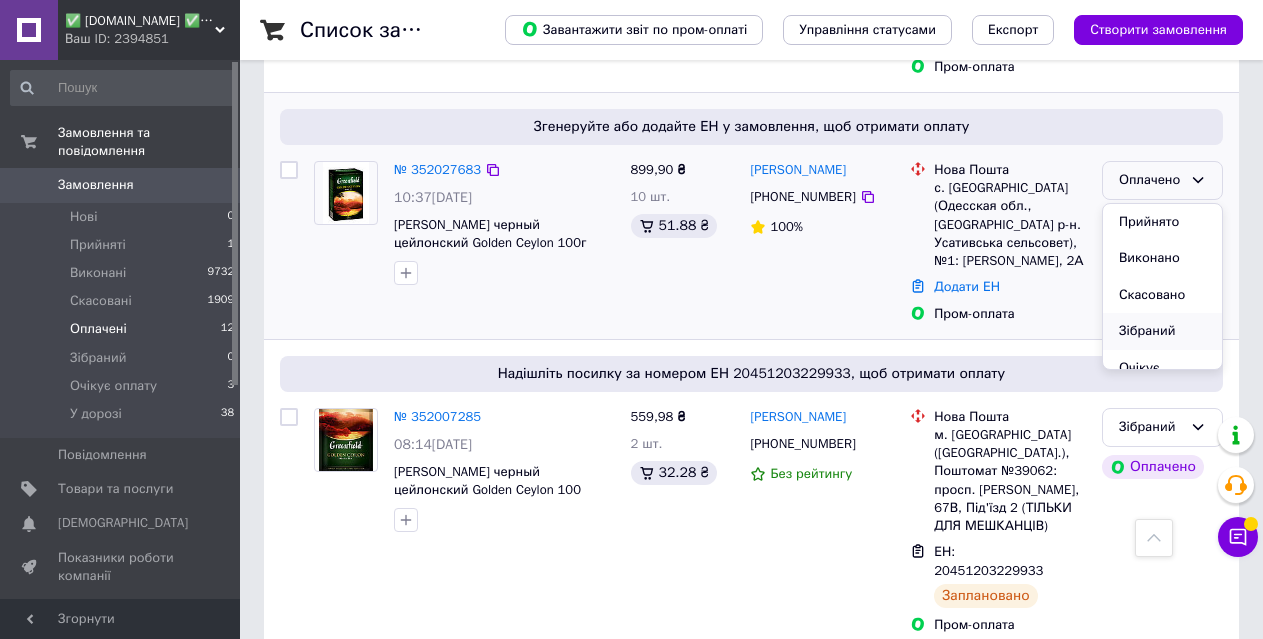 click on "Зібраний" at bounding box center (1162, 331) 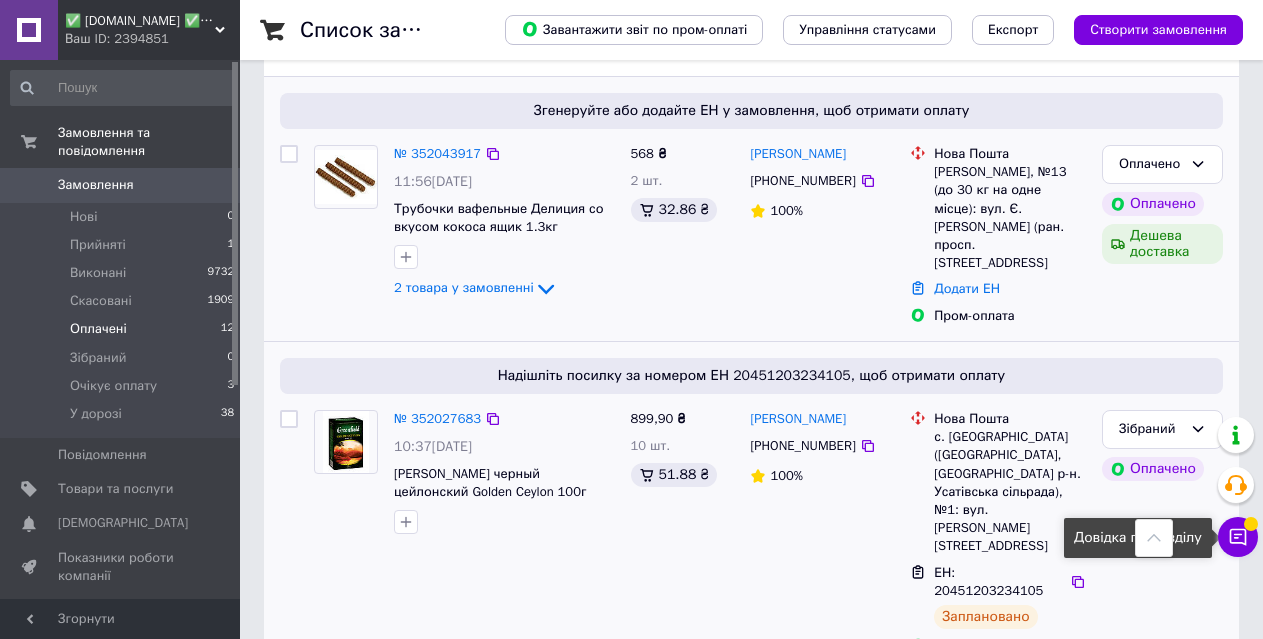 scroll, scrollTop: 621, scrollLeft: 0, axis: vertical 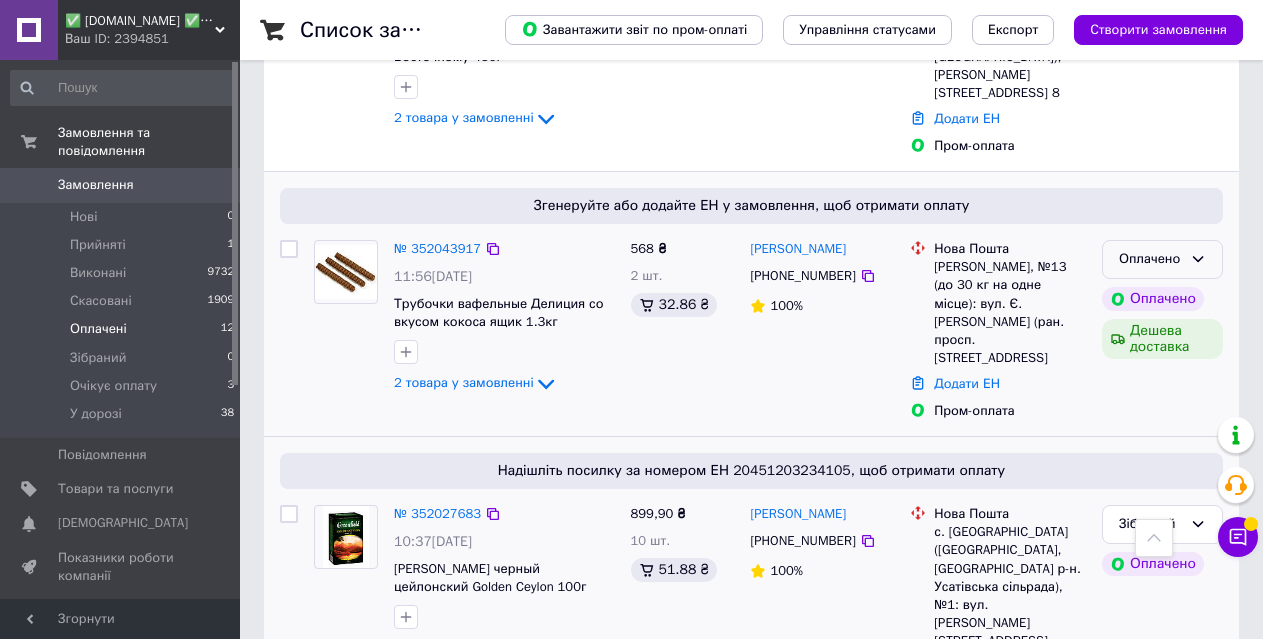 click 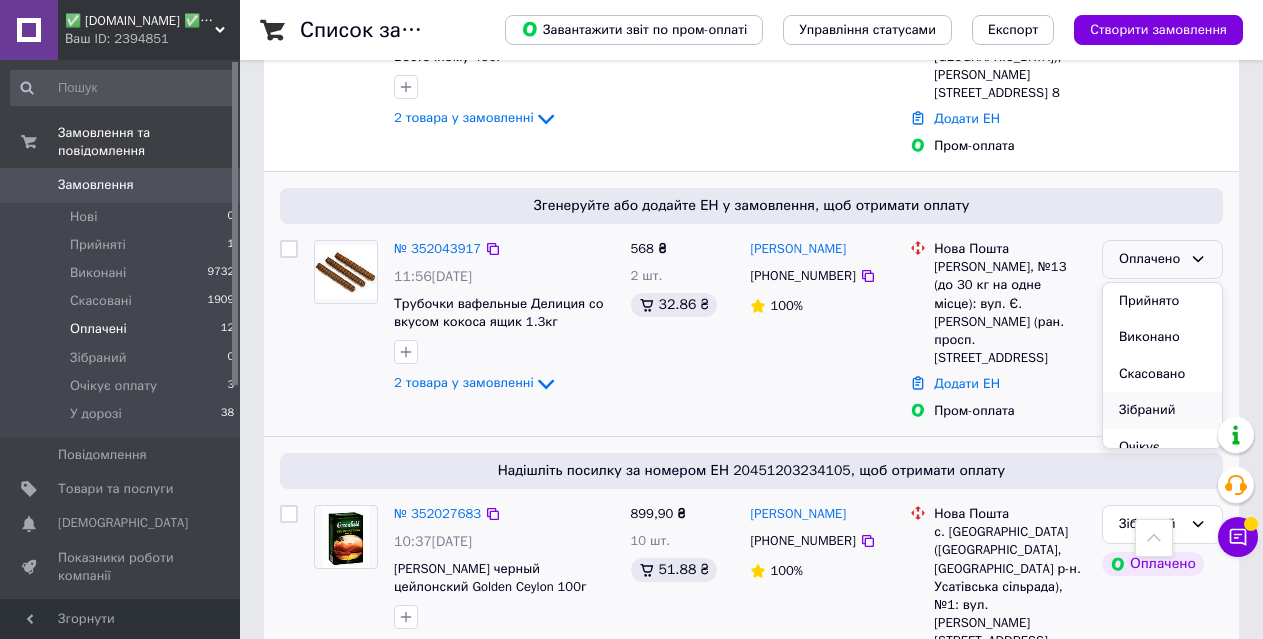 click on "Зібраний" at bounding box center [1162, 410] 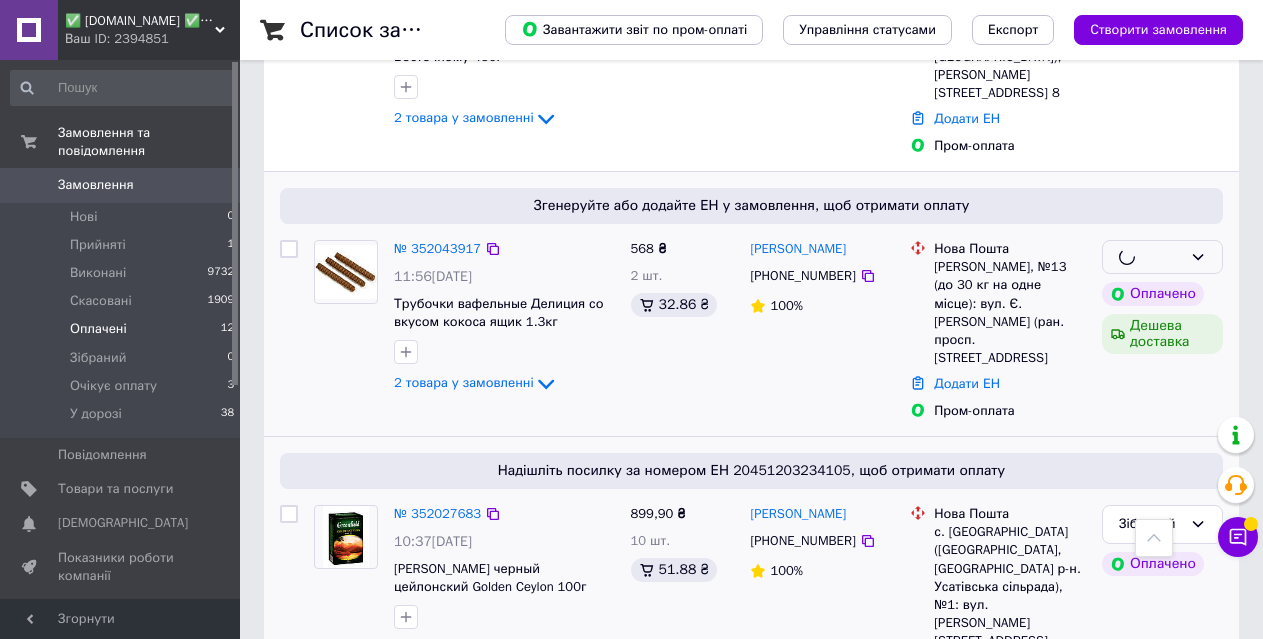 scroll, scrollTop: 421, scrollLeft: 0, axis: vertical 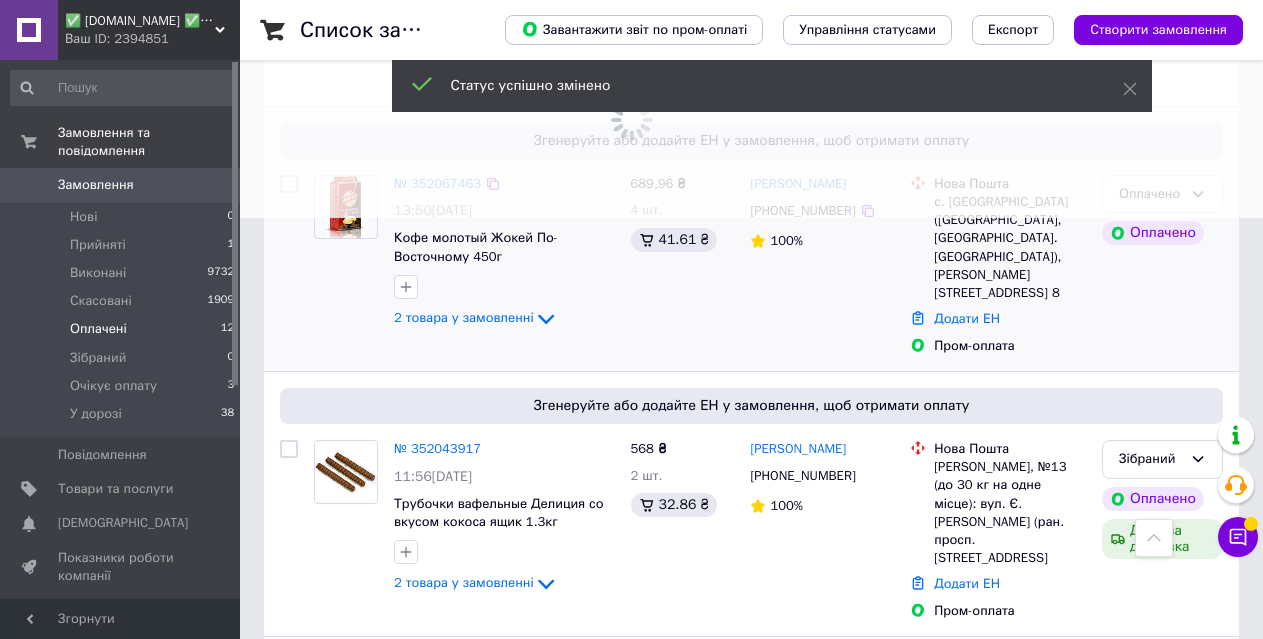 click on "2 товара у замовленні" 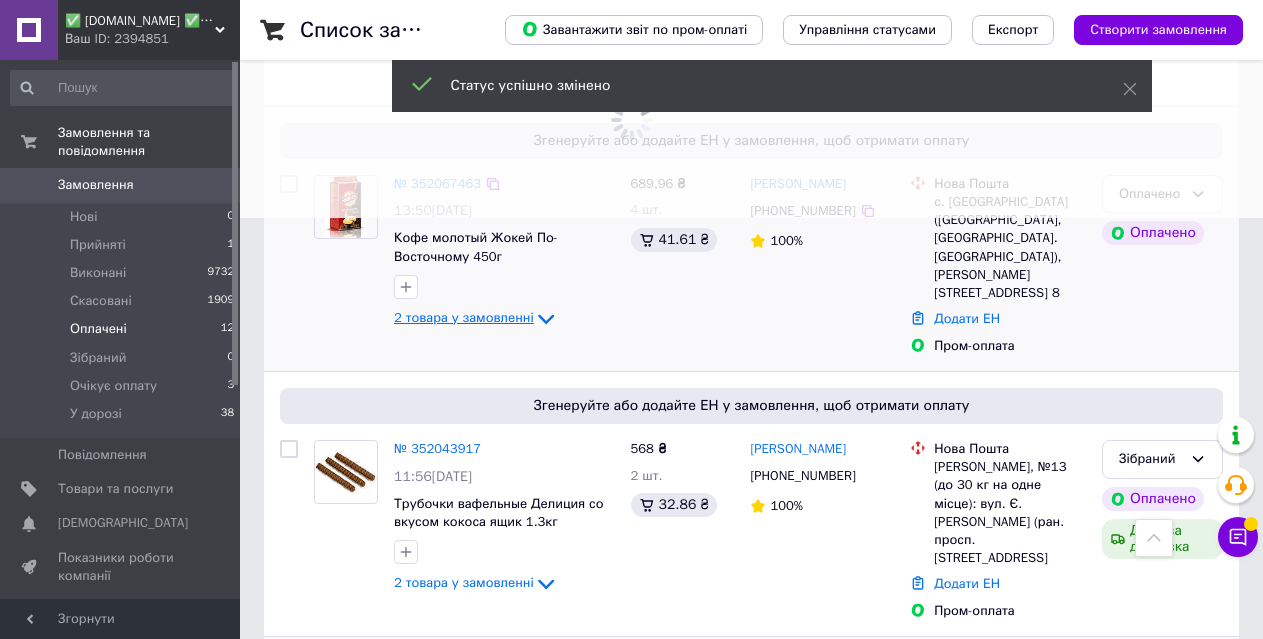 click on "2 товара у замовленні" at bounding box center (464, 317) 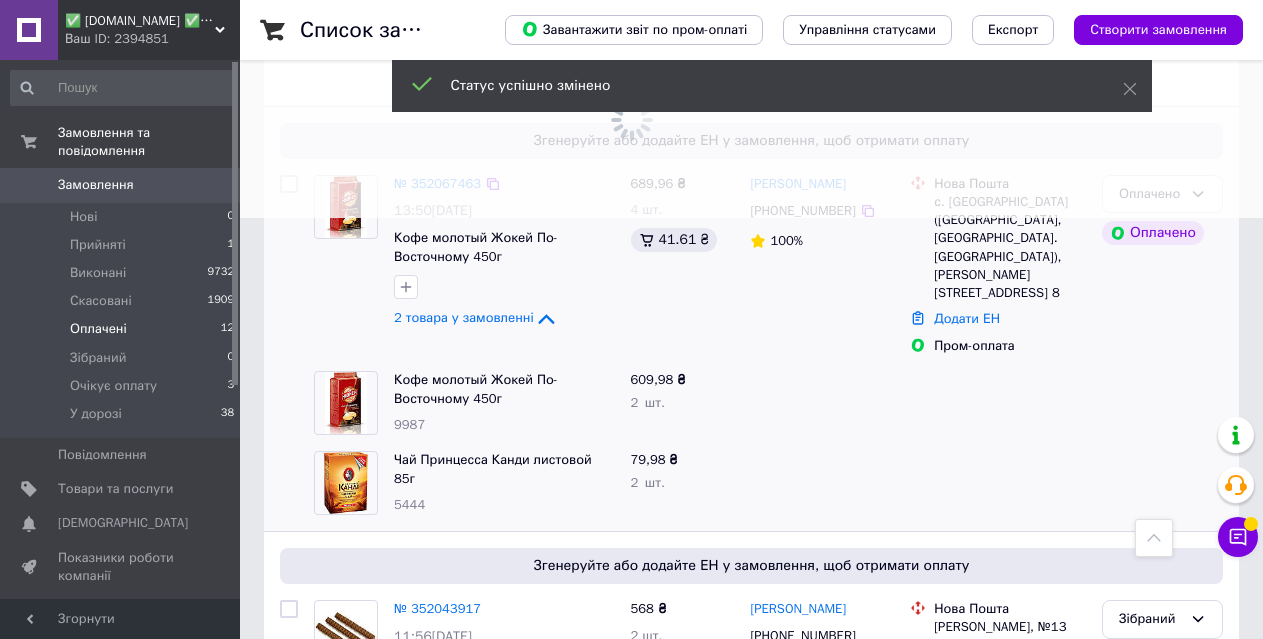 scroll, scrollTop: 891, scrollLeft: 0, axis: vertical 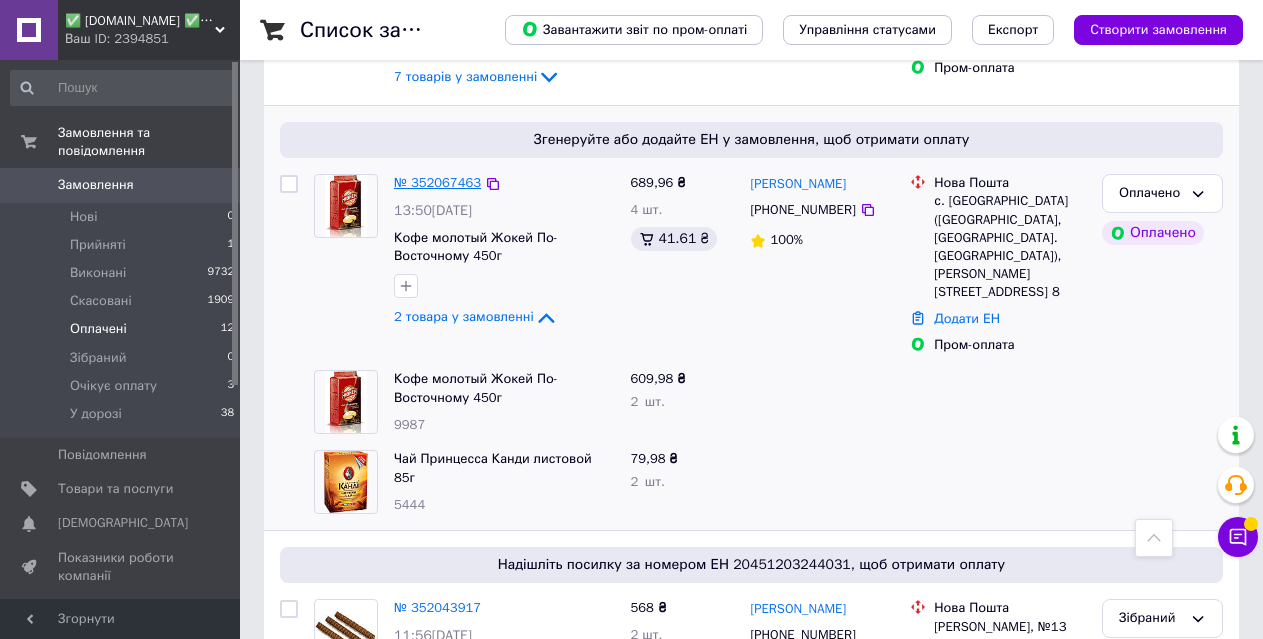 click on "№ 352067463" at bounding box center [437, 182] 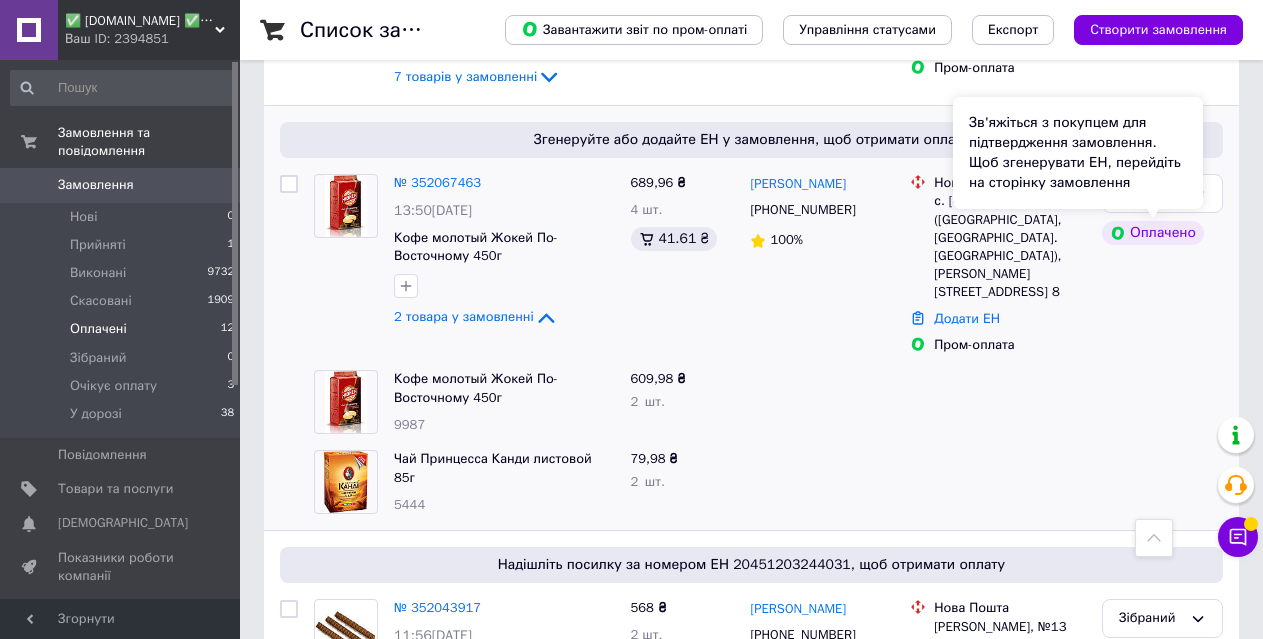 click on "Зв'яжіться з покупцем для підтвердження замовлення.
Щоб згенерувати ЕН, перейдіть на сторінку замовлення" at bounding box center [1078, 153] 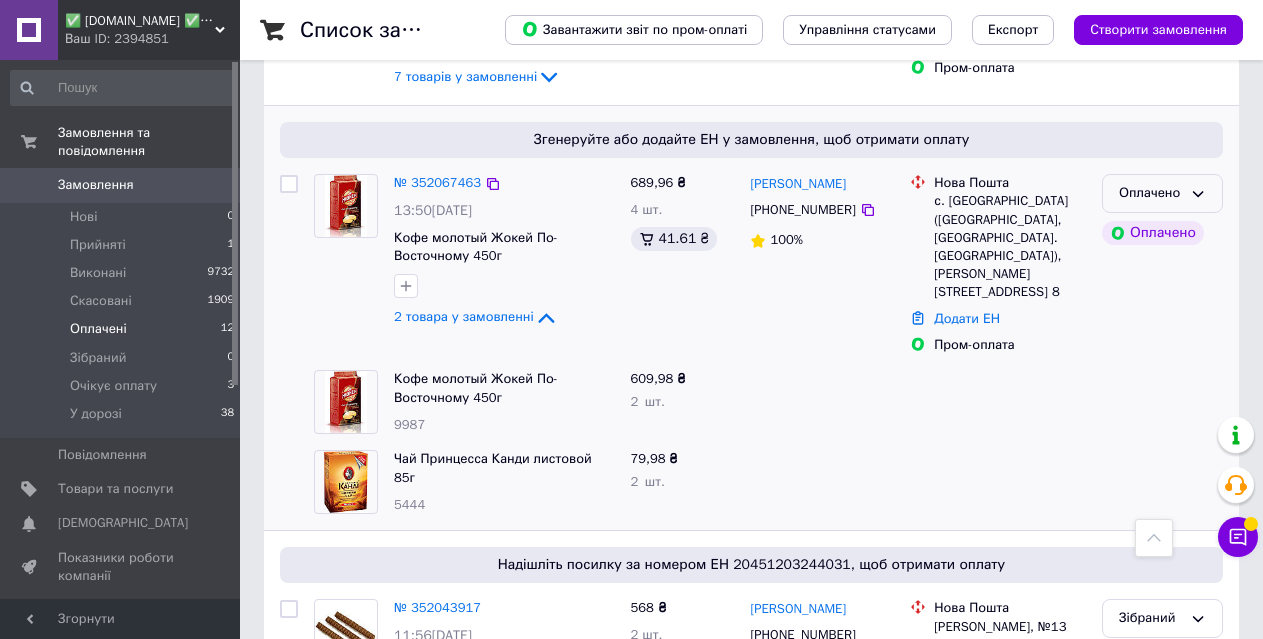click on "Оплачено" at bounding box center (1162, 193) 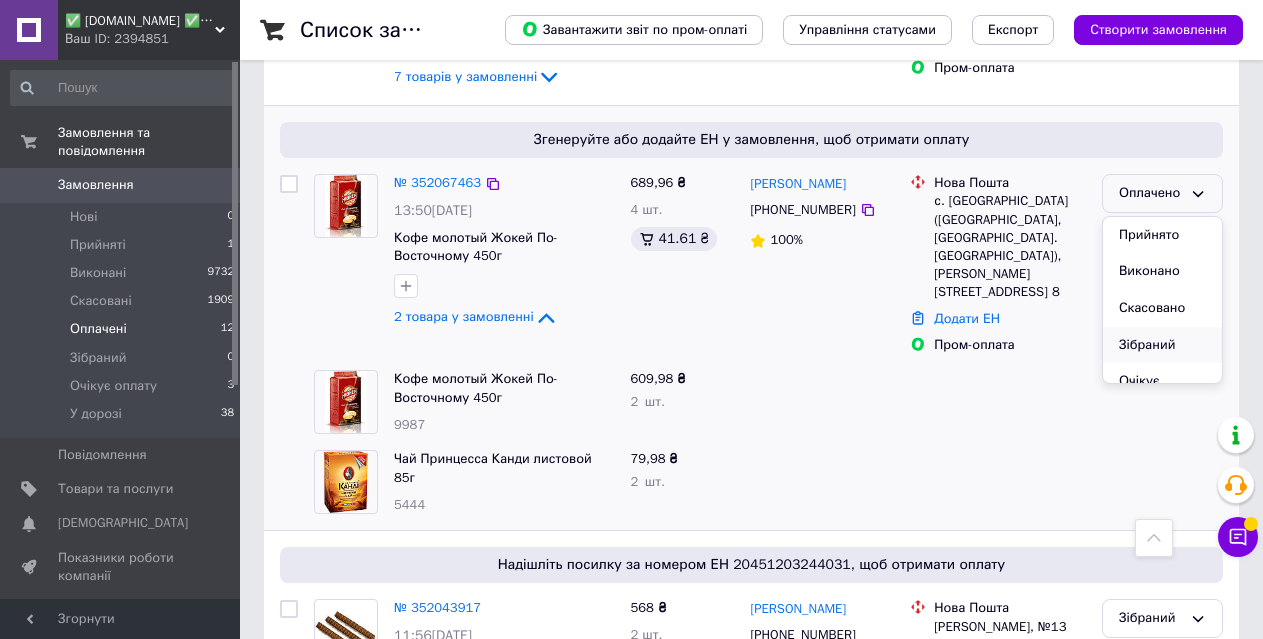 click on "Зібраний" at bounding box center (1162, 345) 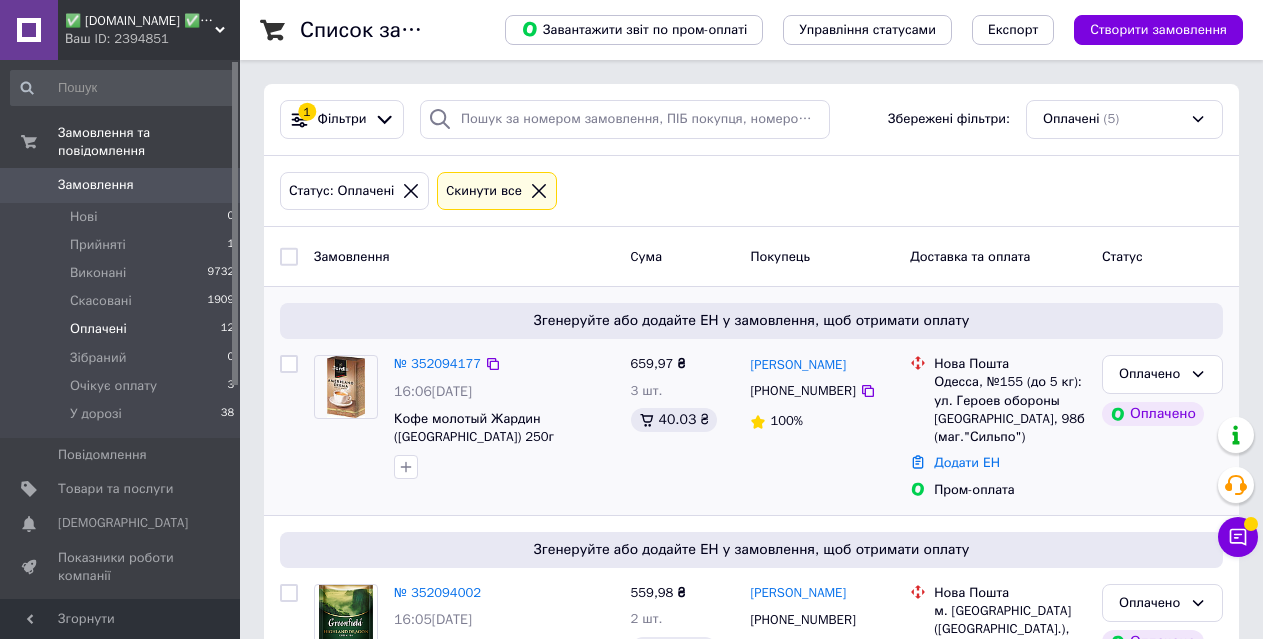 scroll, scrollTop: 200, scrollLeft: 0, axis: vertical 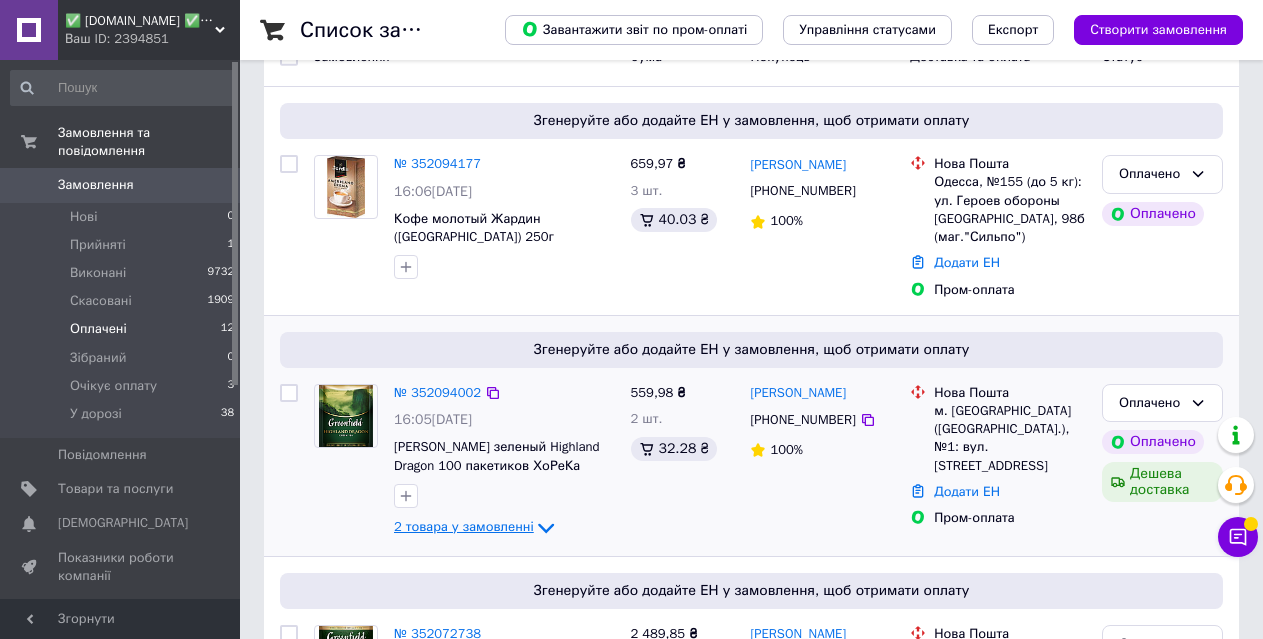 click on "2 товара у замовленні" at bounding box center [464, 526] 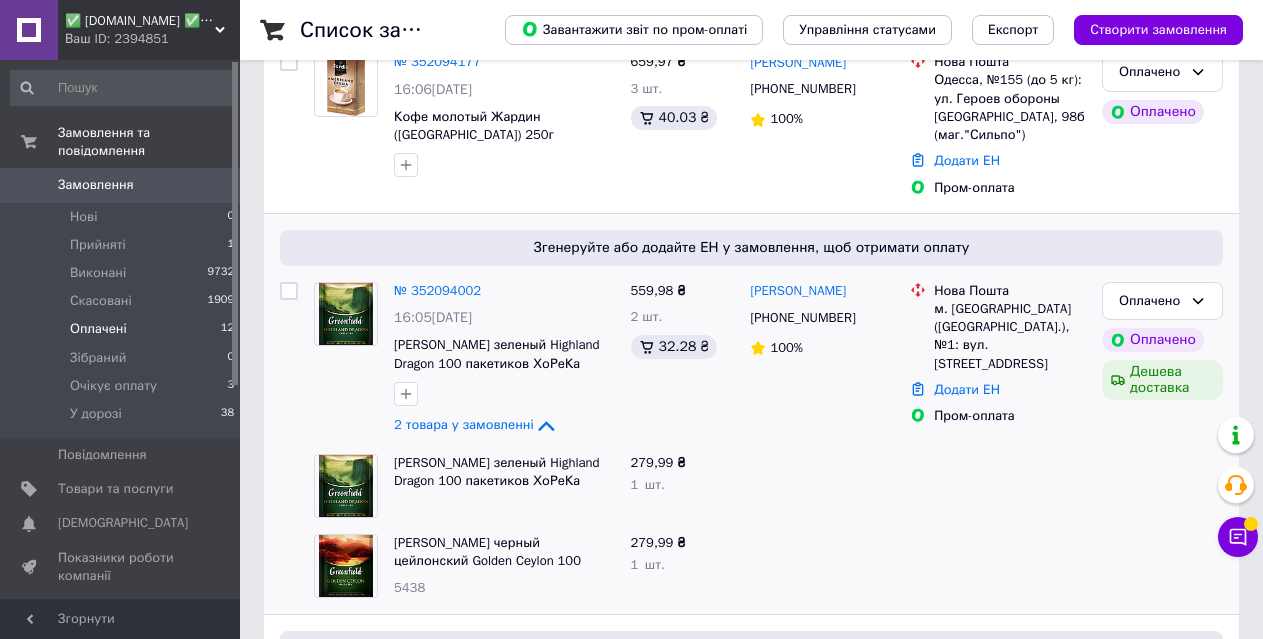 scroll, scrollTop: 400, scrollLeft: 0, axis: vertical 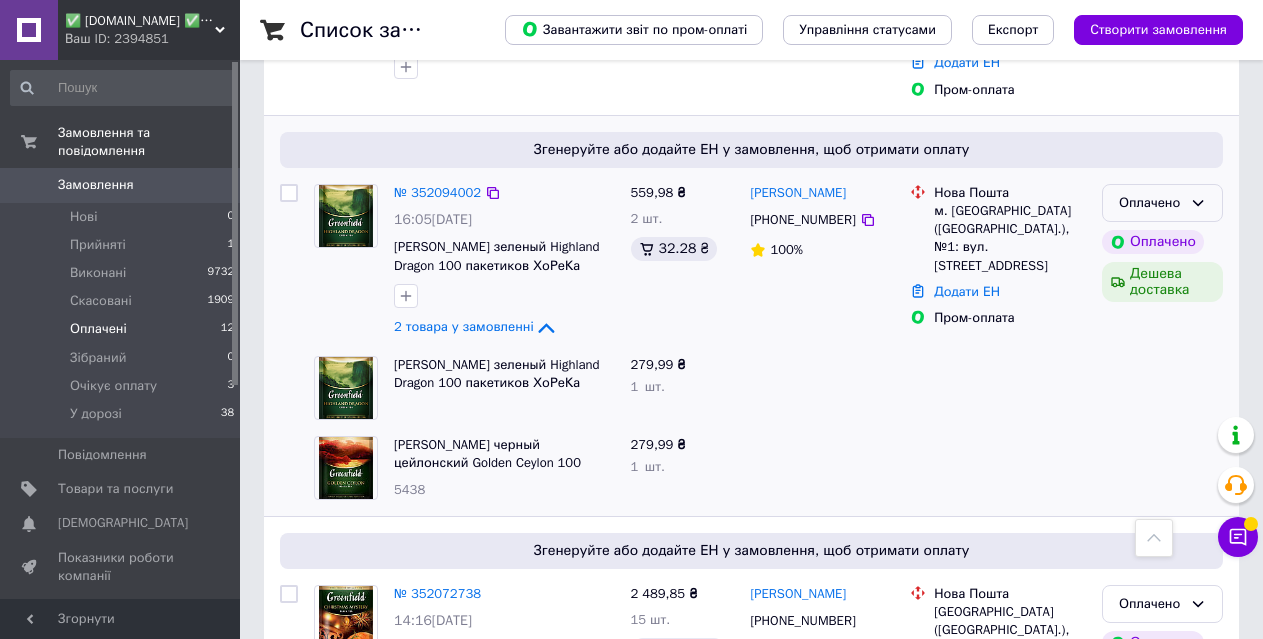 click on "Оплачено" at bounding box center (1150, 203) 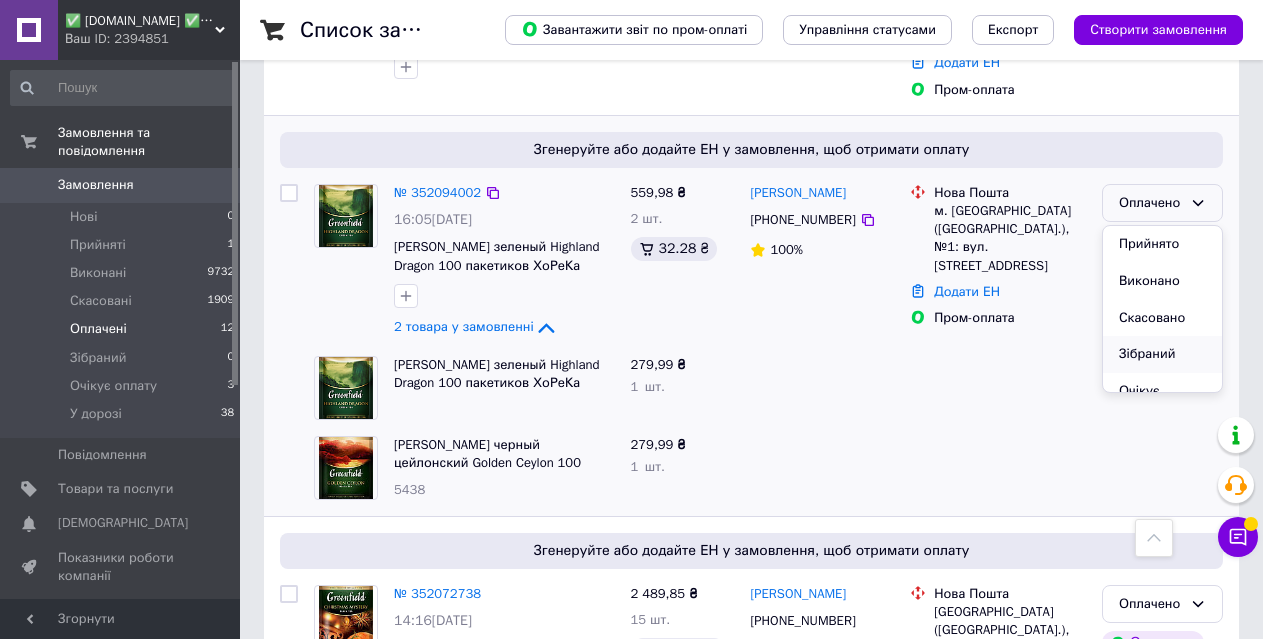 click on "Зібраний" at bounding box center [1162, 354] 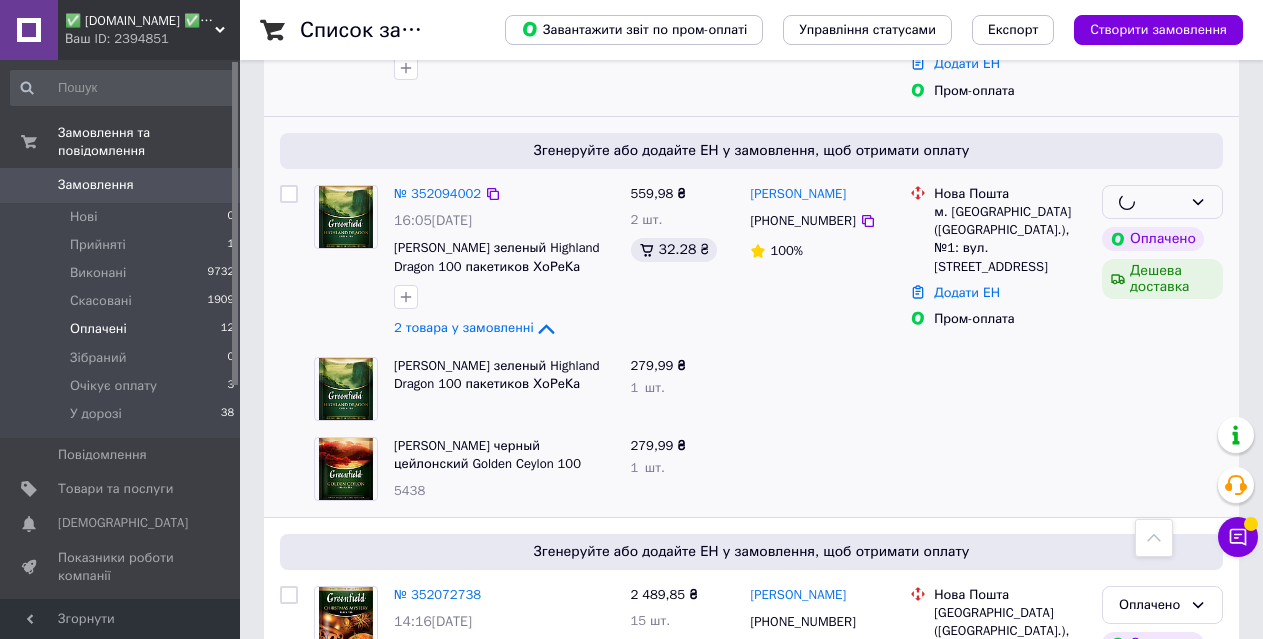 scroll, scrollTop: 100, scrollLeft: 0, axis: vertical 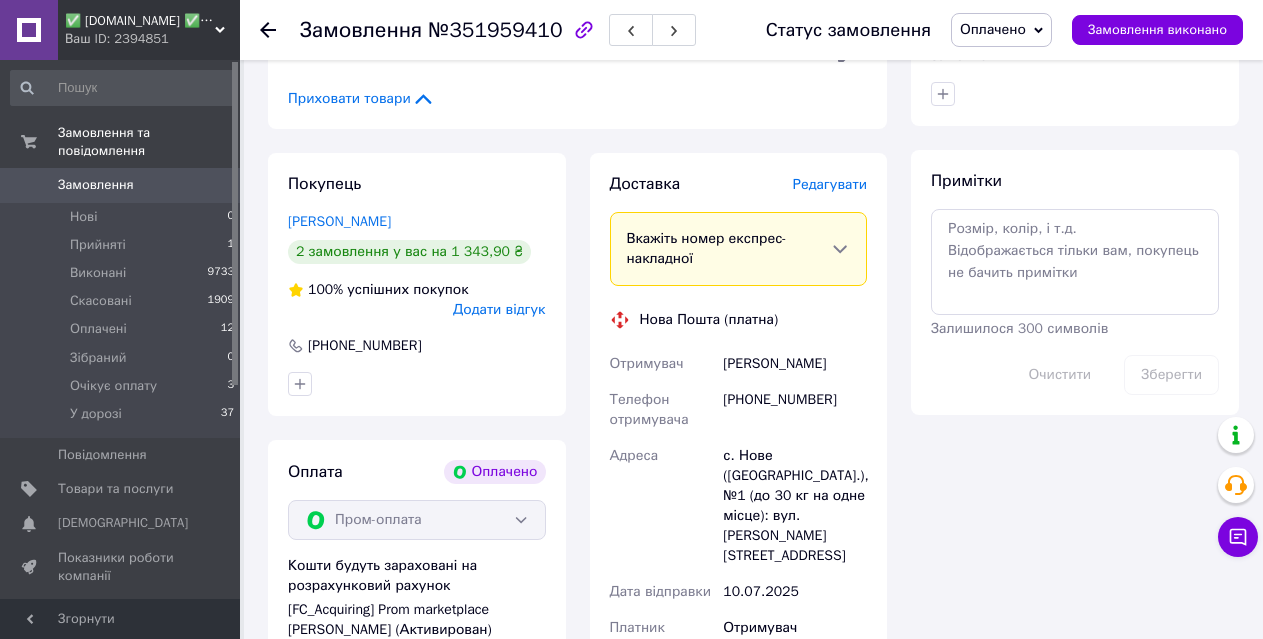 click on "Редагувати" at bounding box center [830, 185] 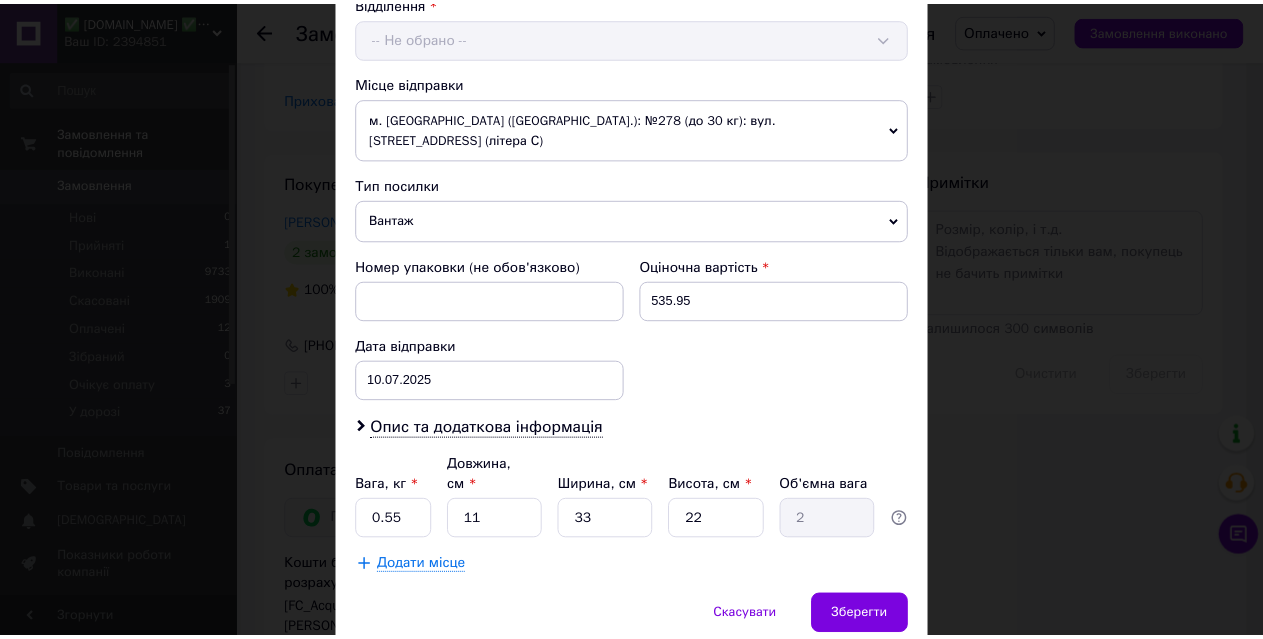 scroll, scrollTop: 689, scrollLeft: 0, axis: vertical 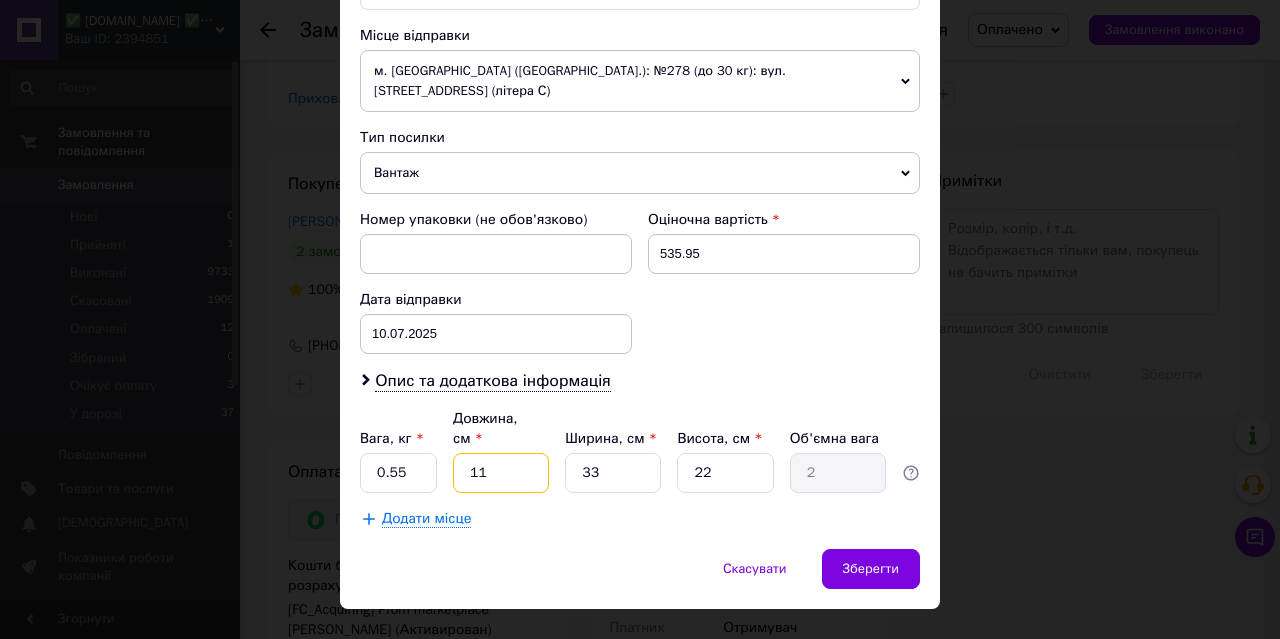 click on "11" at bounding box center (501, 473) 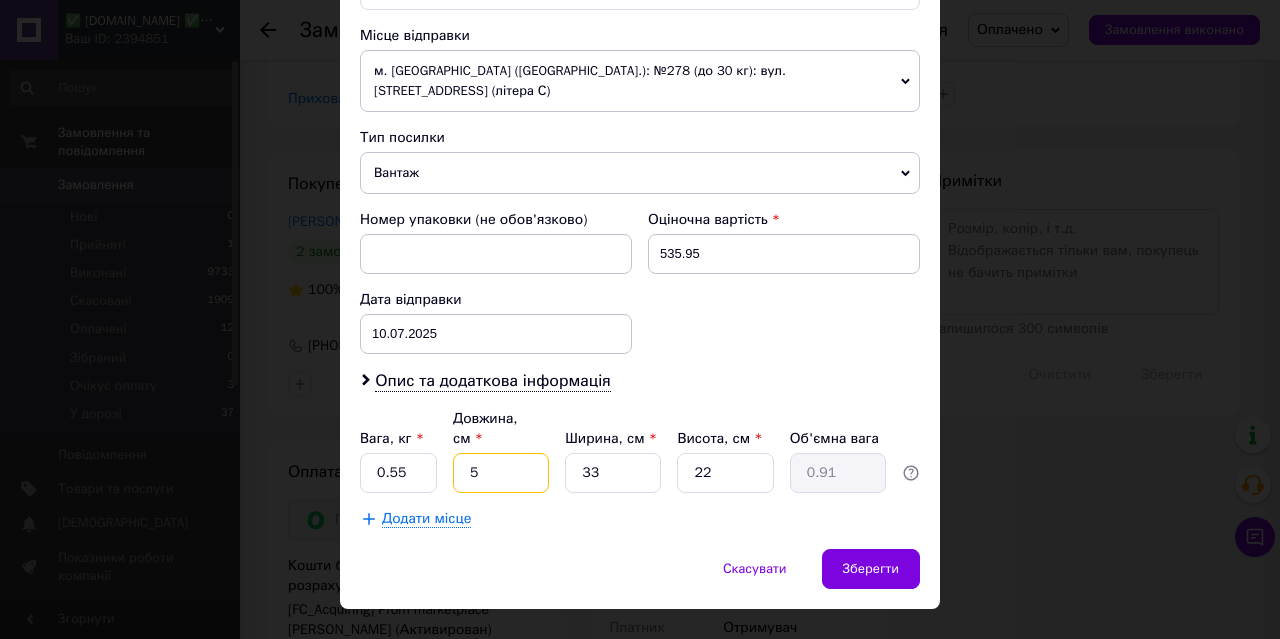 type on "5" 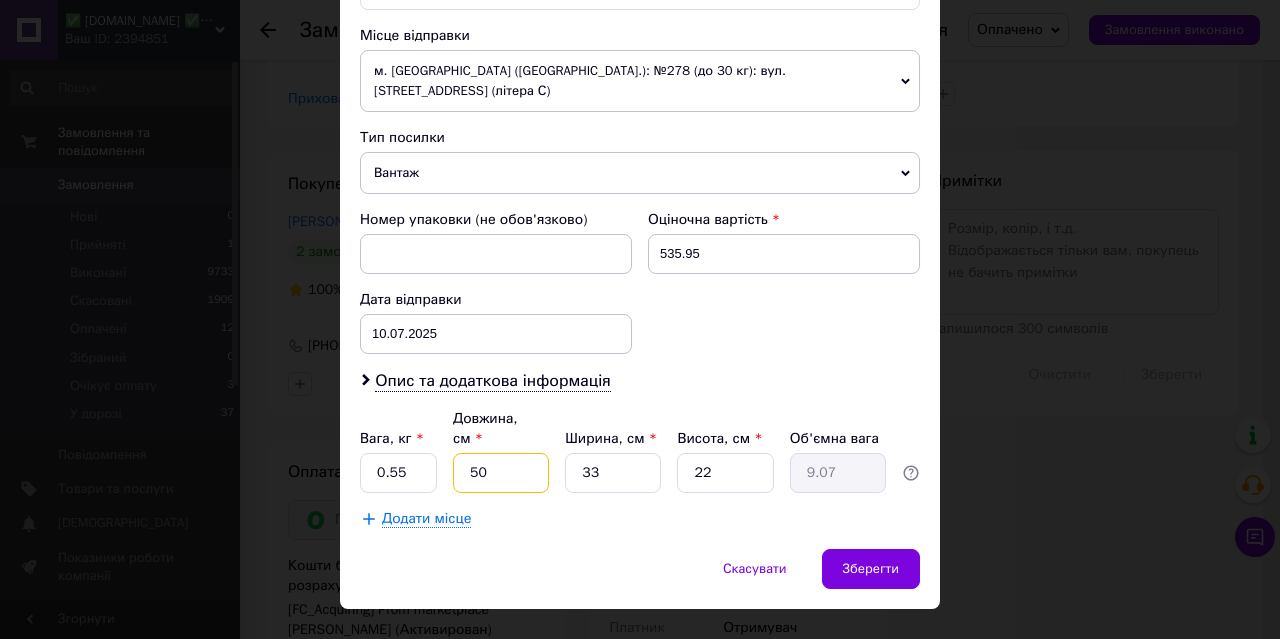 type on "50" 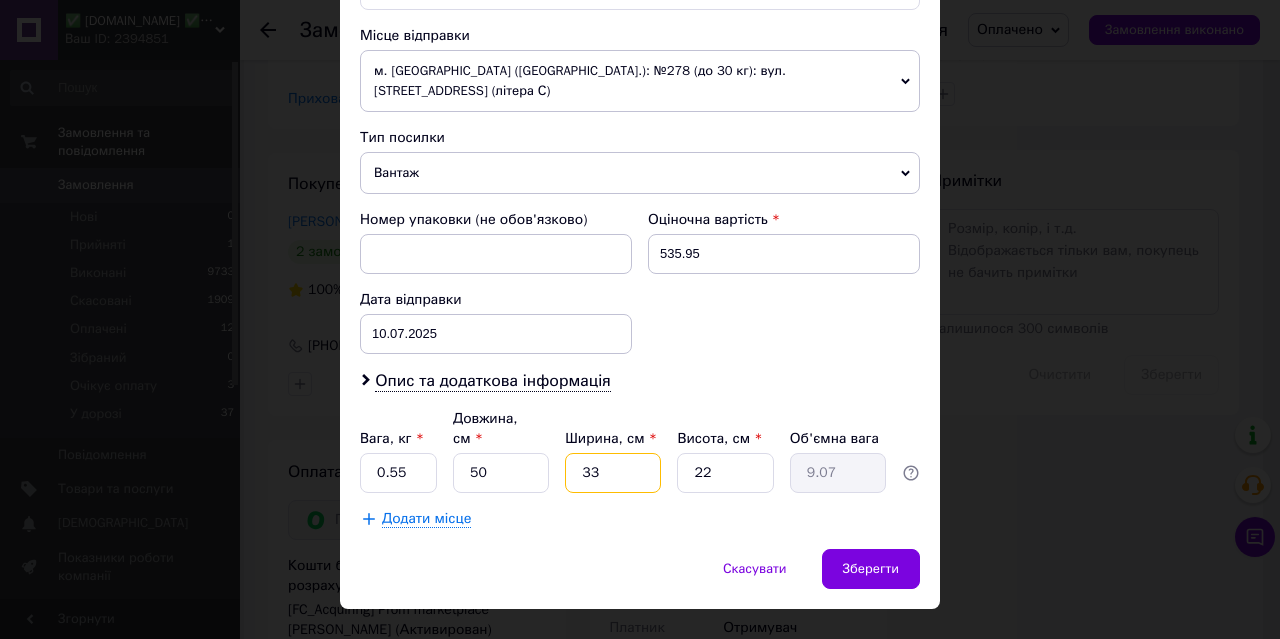type on "1" 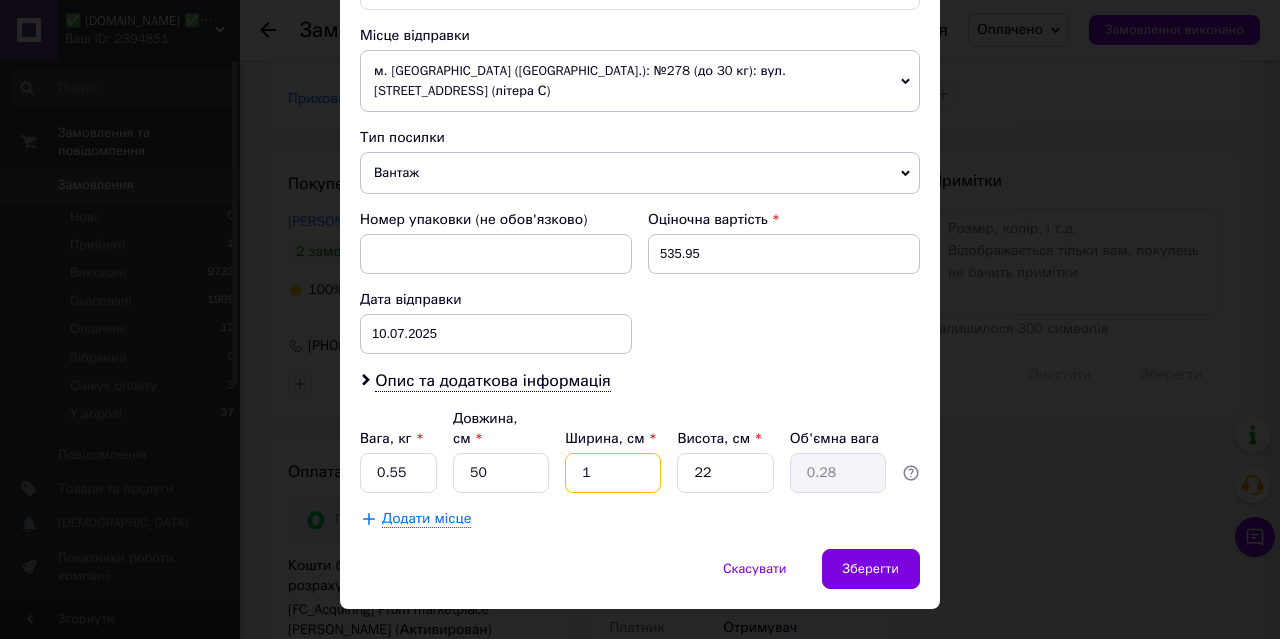 type on "15" 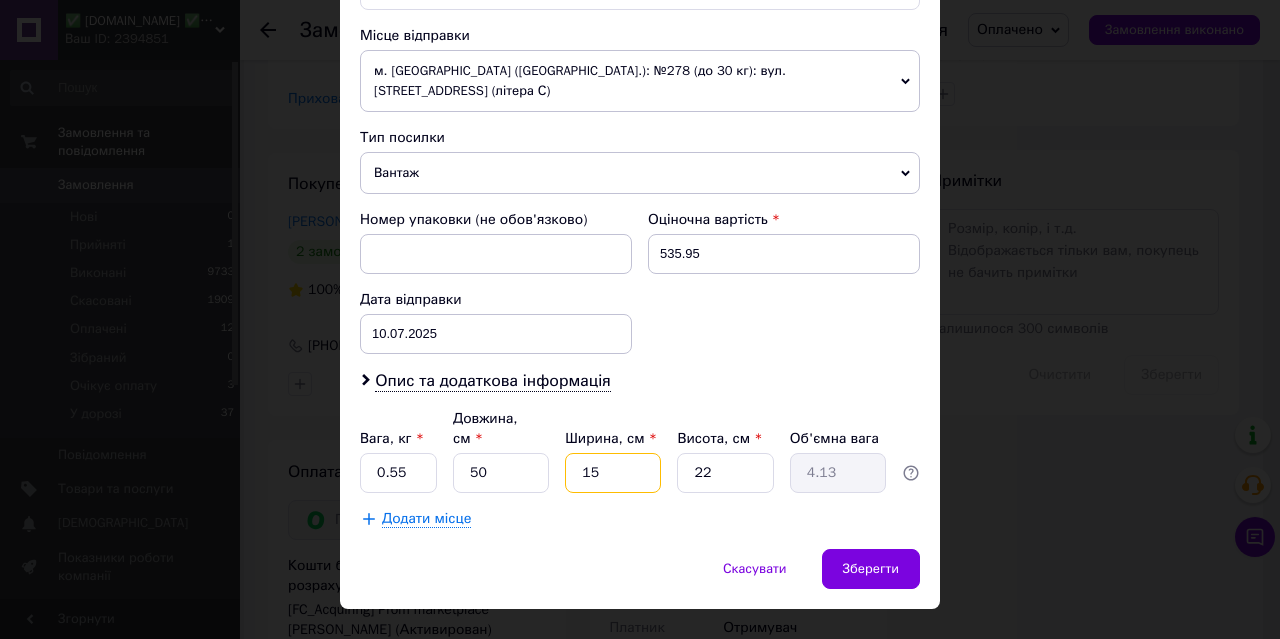 type on "15" 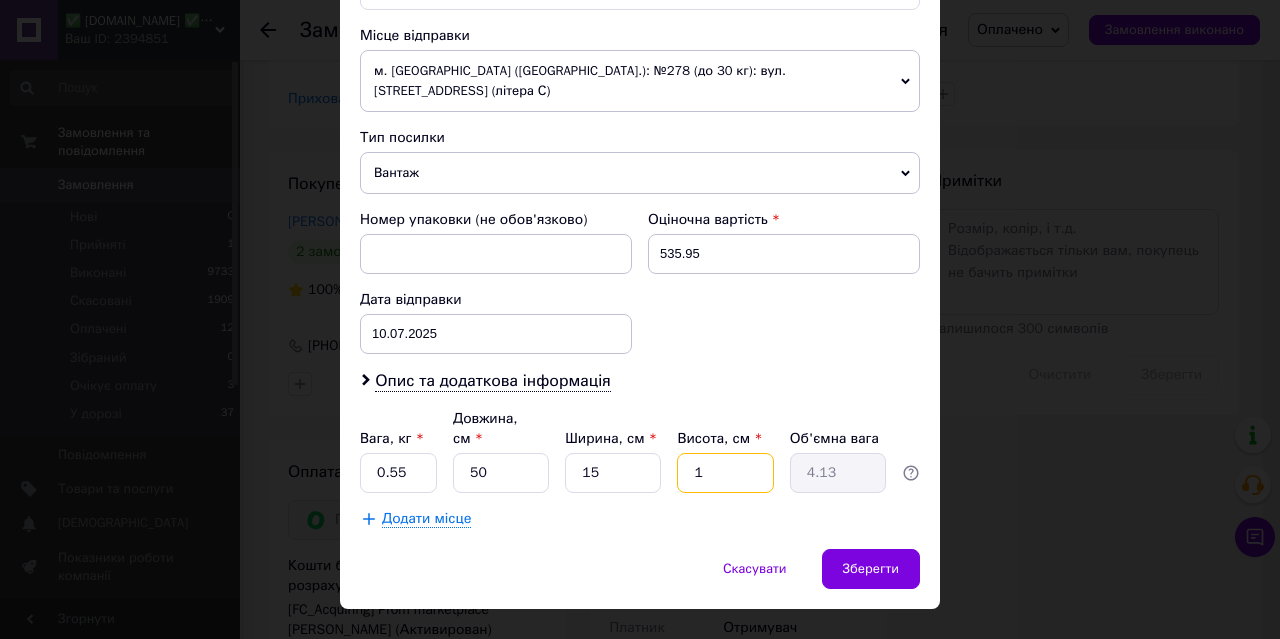 type on "1" 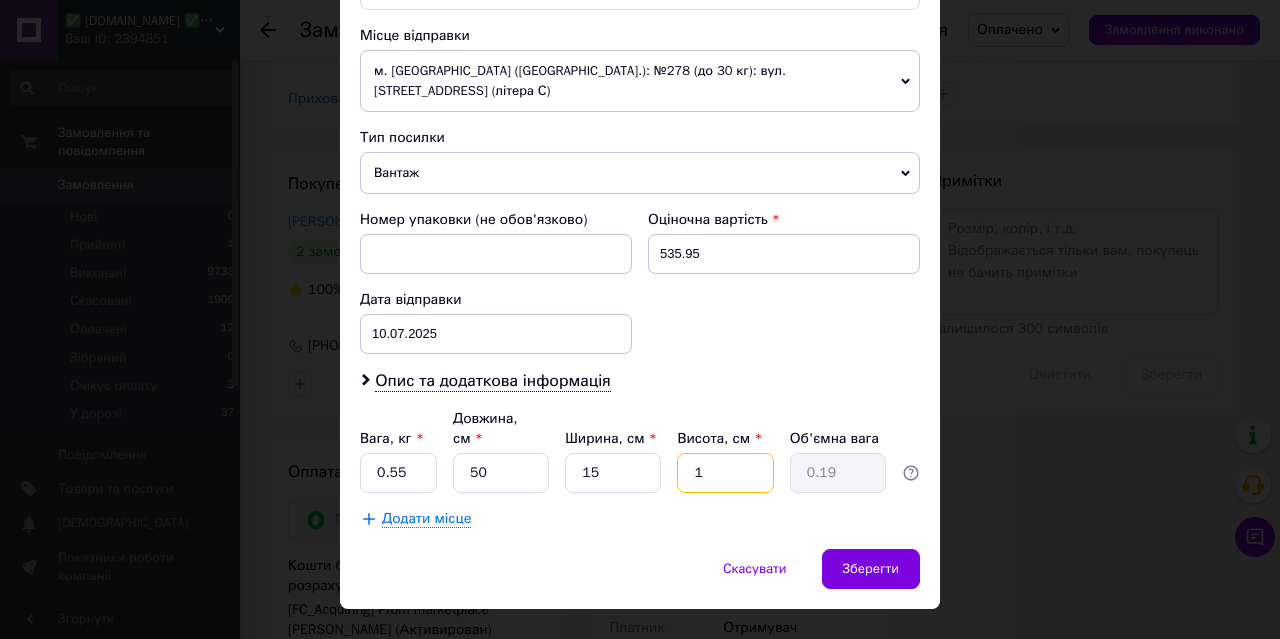 type on "15" 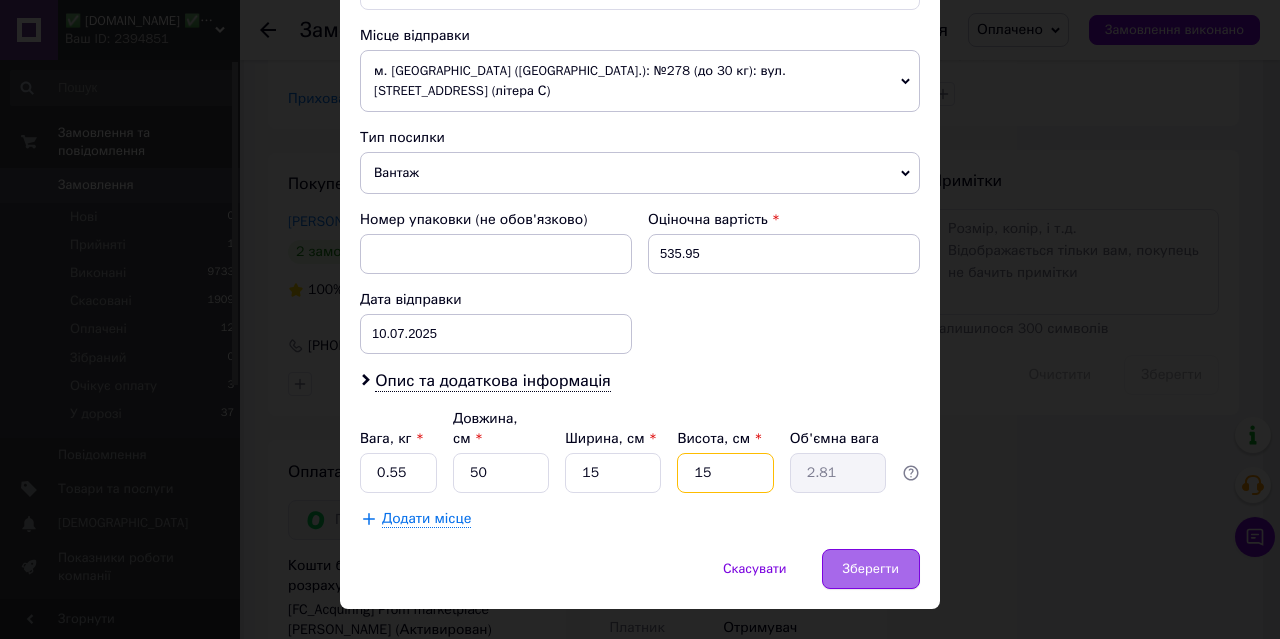 type on "15" 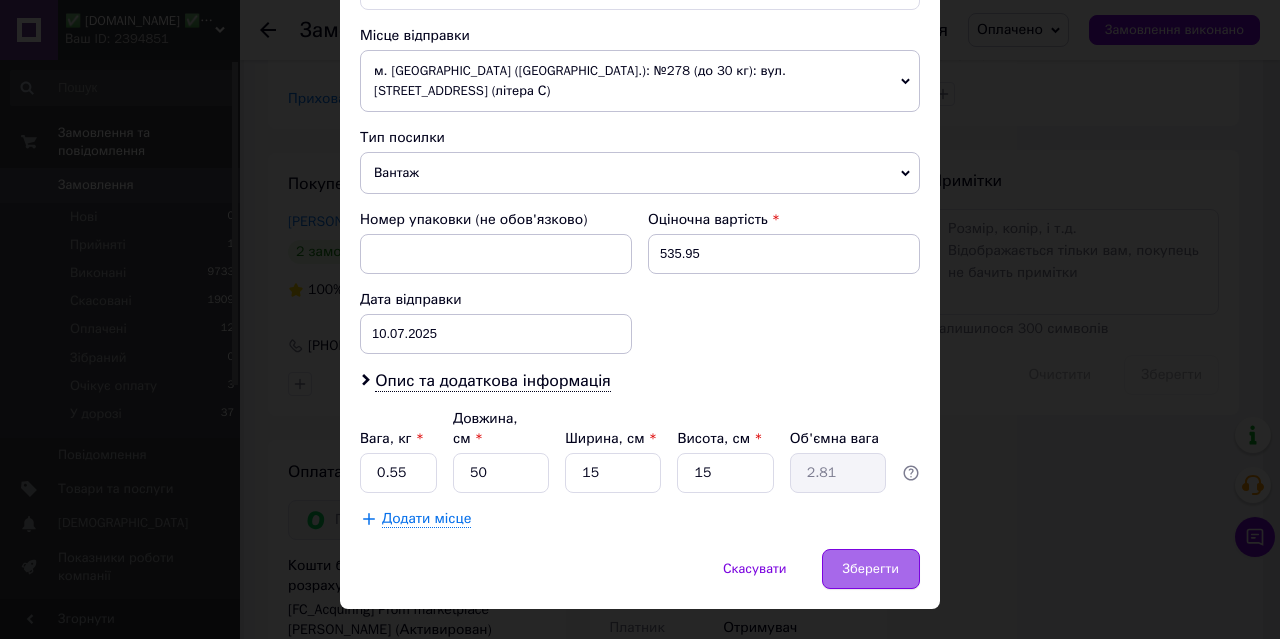 click on "Зберегти" at bounding box center [871, 569] 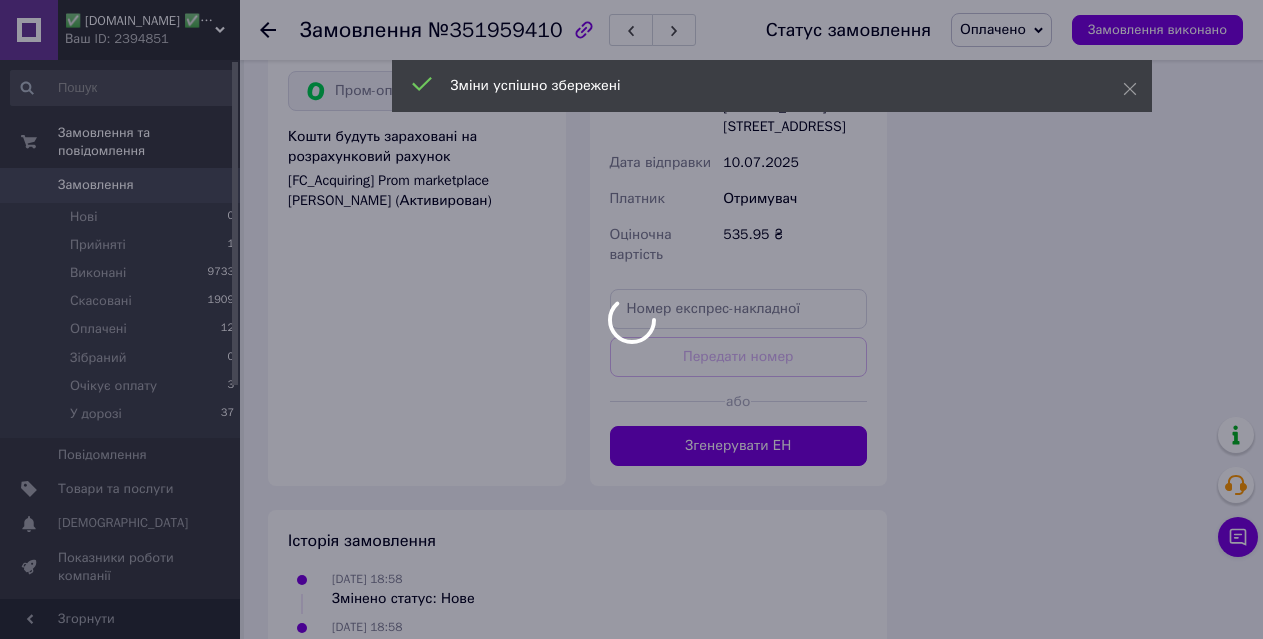 scroll, scrollTop: 1579, scrollLeft: 0, axis: vertical 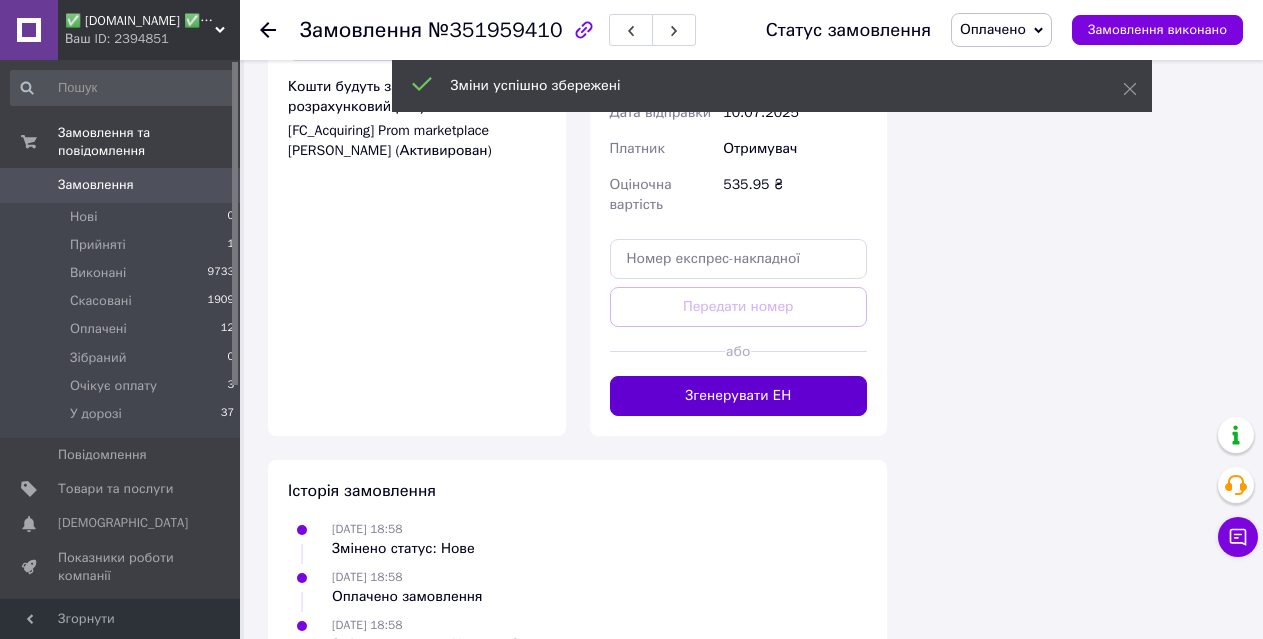 click on "Згенерувати ЕН" at bounding box center [739, 396] 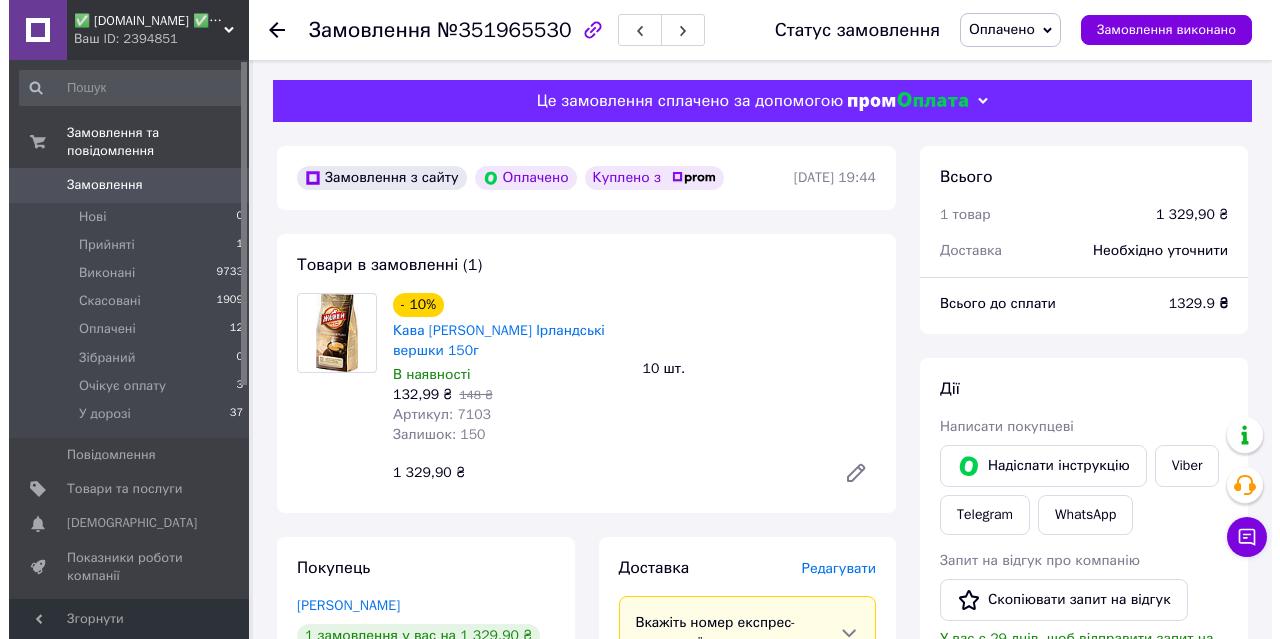 scroll, scrollTop: 0, scrollLeft: 0, axis: both 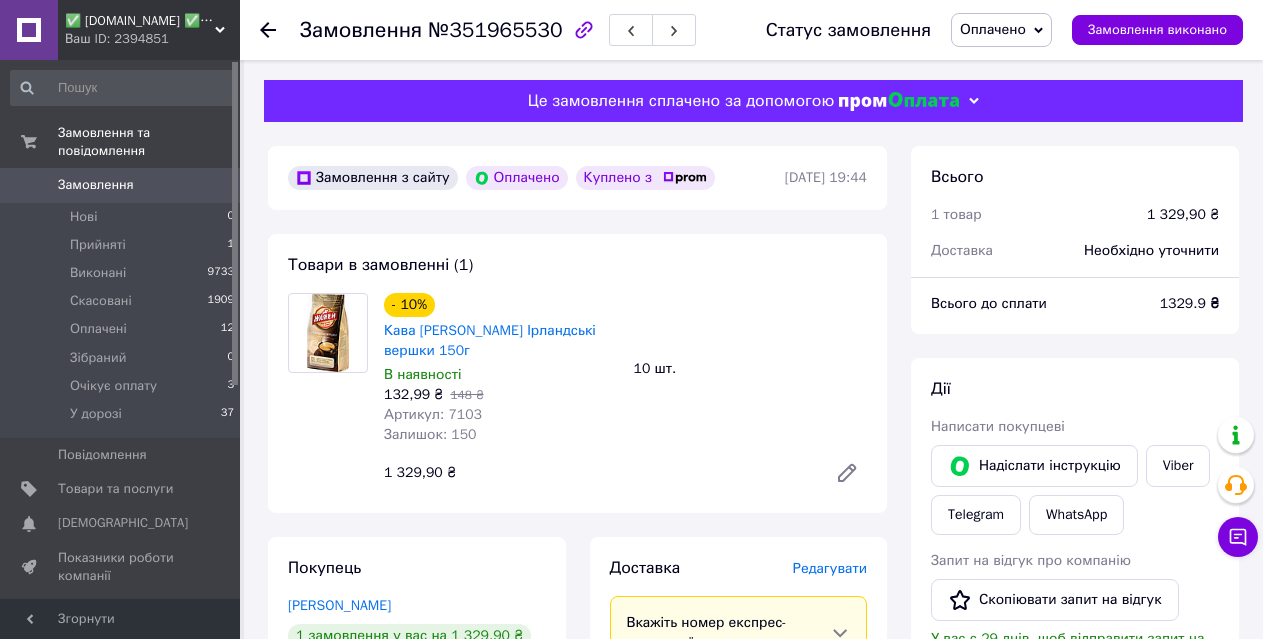 click on "Редагувати" at bounding box center [830, 568] 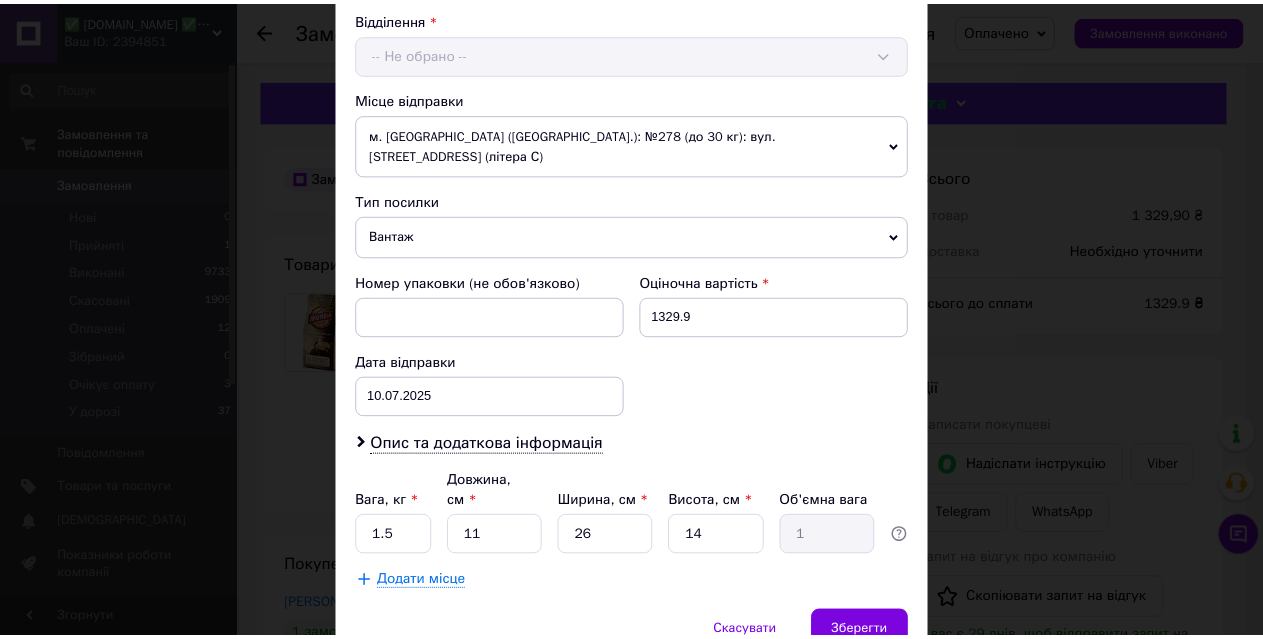 scroll, scrollTop: 689, scrollLeft: 0, axis: vertical 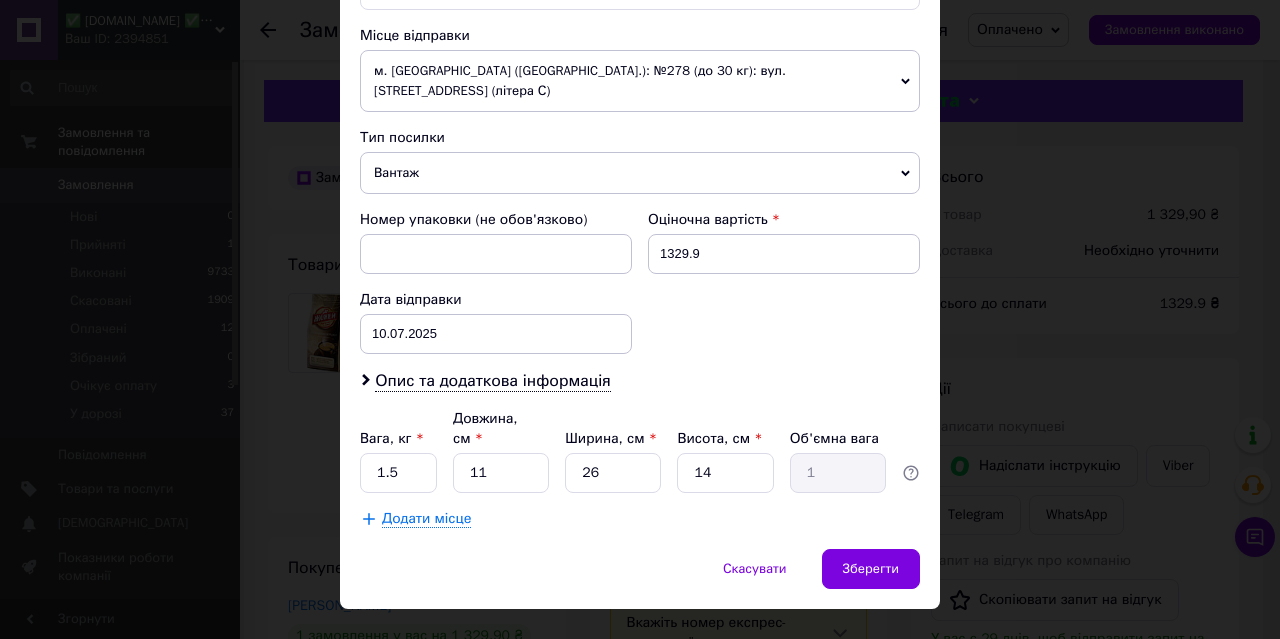 click on "Довжина, см   *" at bounding box center (501, 429) 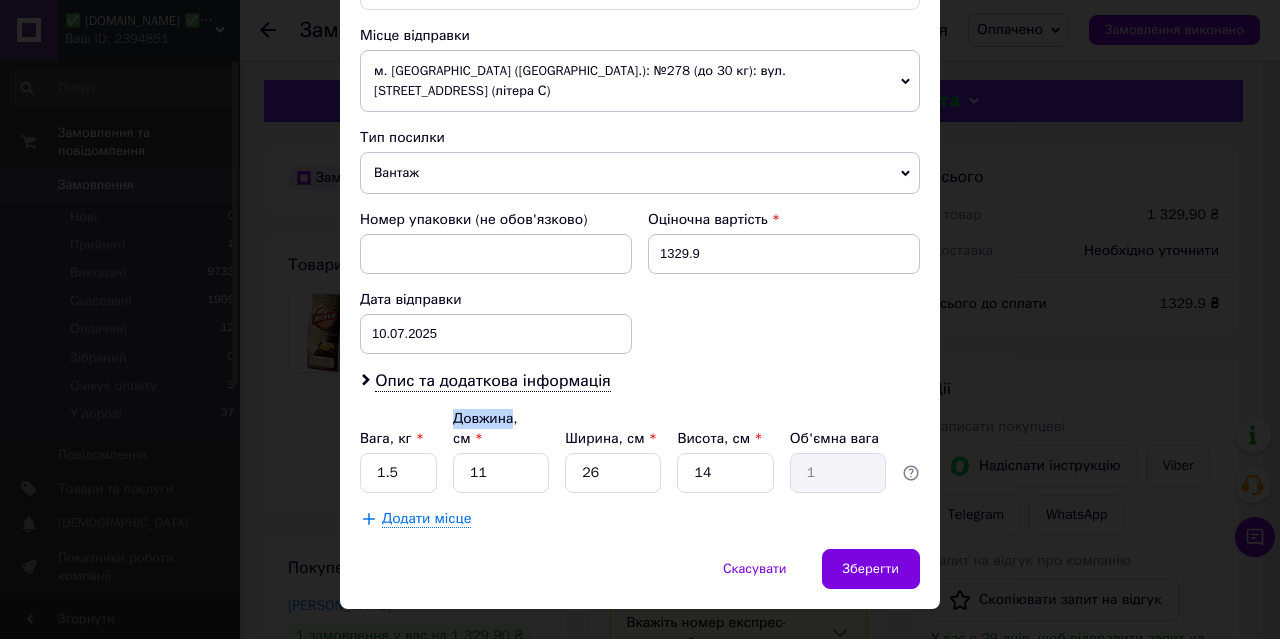 click on "Довжина, см   *" at bounding box center [501, 429] 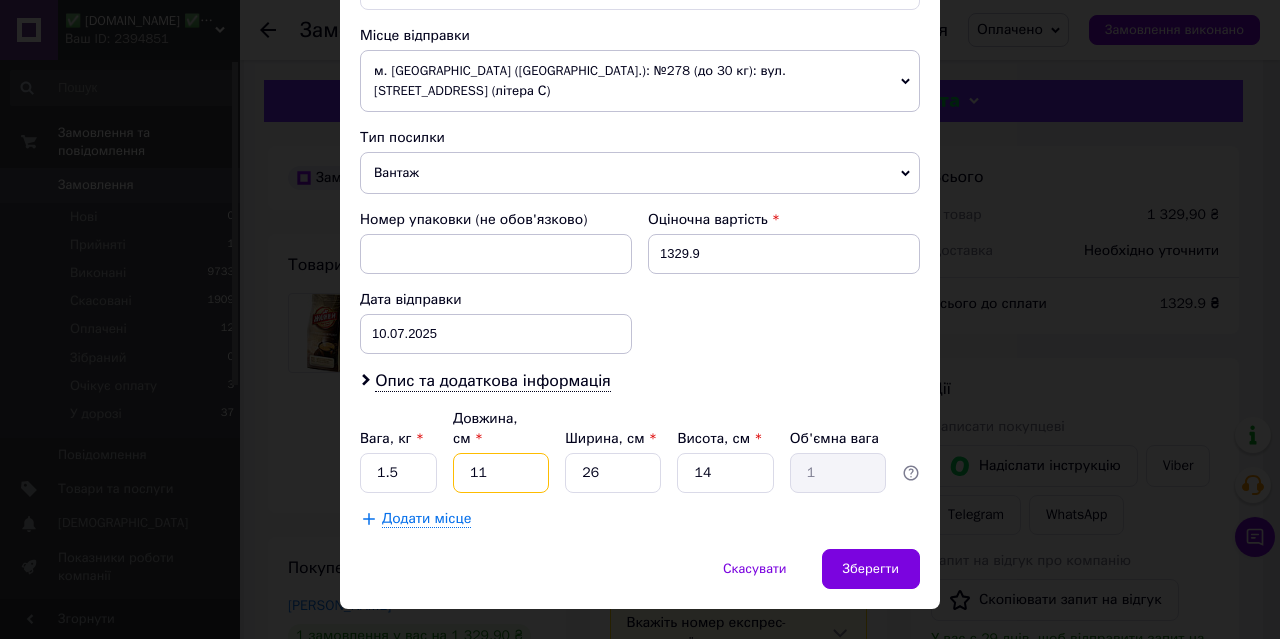 click on "11" at bounding box center (501, 473) 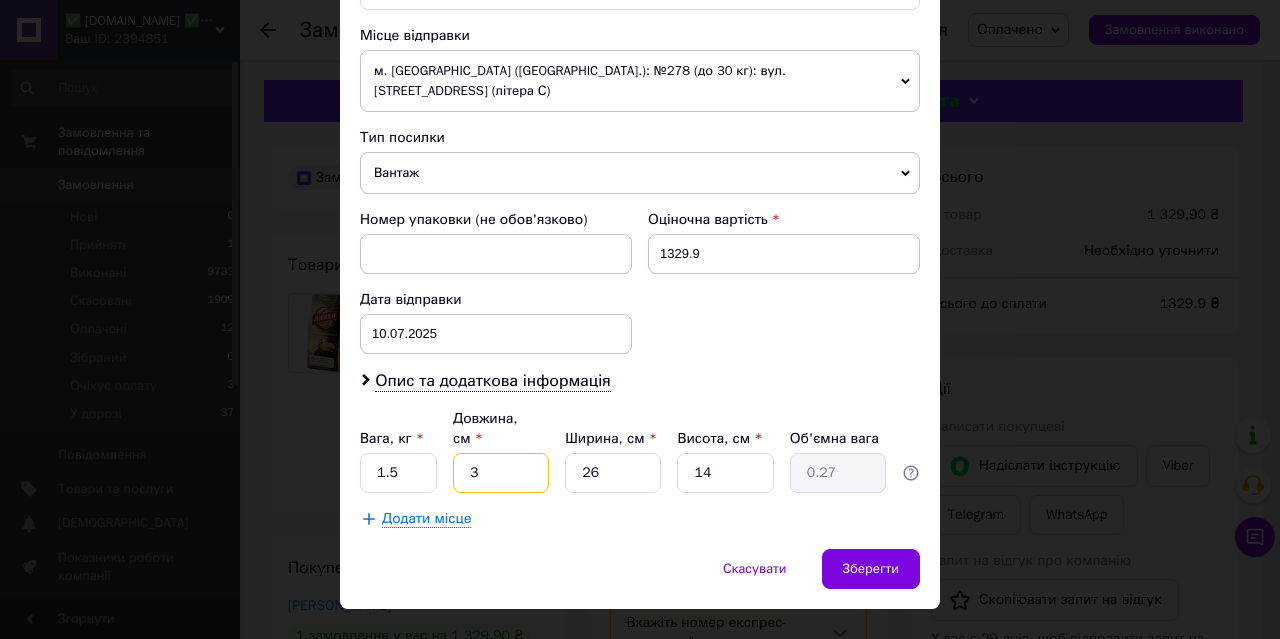 type on "36" 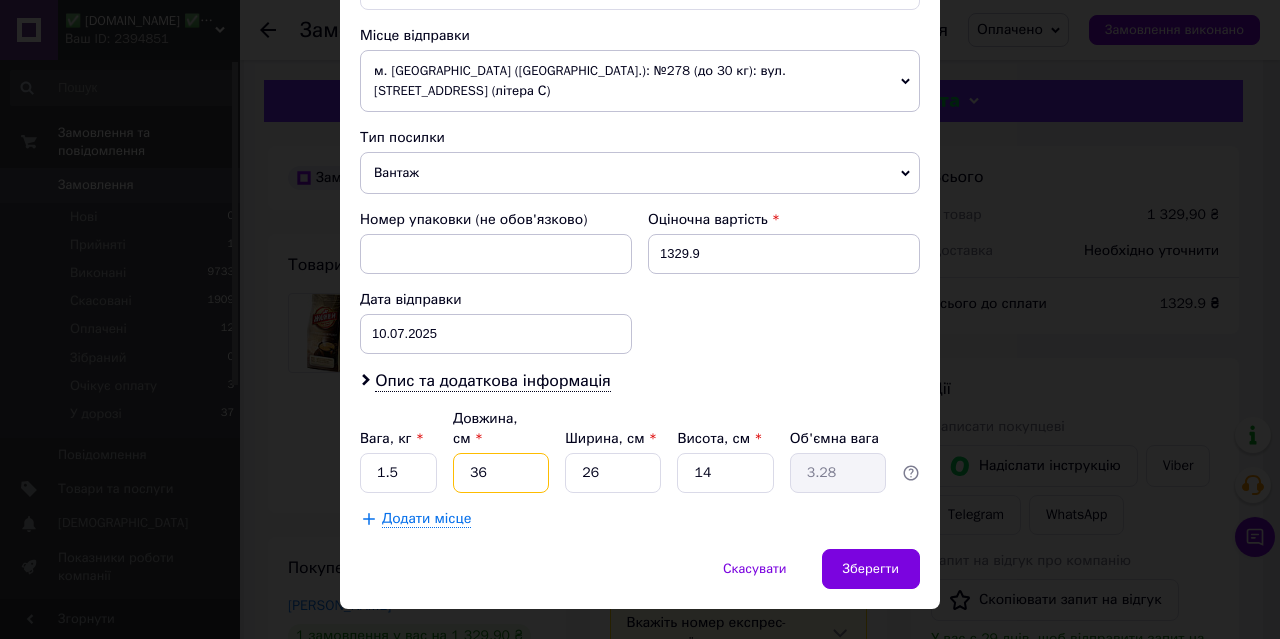 type on "36" 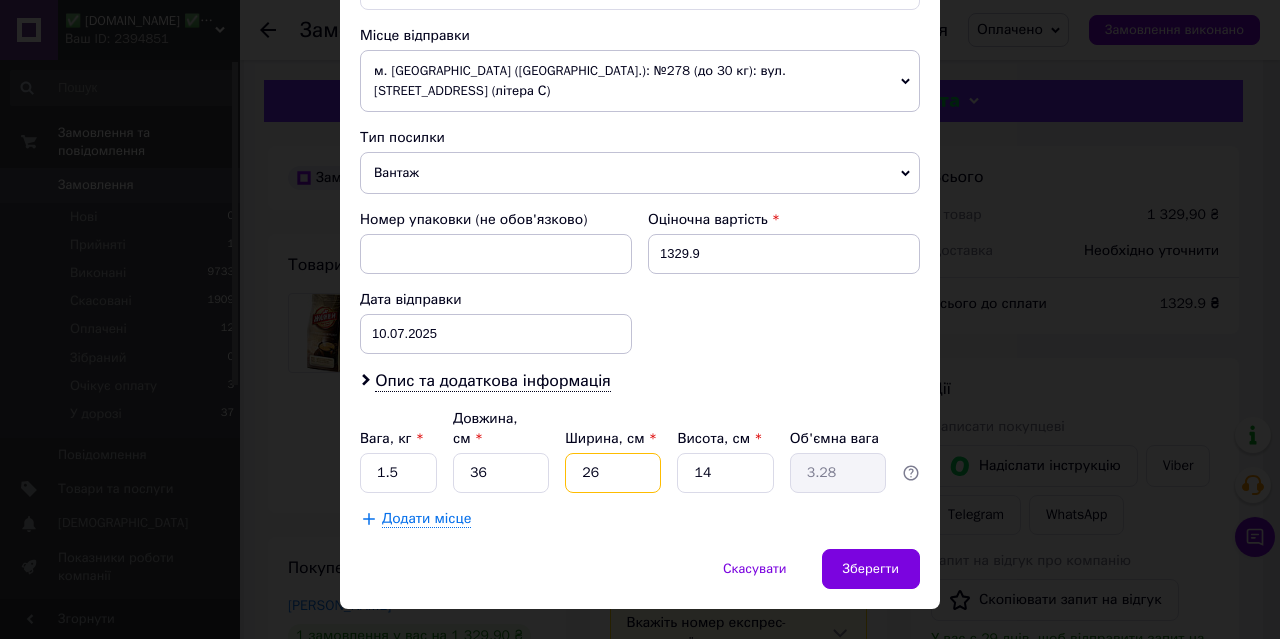 type on "1" 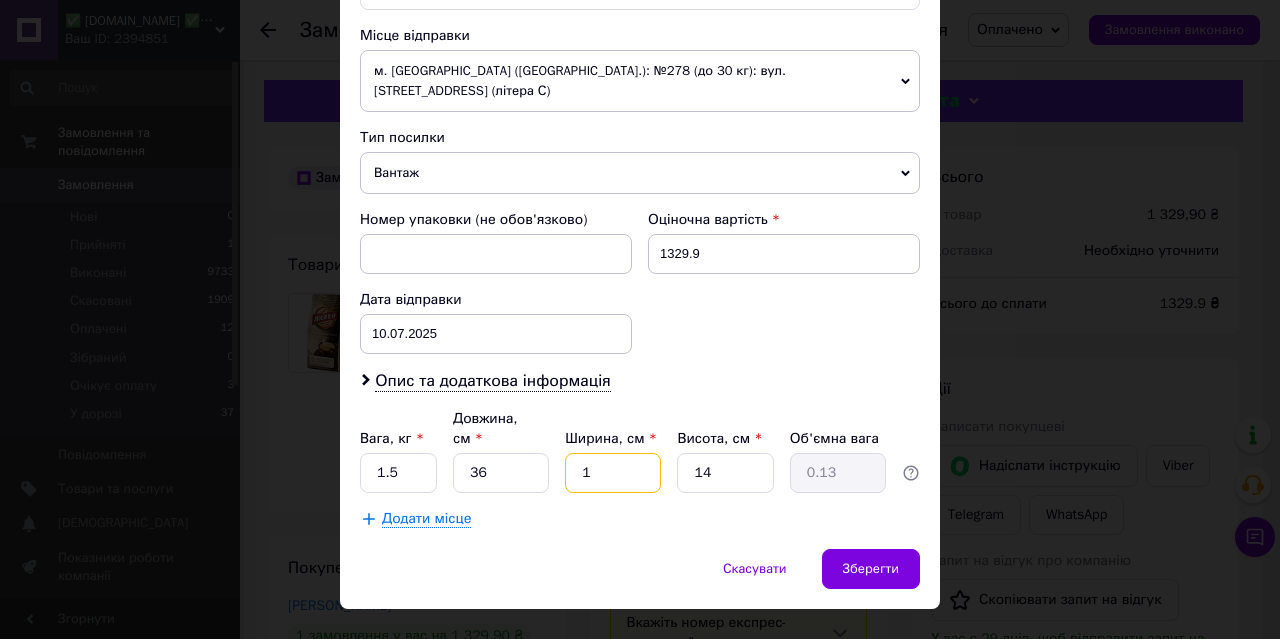 type on "17" 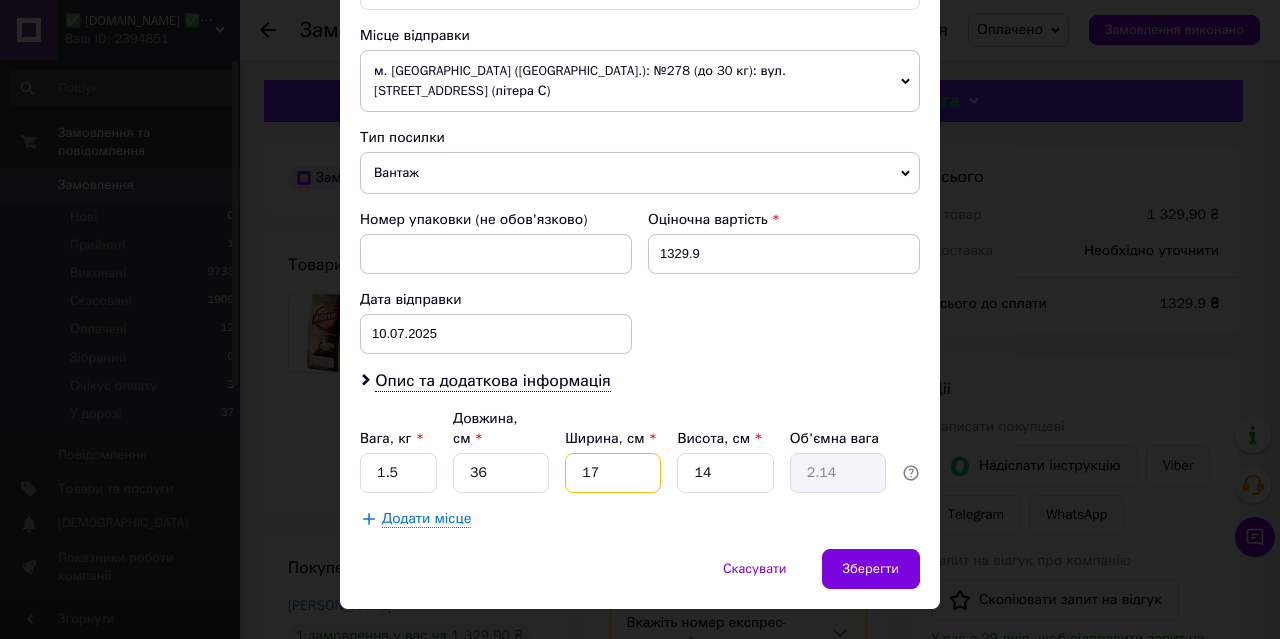 type on "17" 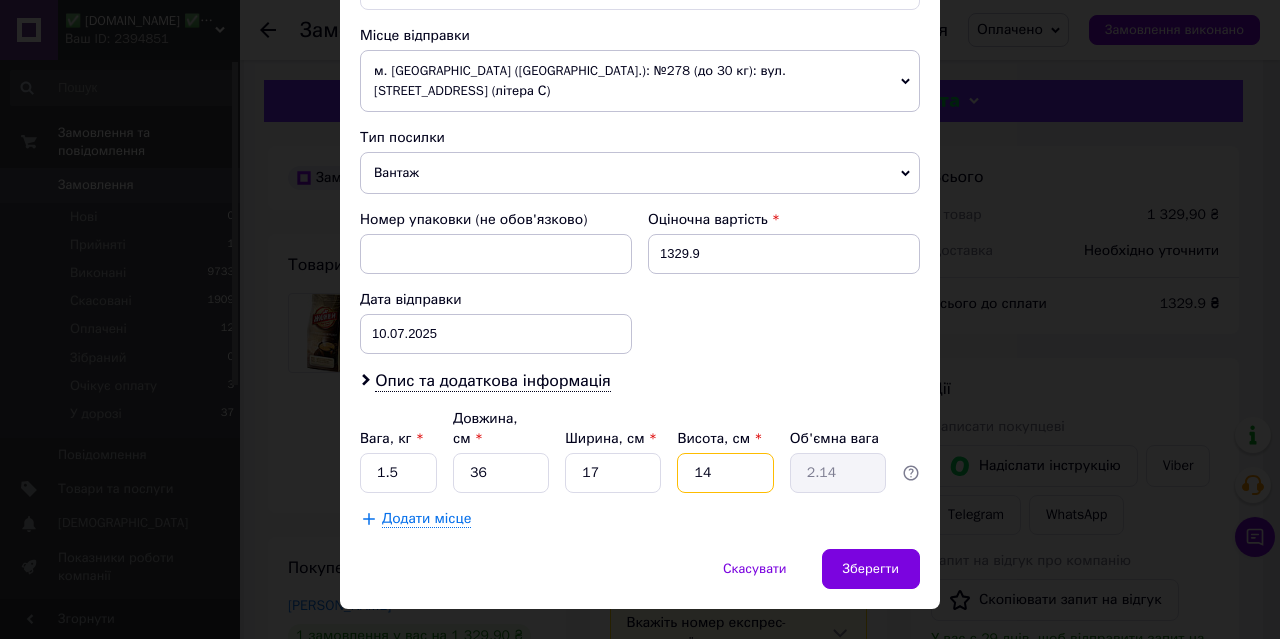 type on "1" 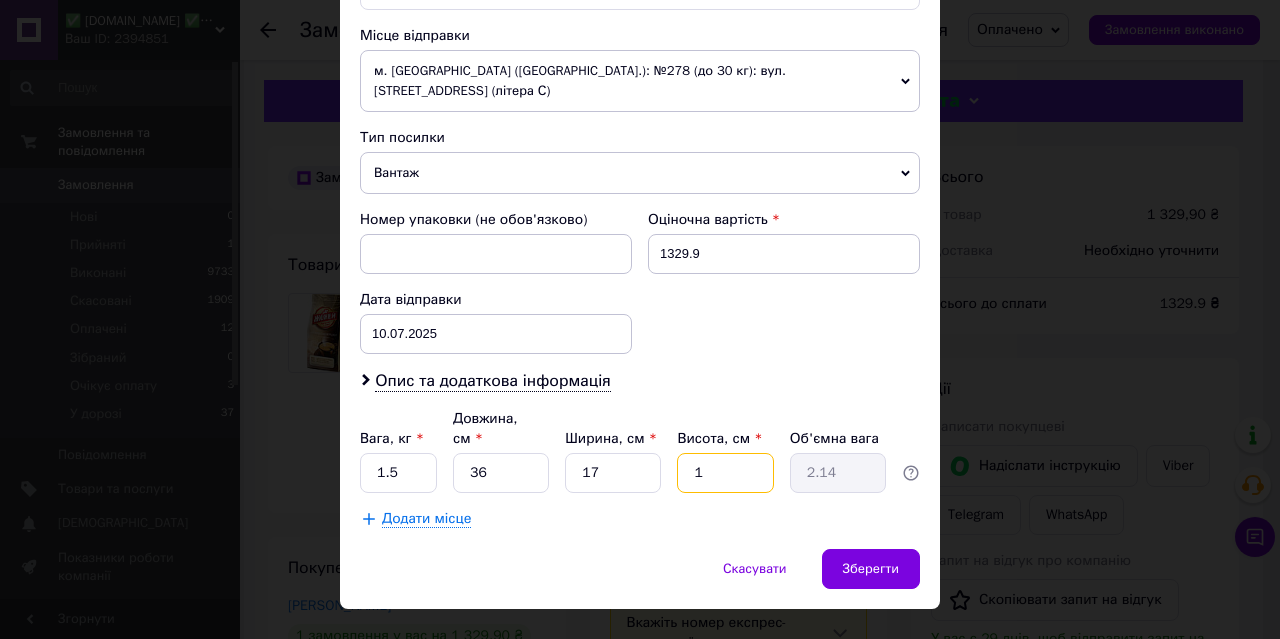 type on "0.15" 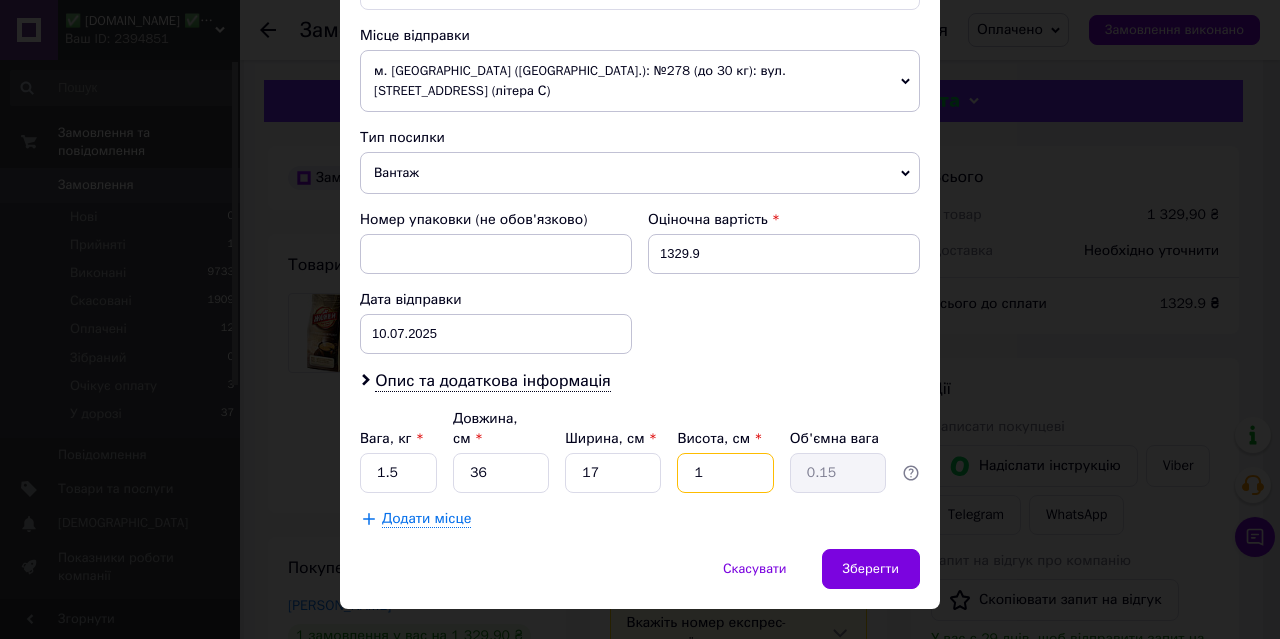 type on "13" 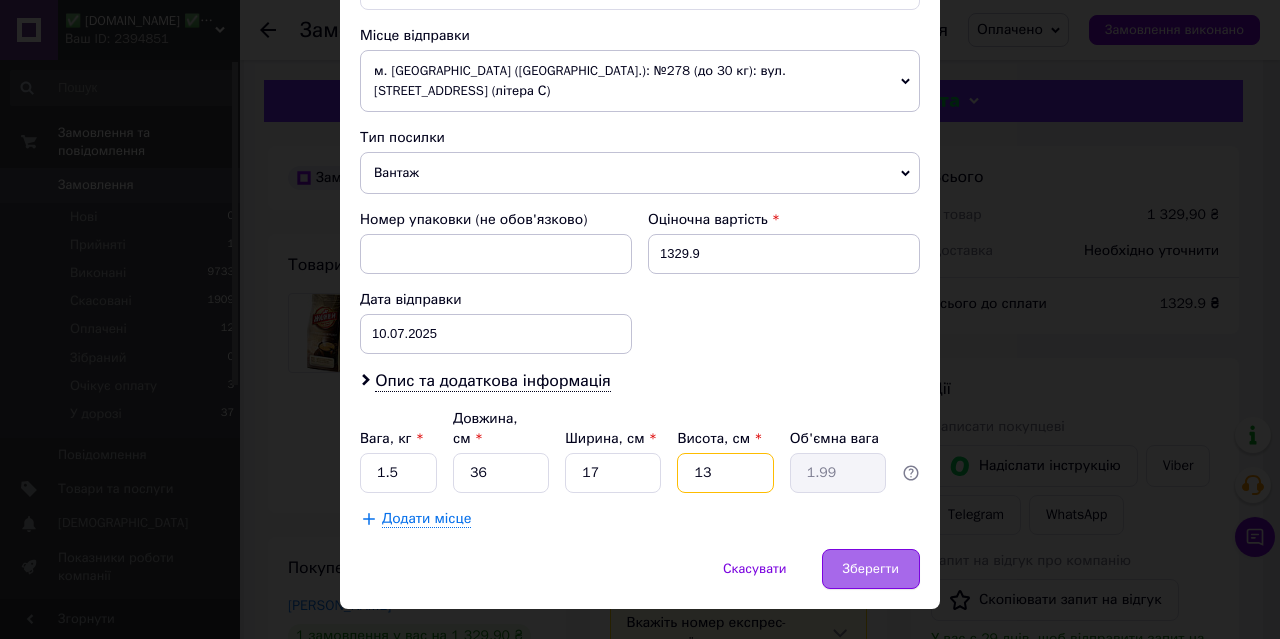 type on "13" 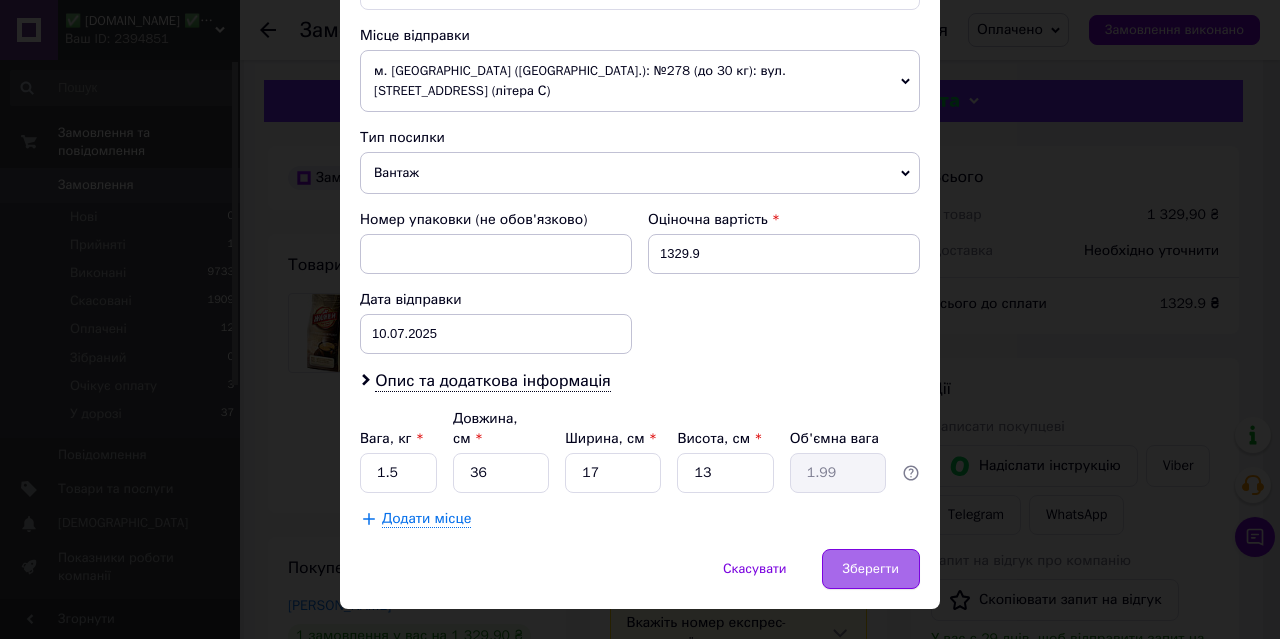 click on "Зберегти" at bounding box center (871, 569) 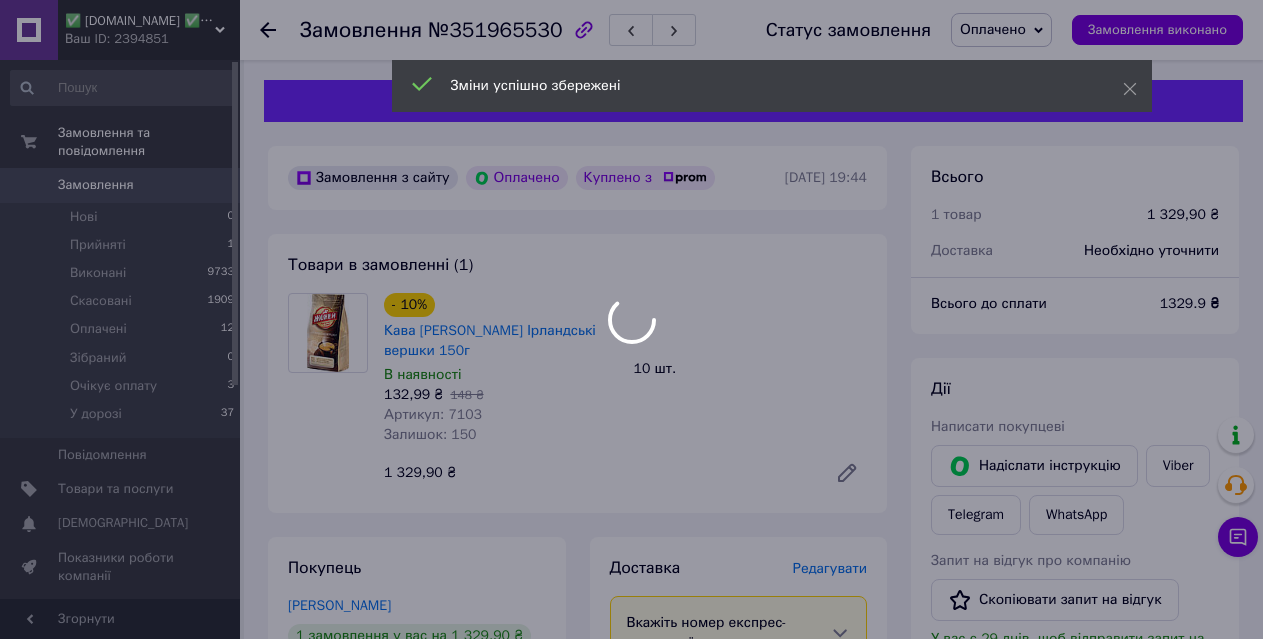scroll, scrollTop: 923, scrollLeft: 0, axis: vertical 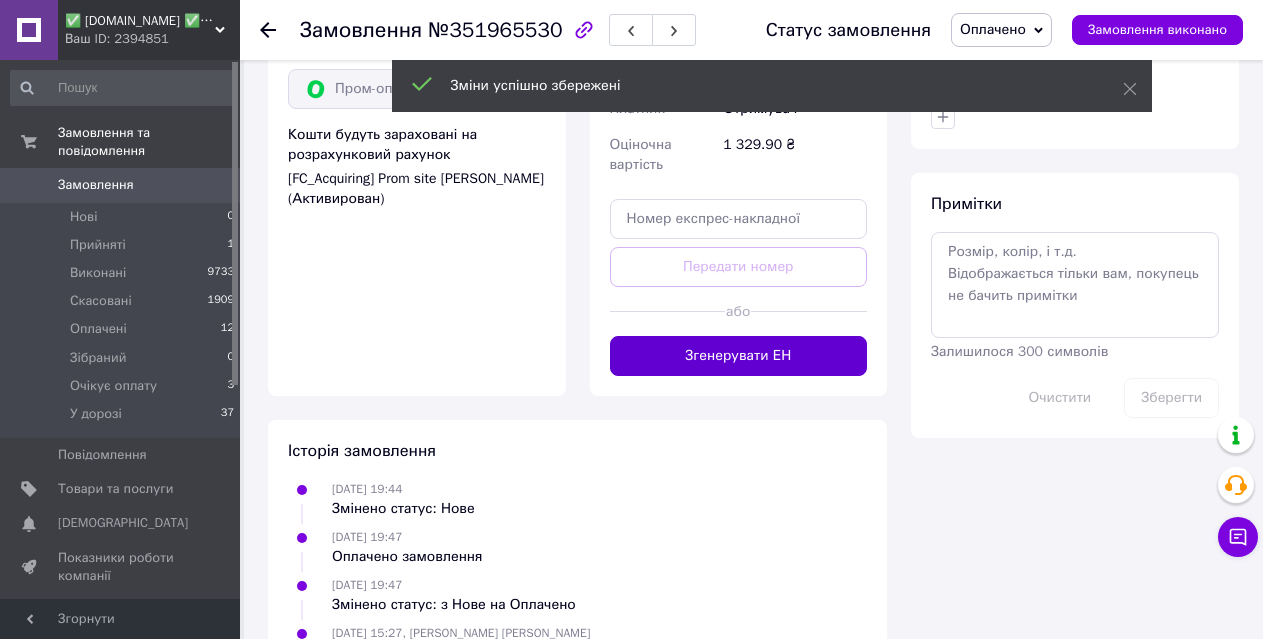 click on "Згенерувати ЕН" at bounding box center (739, 356) 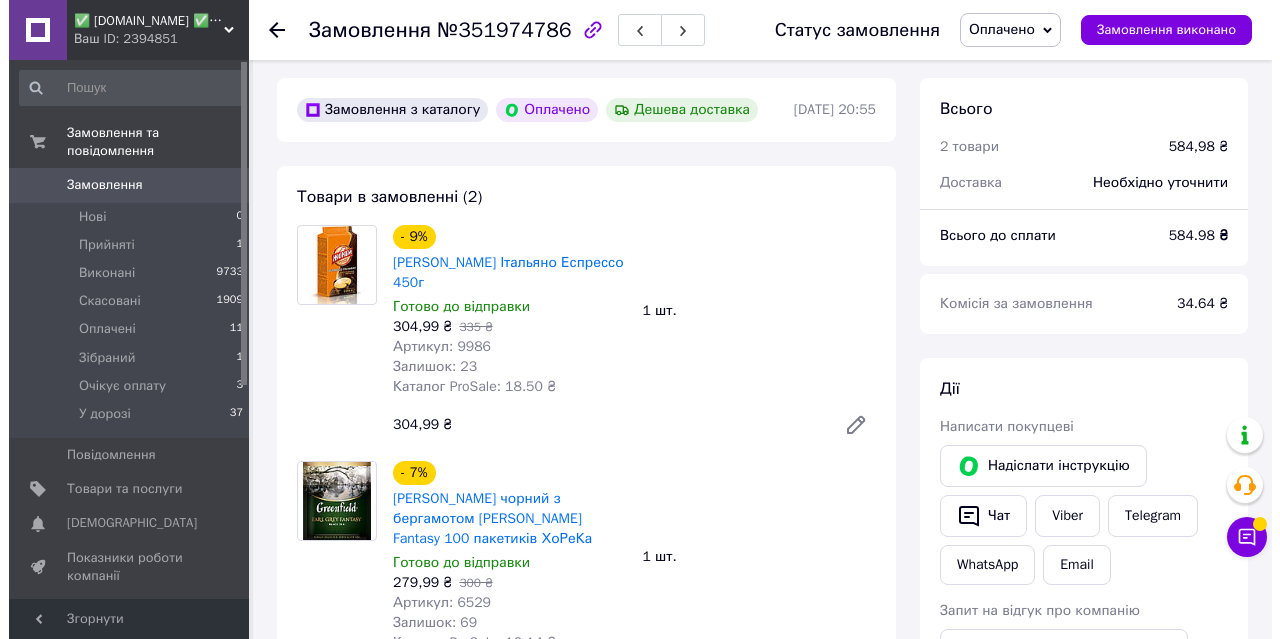 scroll, scrollTop: 400, scrollLeft: 0, axis: vertical 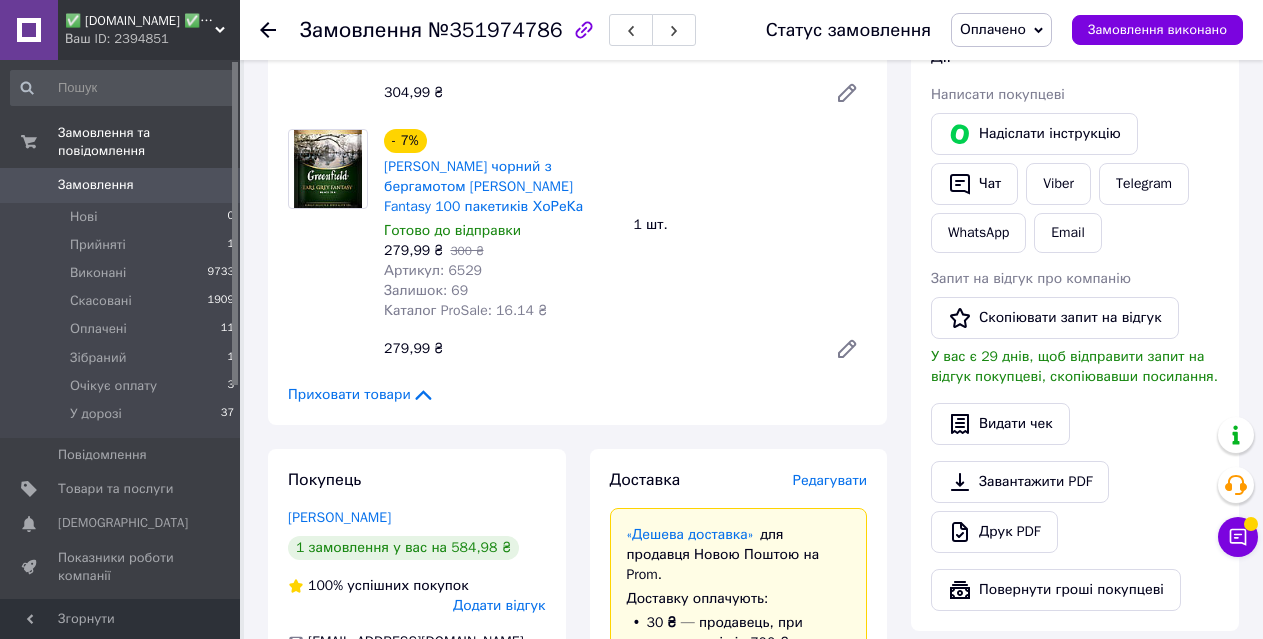 click on "Редагувати" at bounding box center [830, 480] 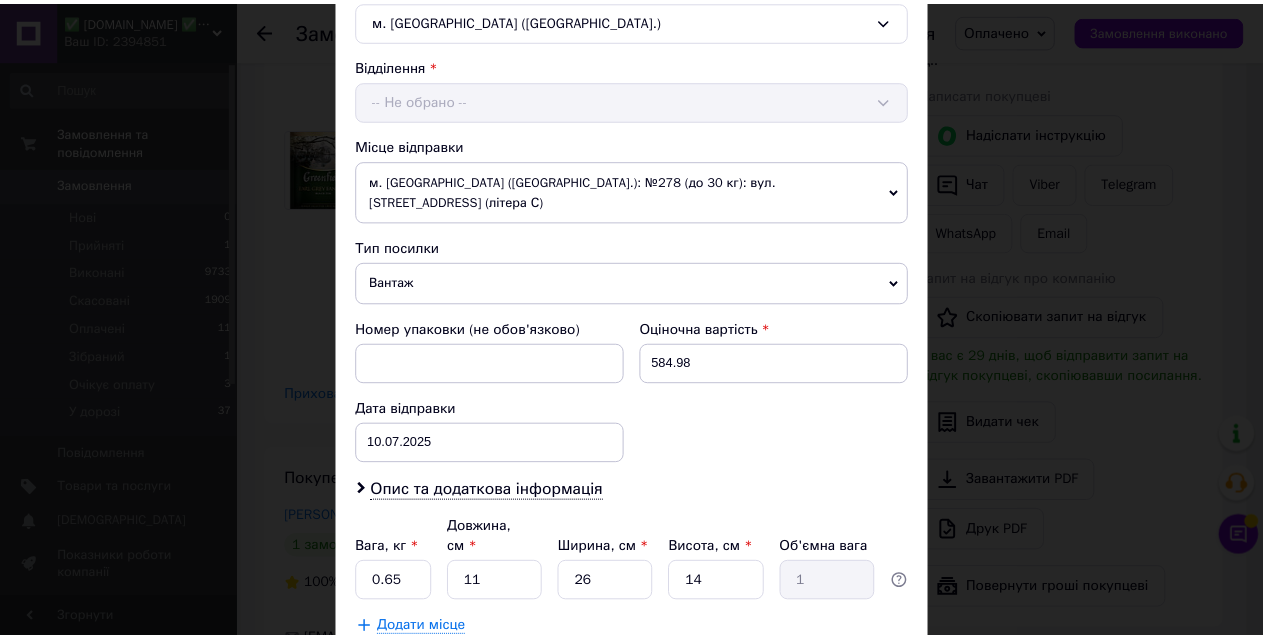 scroll, scrollTop: 689, scrollLeft: 0, axis: vertical 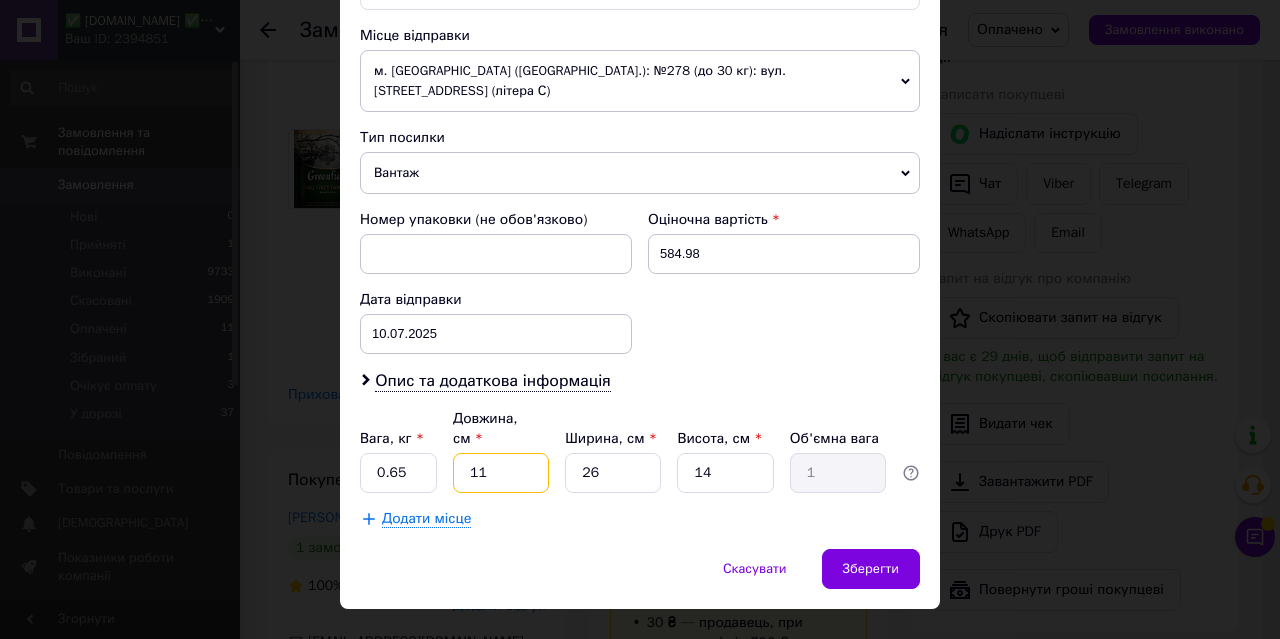 click on "11" at bounding box center [501, 473] 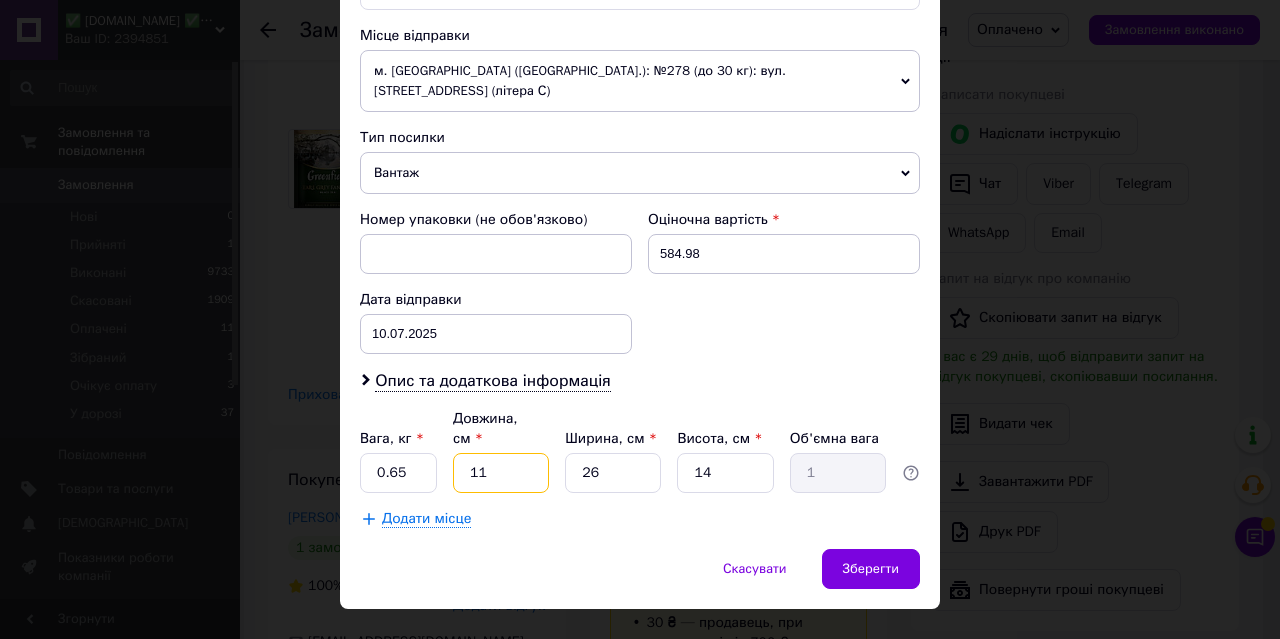 type on "3" 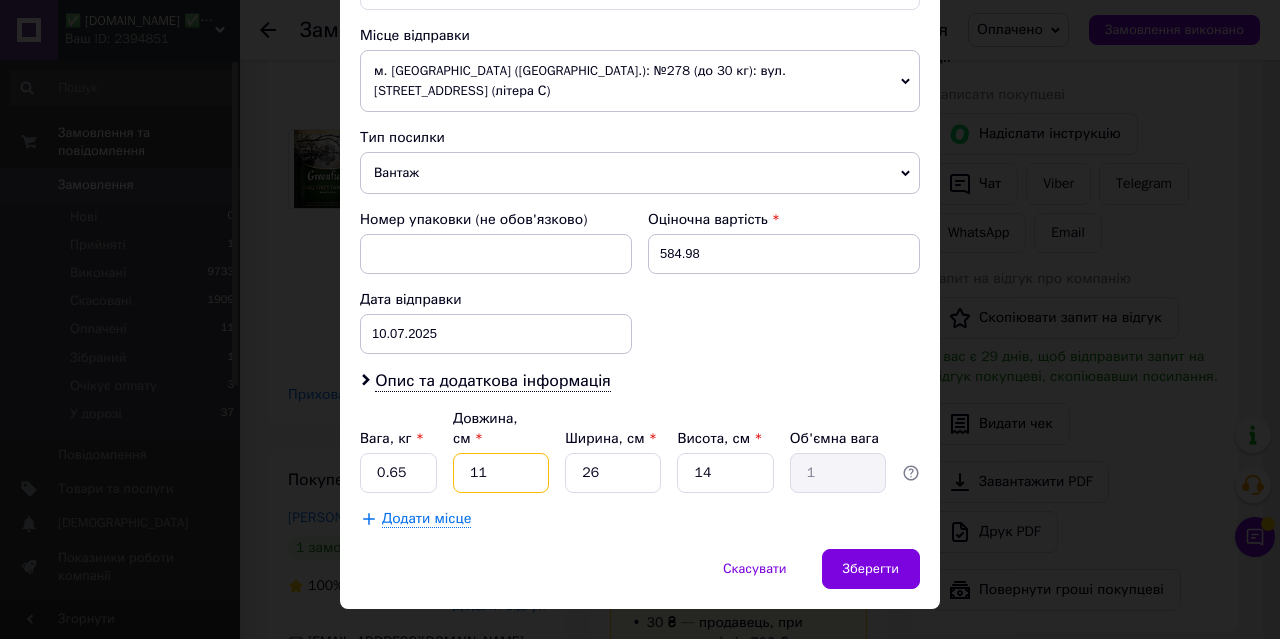 type on "0.27" 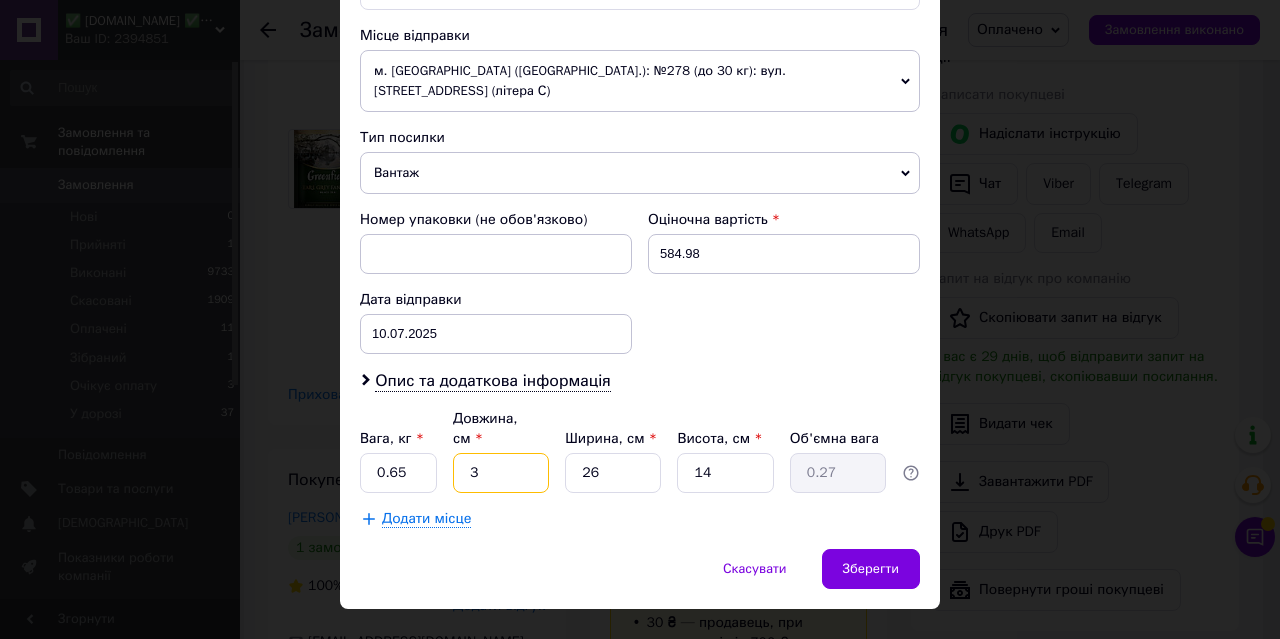 type on "34" 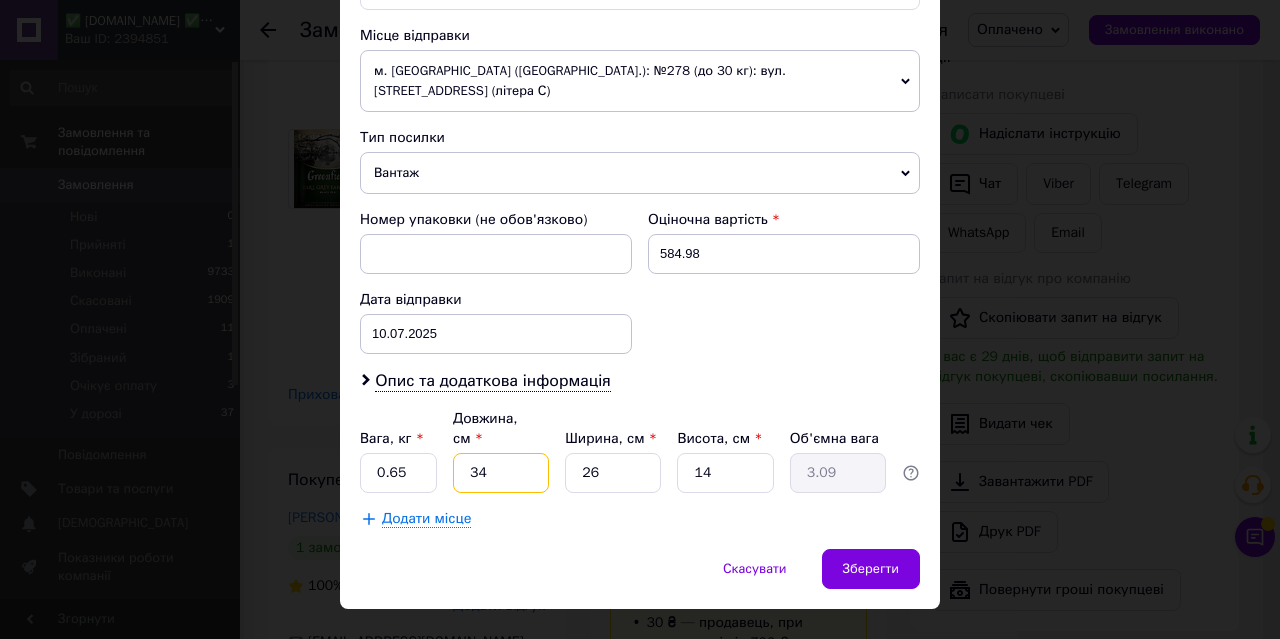 type on "34" 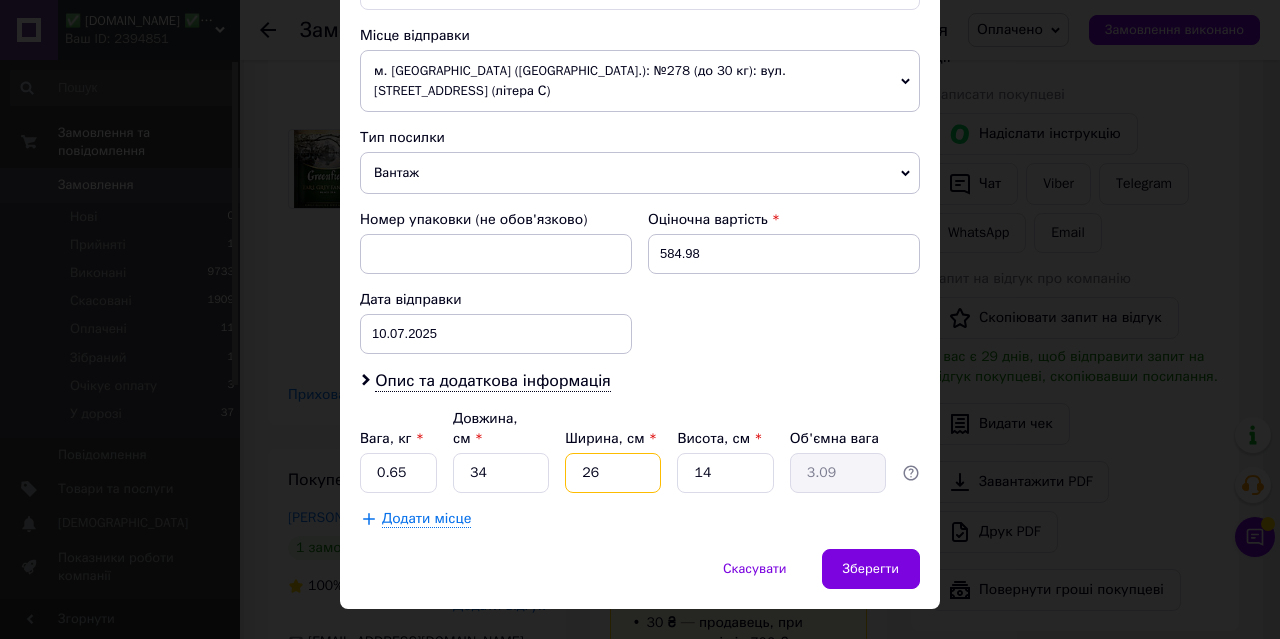 type on "2" 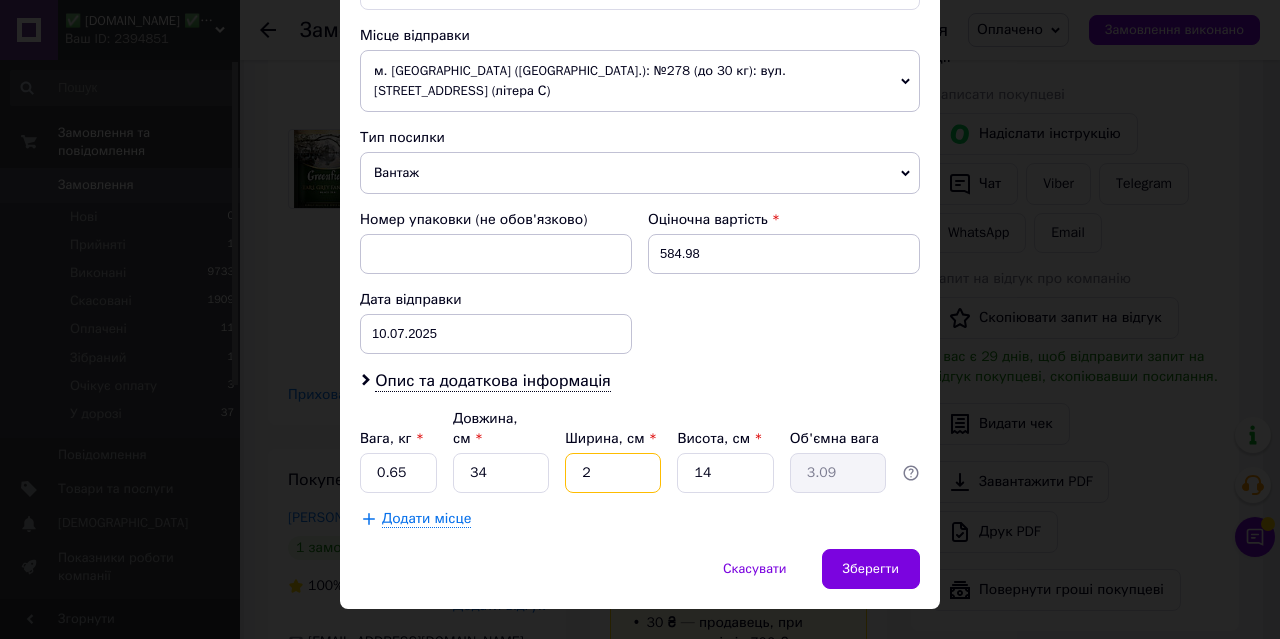 type on "0.24" 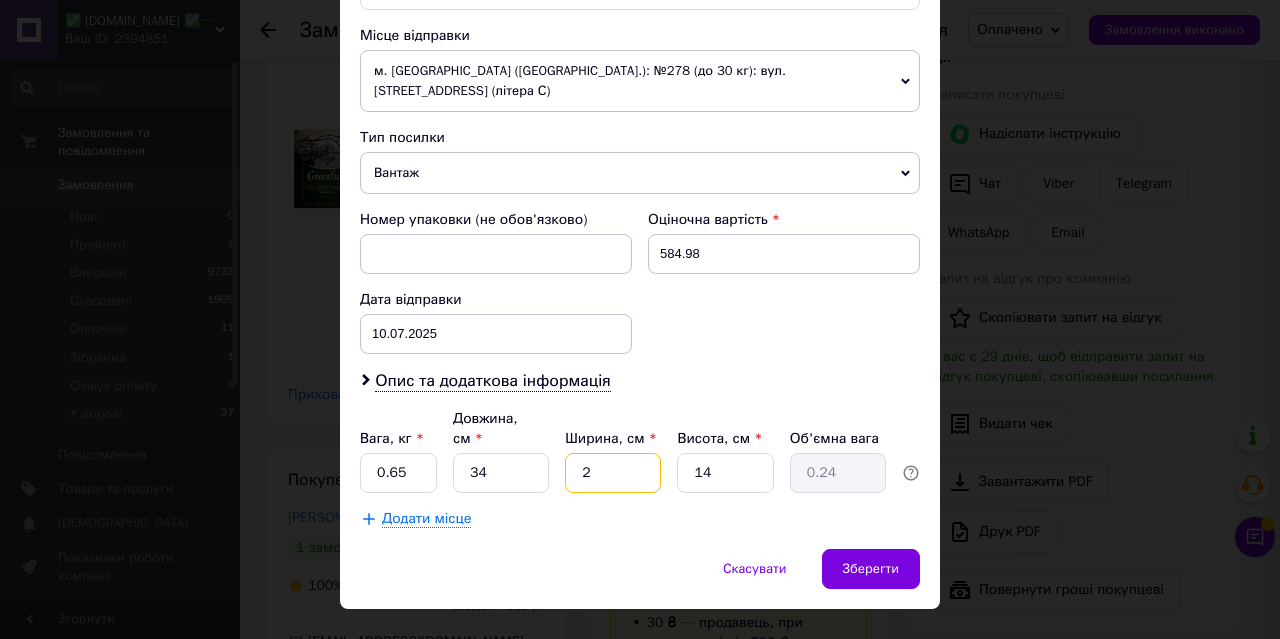 type on "20" 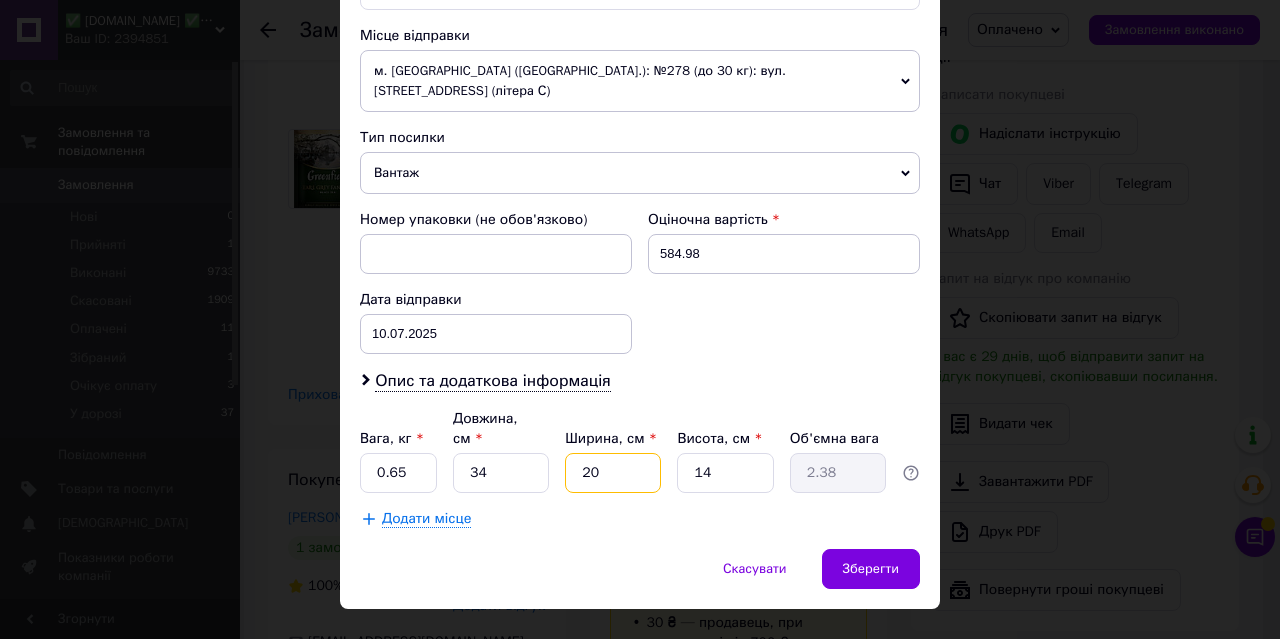 type on "20" 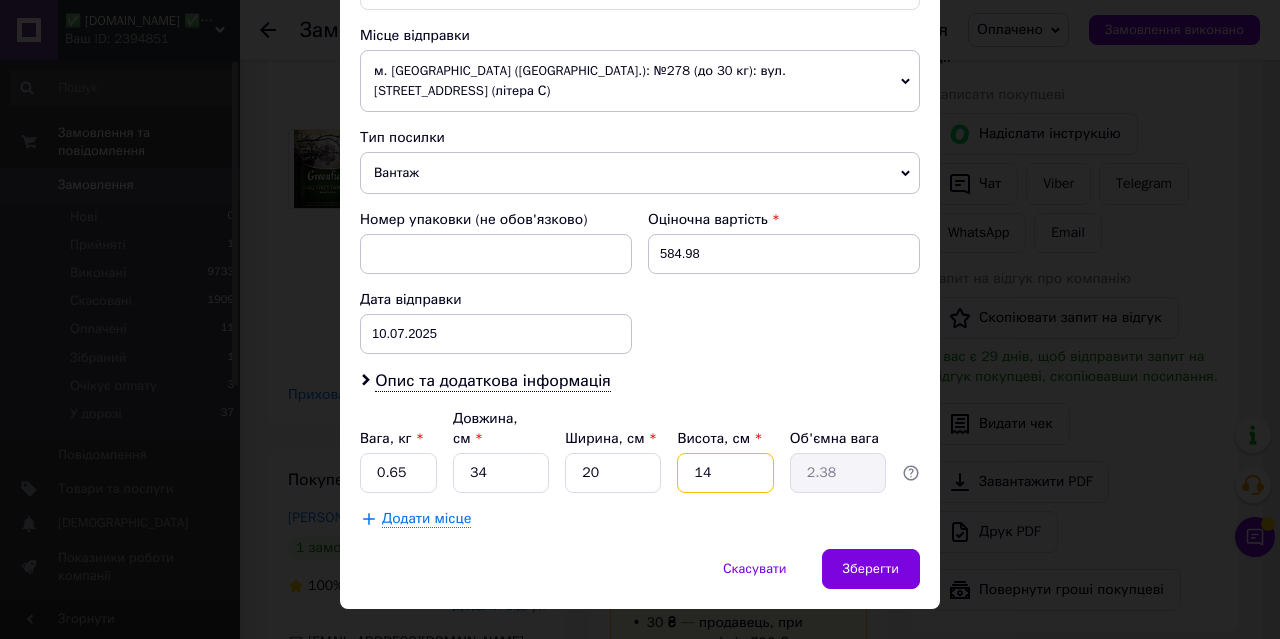 type on "6" 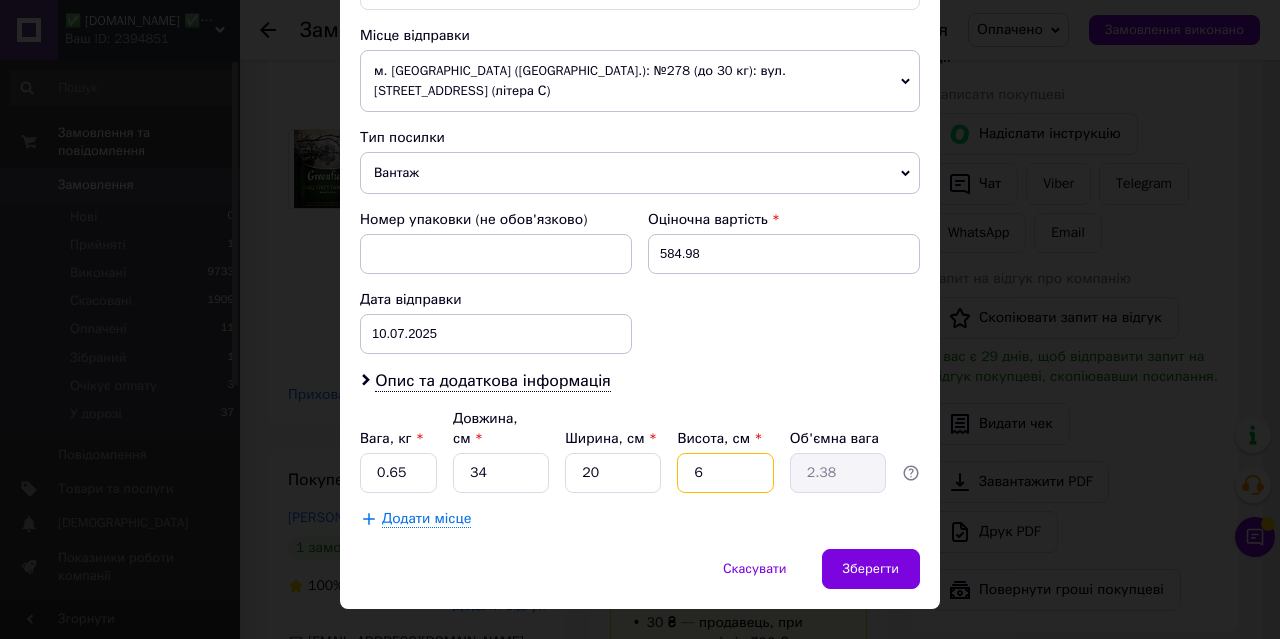 type on "1.02" 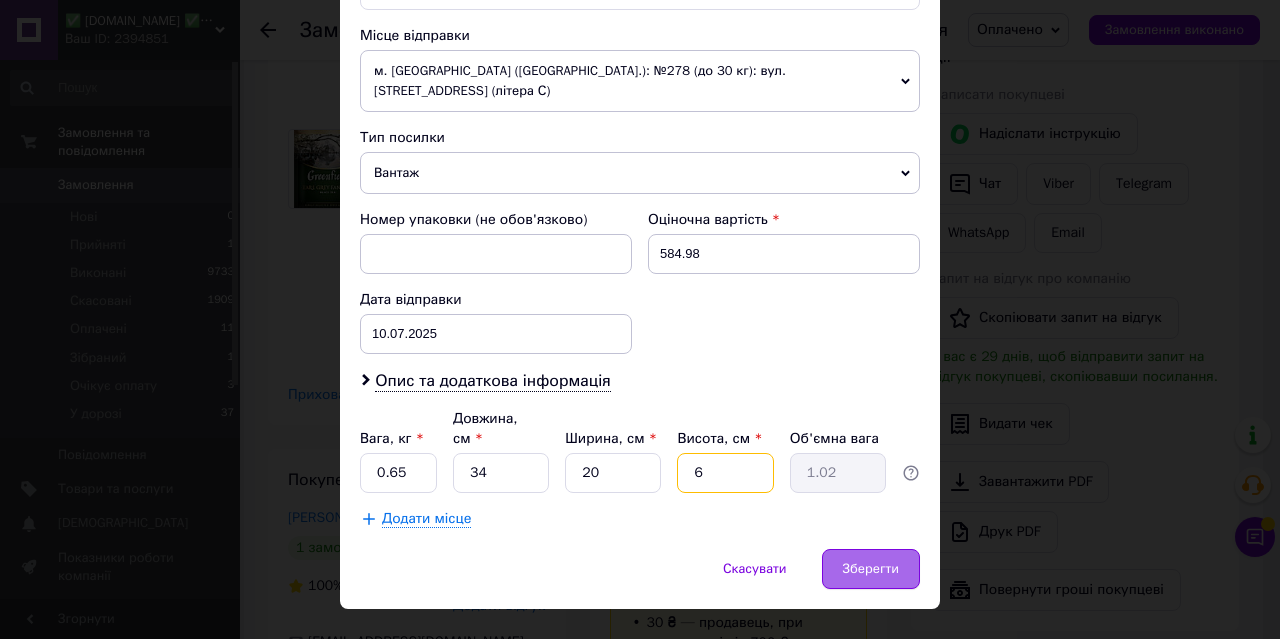 type on "6" 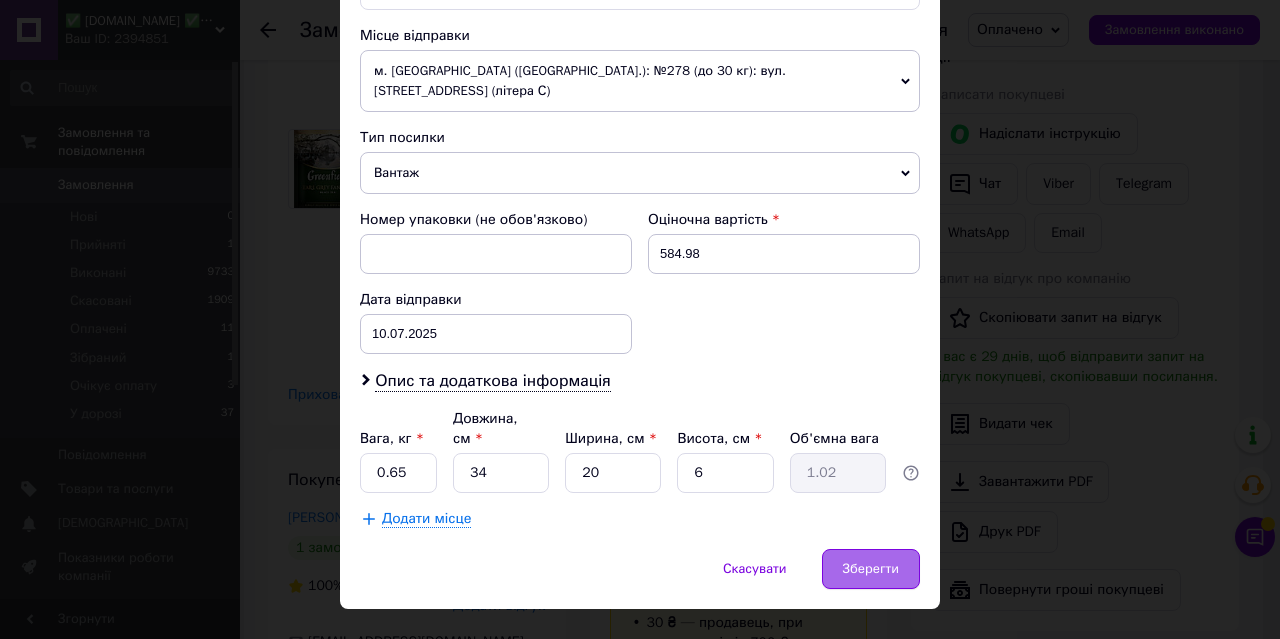 click on "Зберегти" at bounding box center (871, 569) 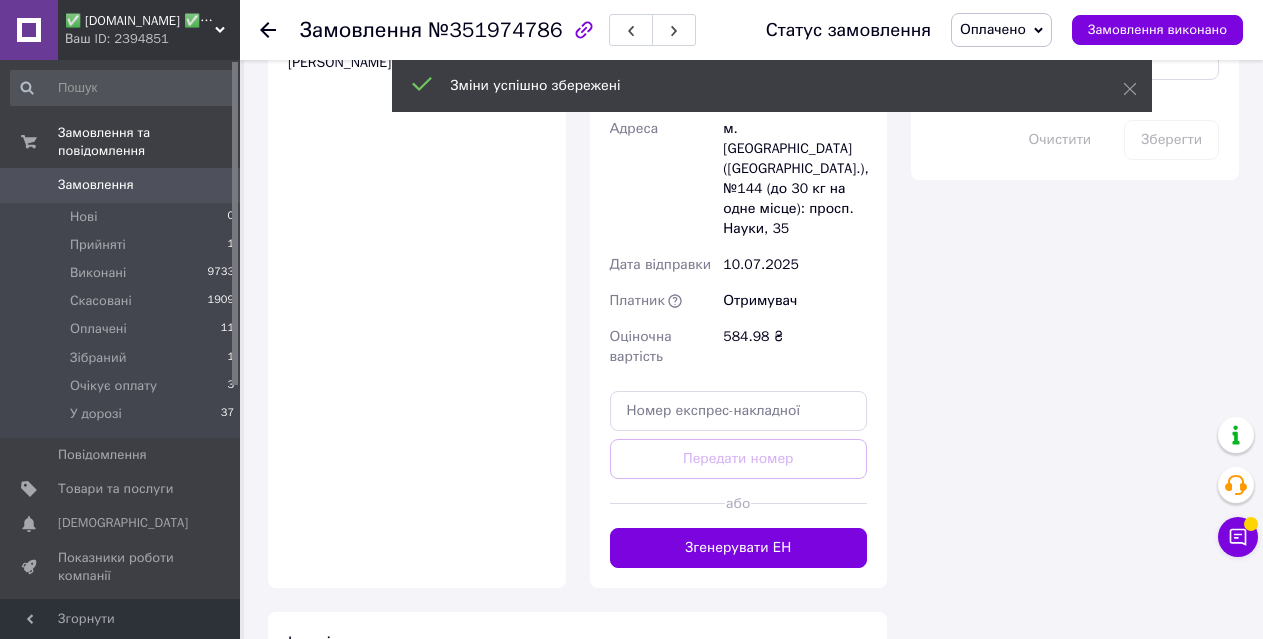 scroll, scrollTop: 1300, scrollLeft: 0, axis: vertical 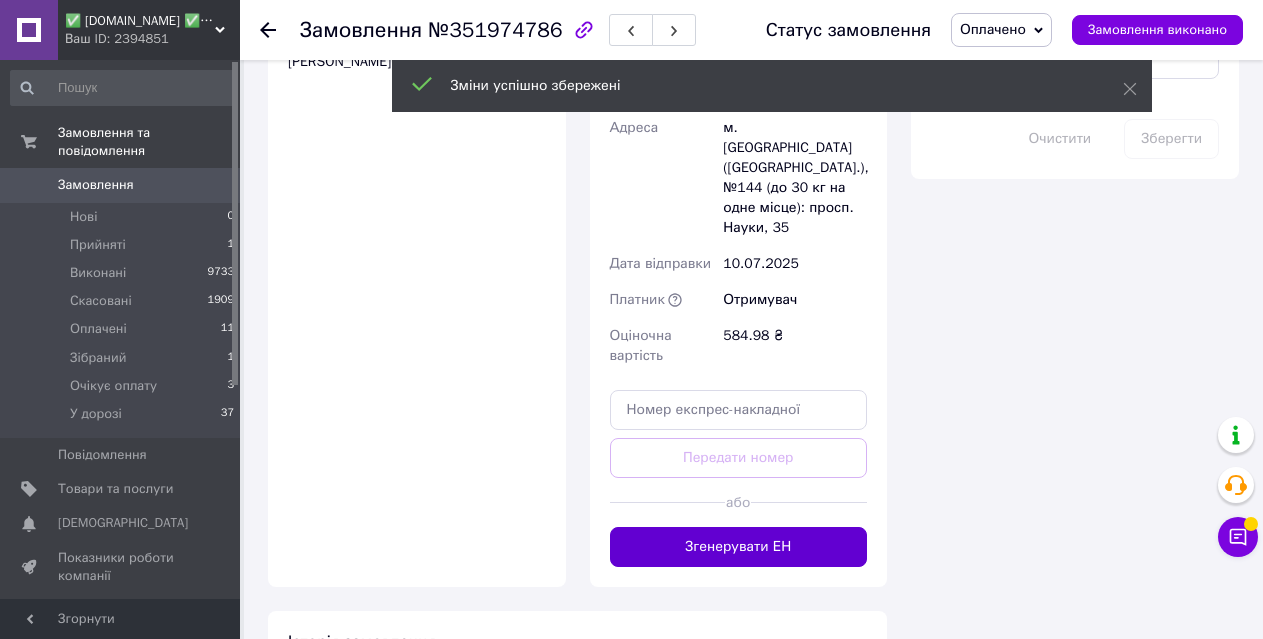 click on "Згенерувати ЕН" at bounding box center (739, 547) 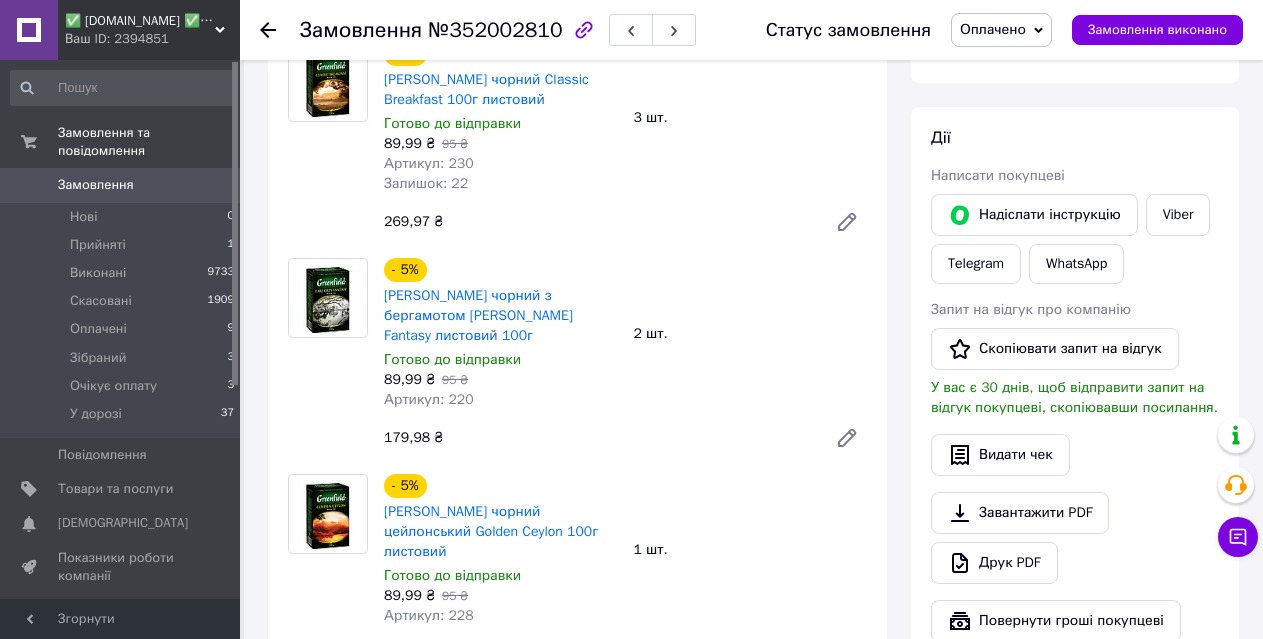 scroll, scrollTop: 240, scrollLeft: 0, axis: vertical 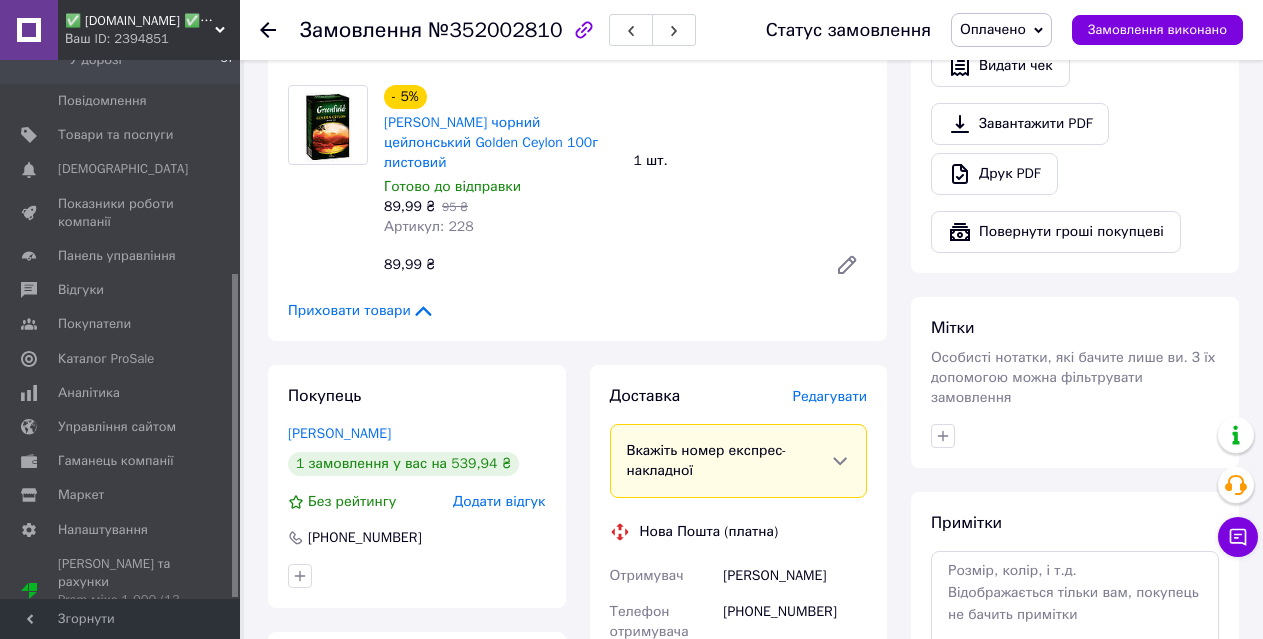 click on "Редагувати" at bounding box center (830, 396) 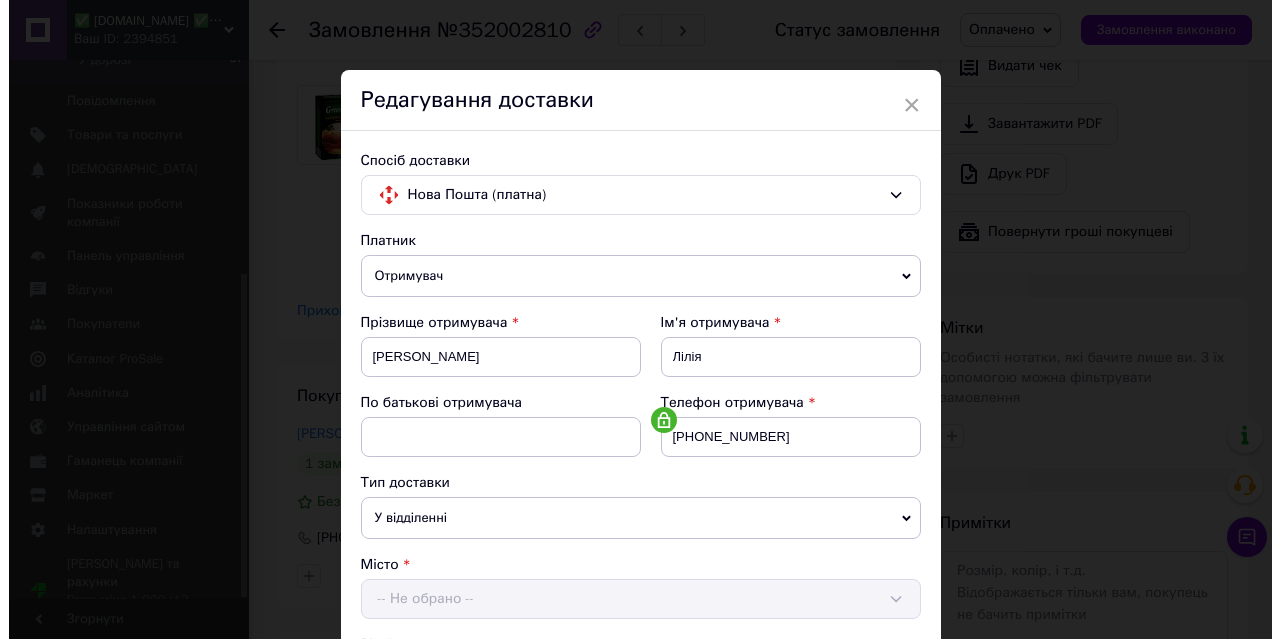 scroll, scrollTop: 1140, scrollLeft: 0, axis: vertical 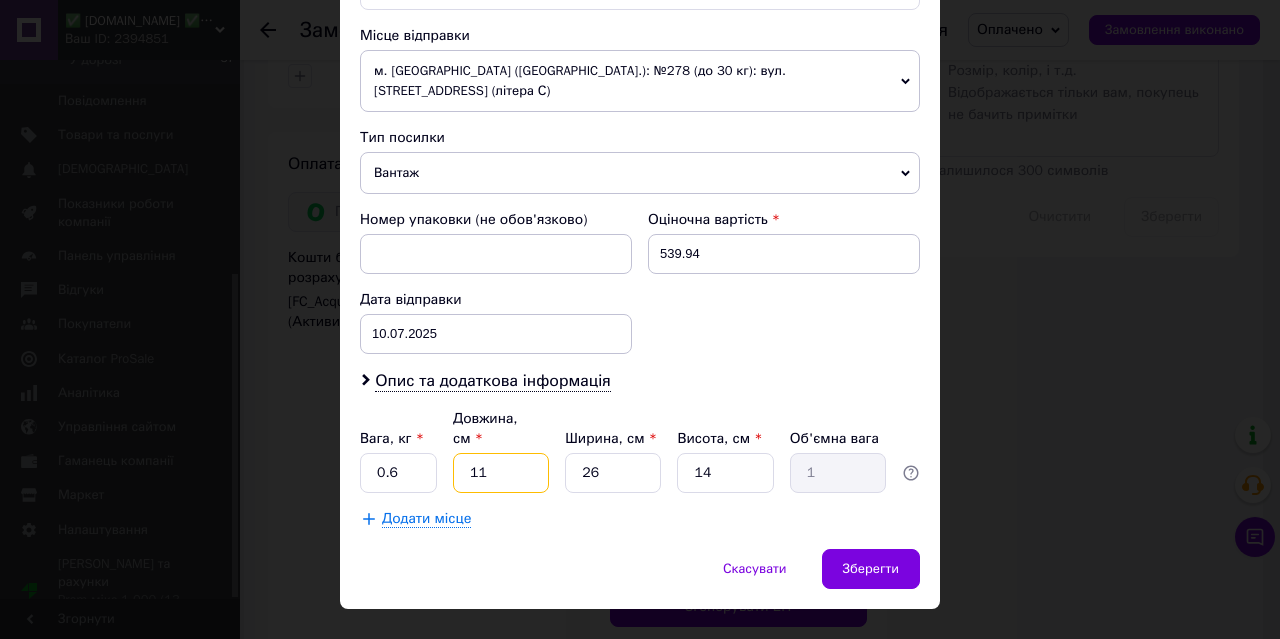 click on "11" at bounding box center (501, 473) 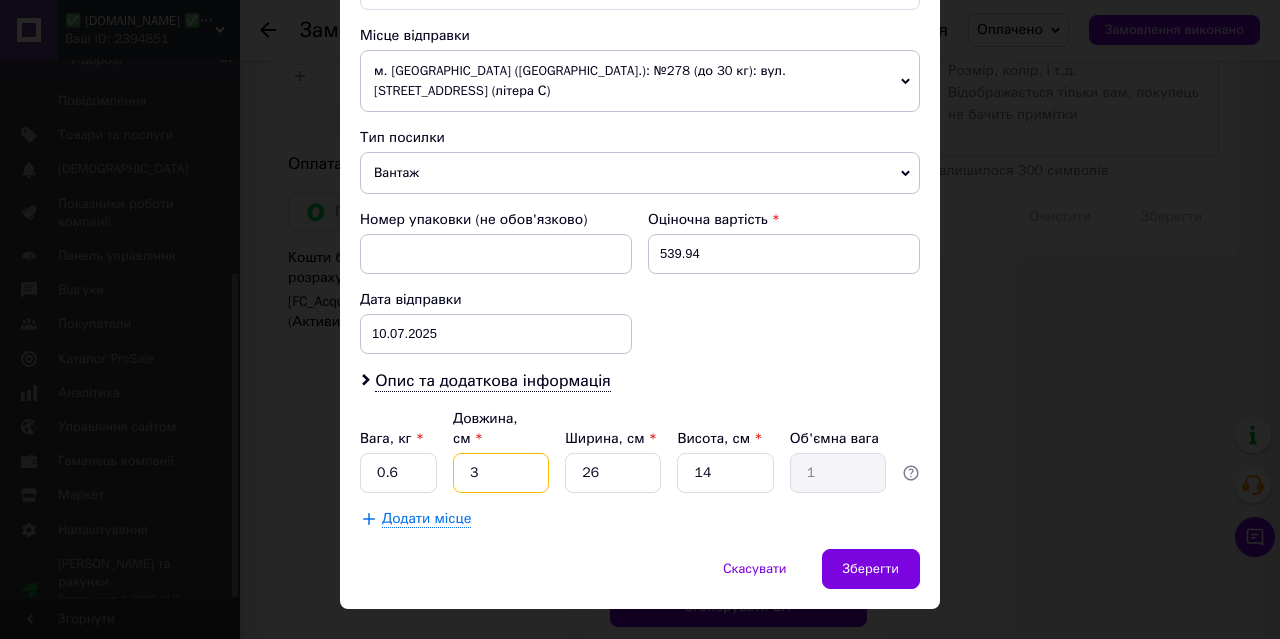type on "0.27" 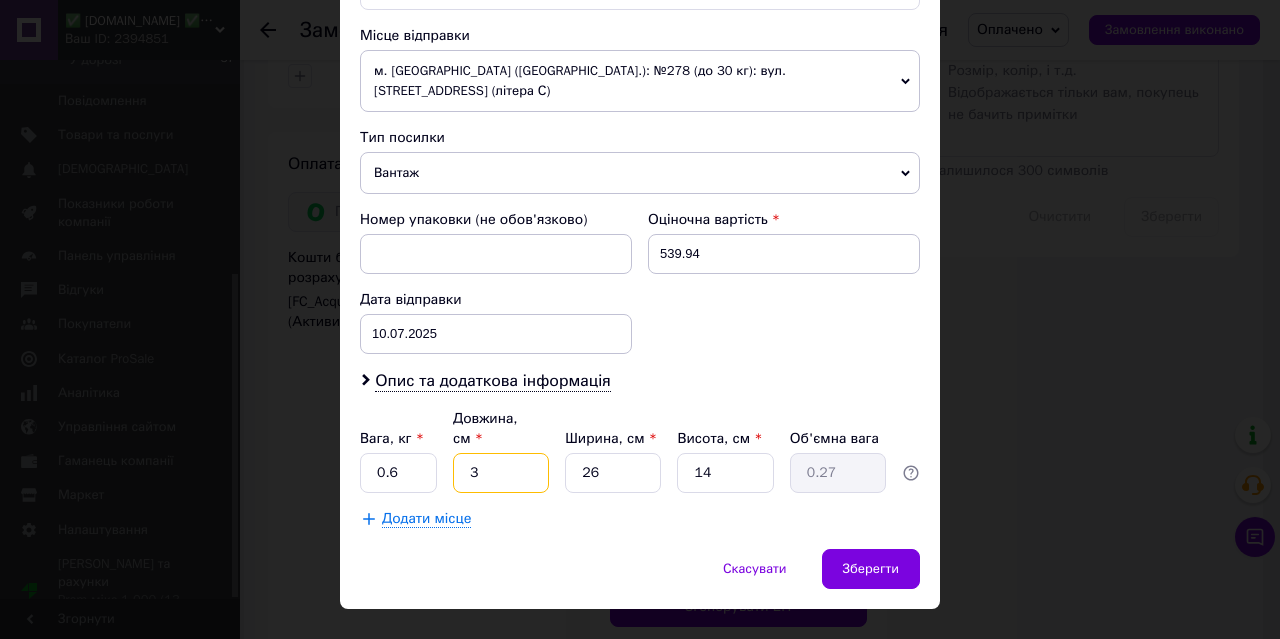 type on "30" 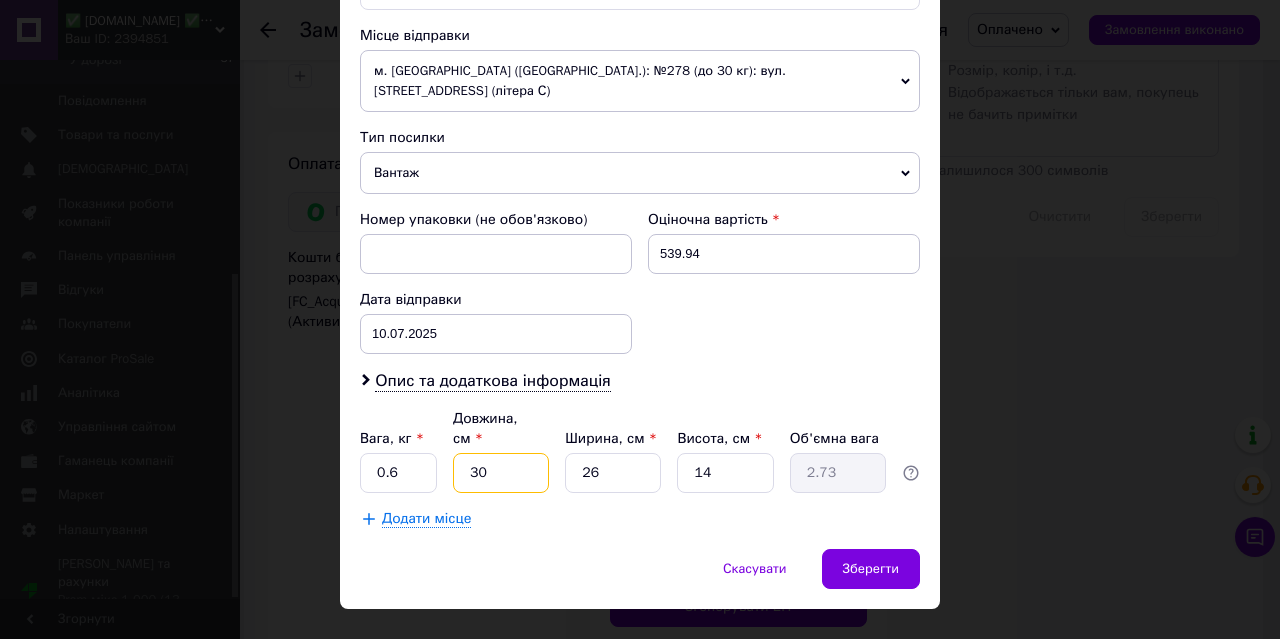 type on "30" 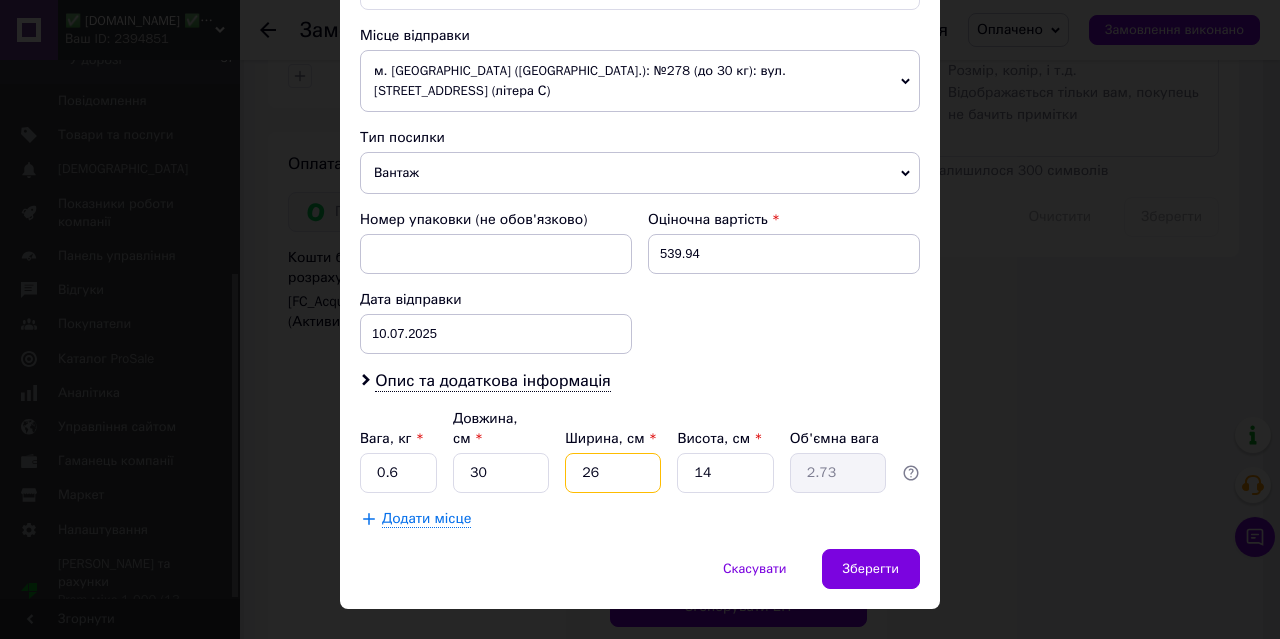 type on "1" 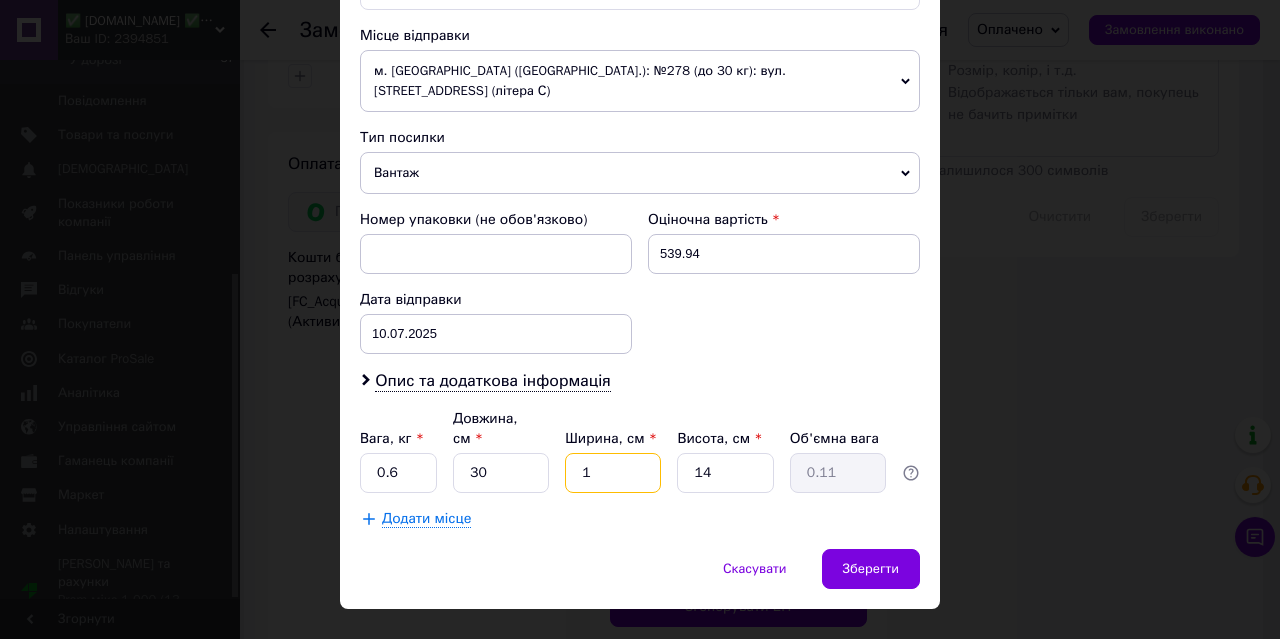 type on "13" 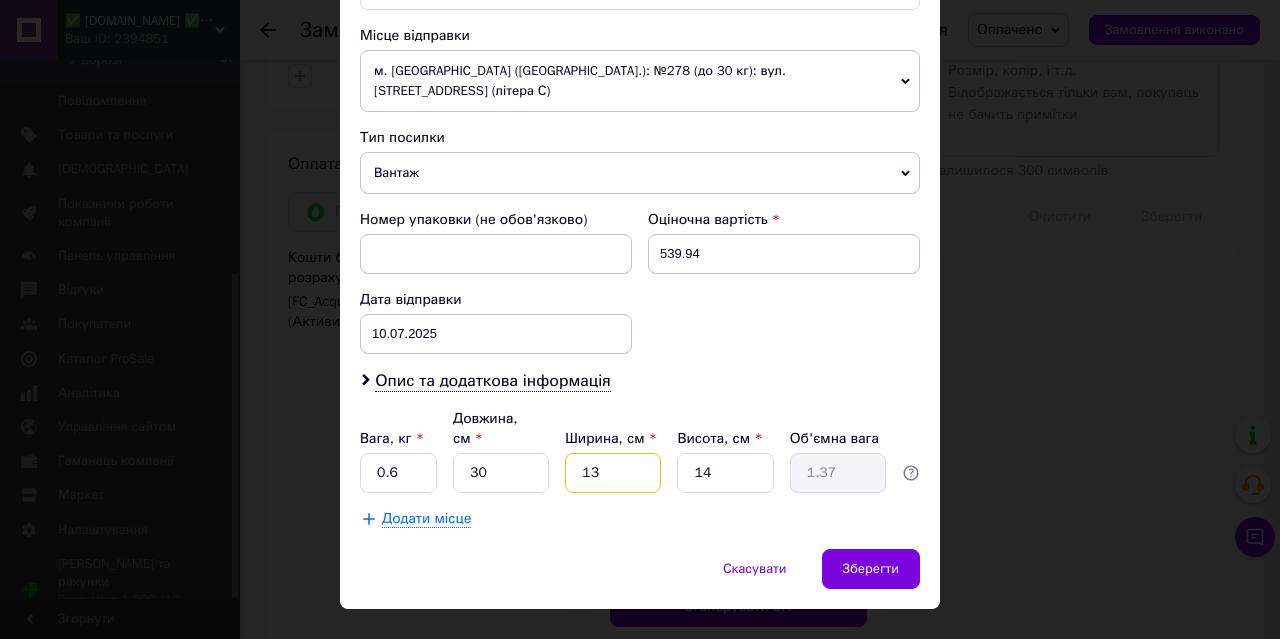 type on "13" 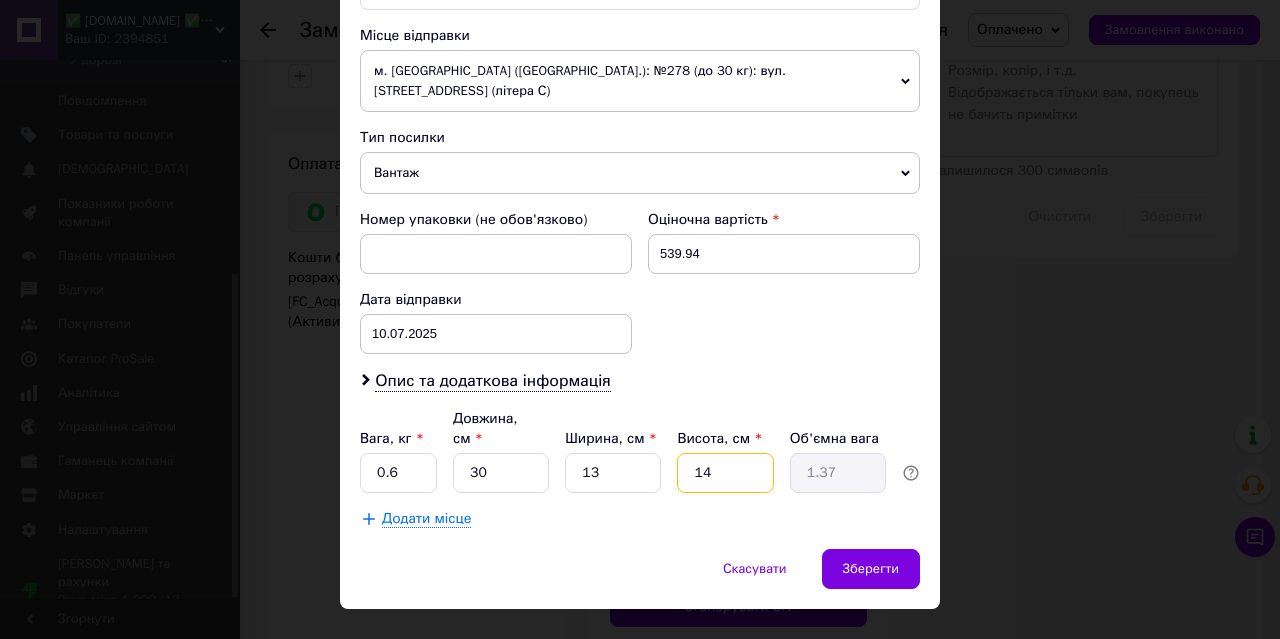 type on "8" 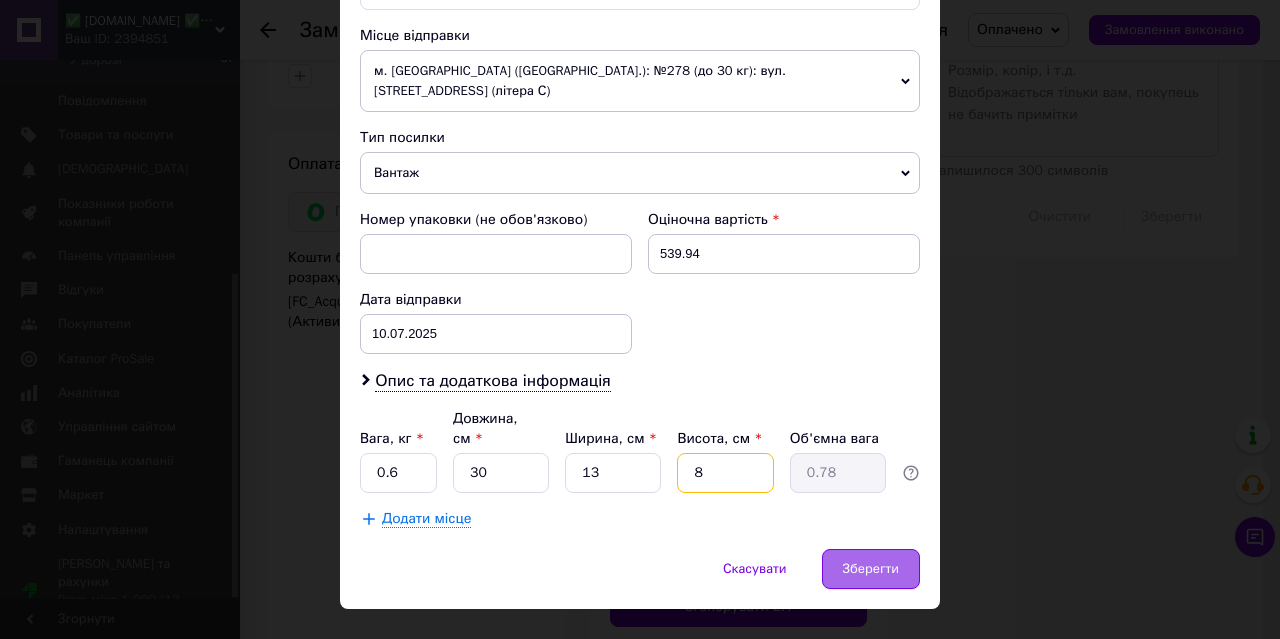 type on "8" 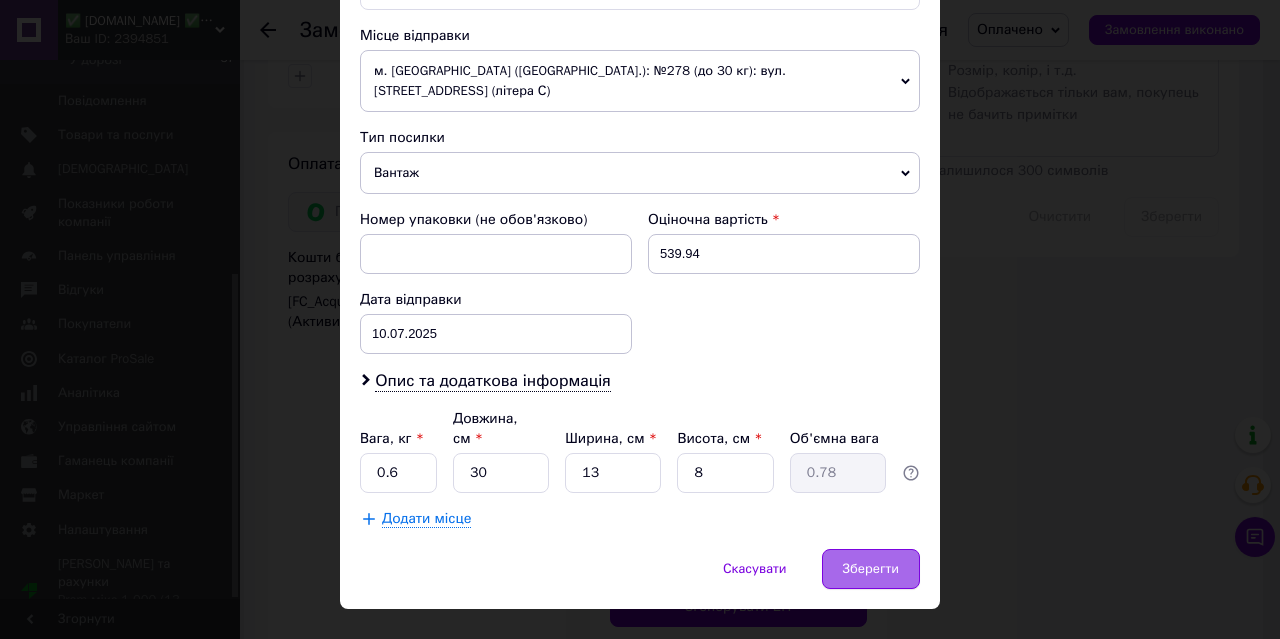 click on "Зберегти" at bounding box center [871, 569] 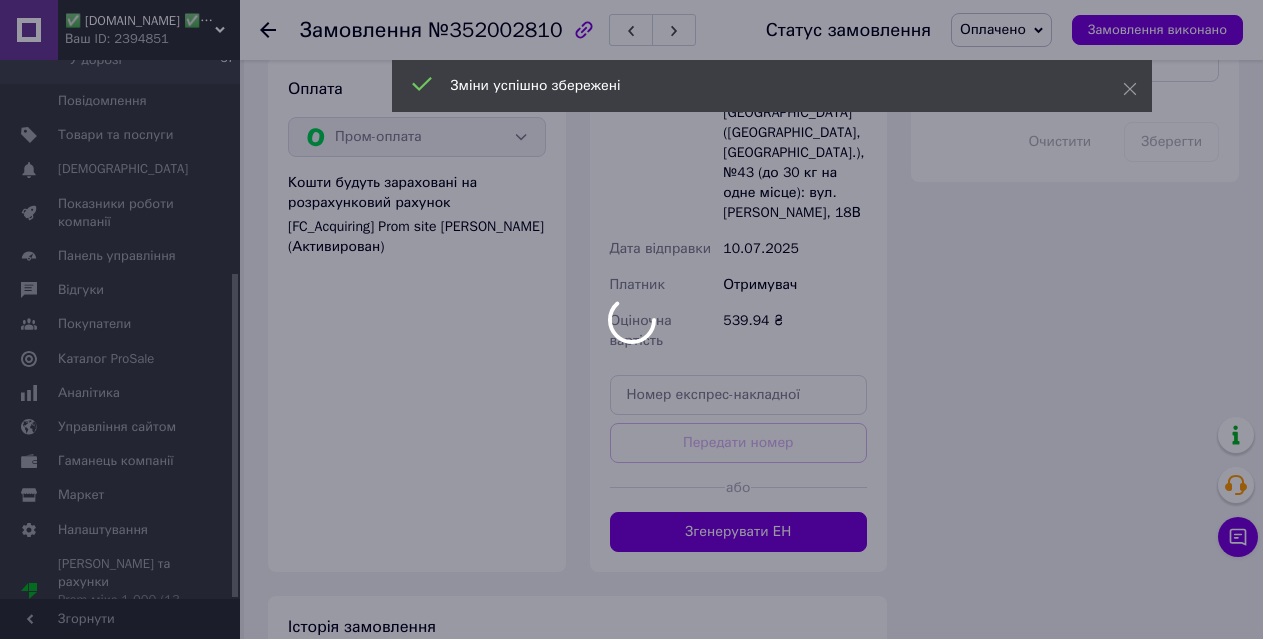 scroll, scrollTop: 1371, scrollLeft: 0, axis: vertical 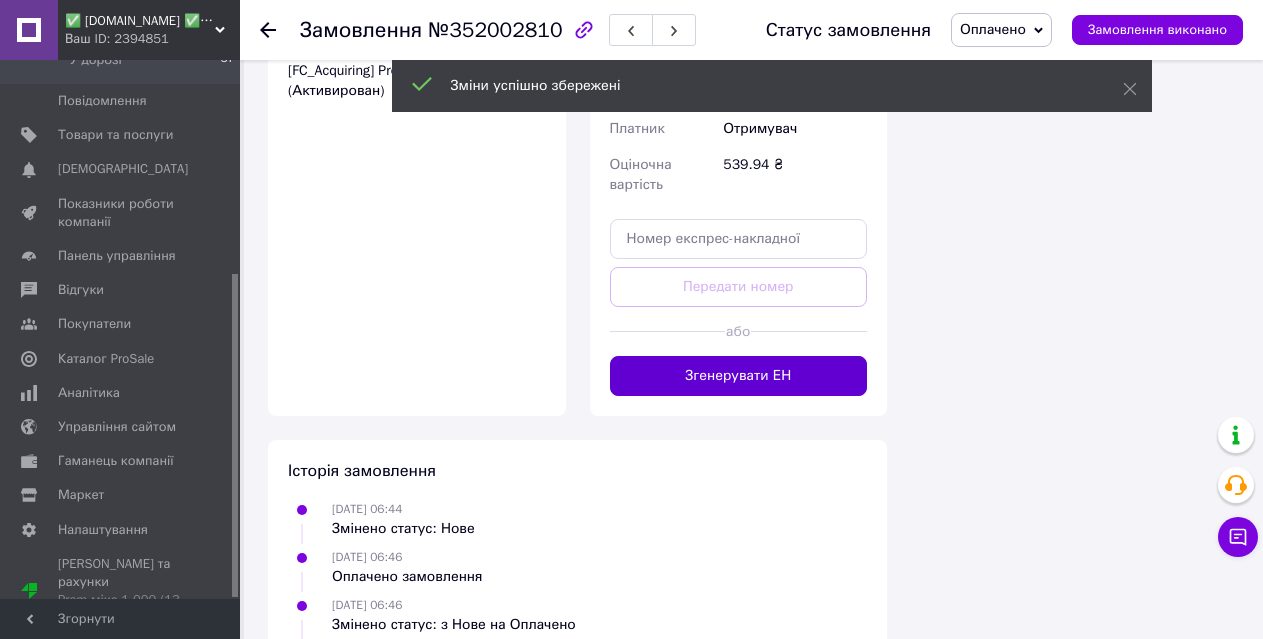click on "Згенерувати ЕН" at bounding box center (739, 376) 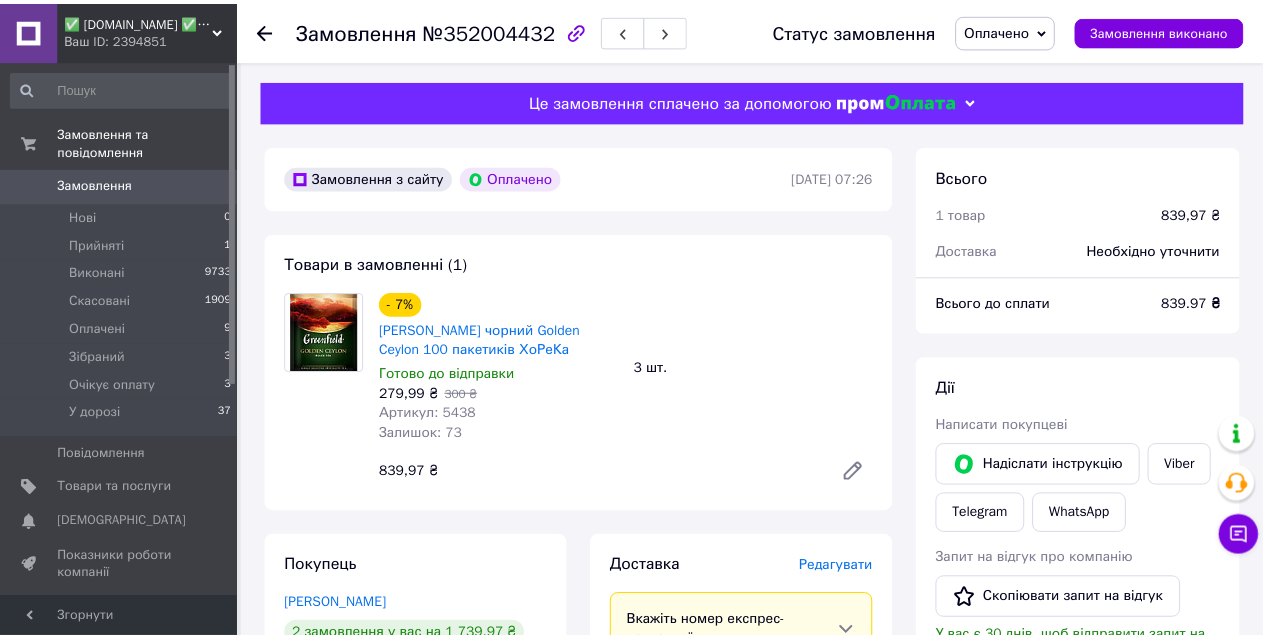 scroll, scrollTop: 0, scrollLeft: 0, axis: both 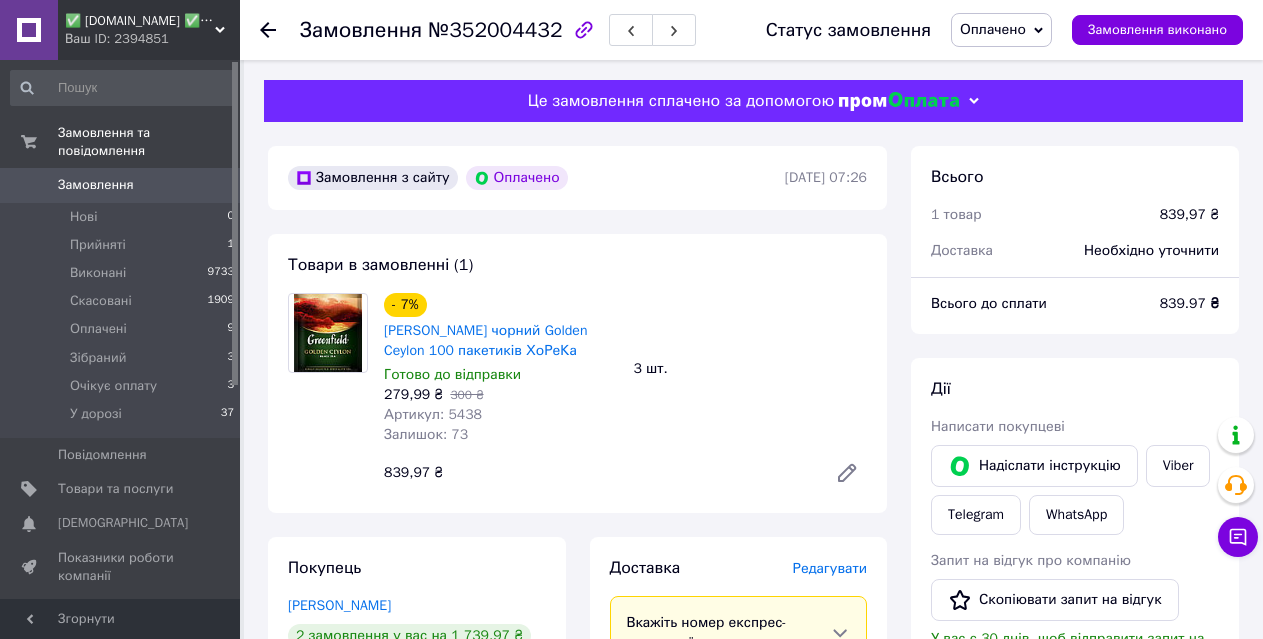 click on "Редагувати" at bounding box center (830, 568) 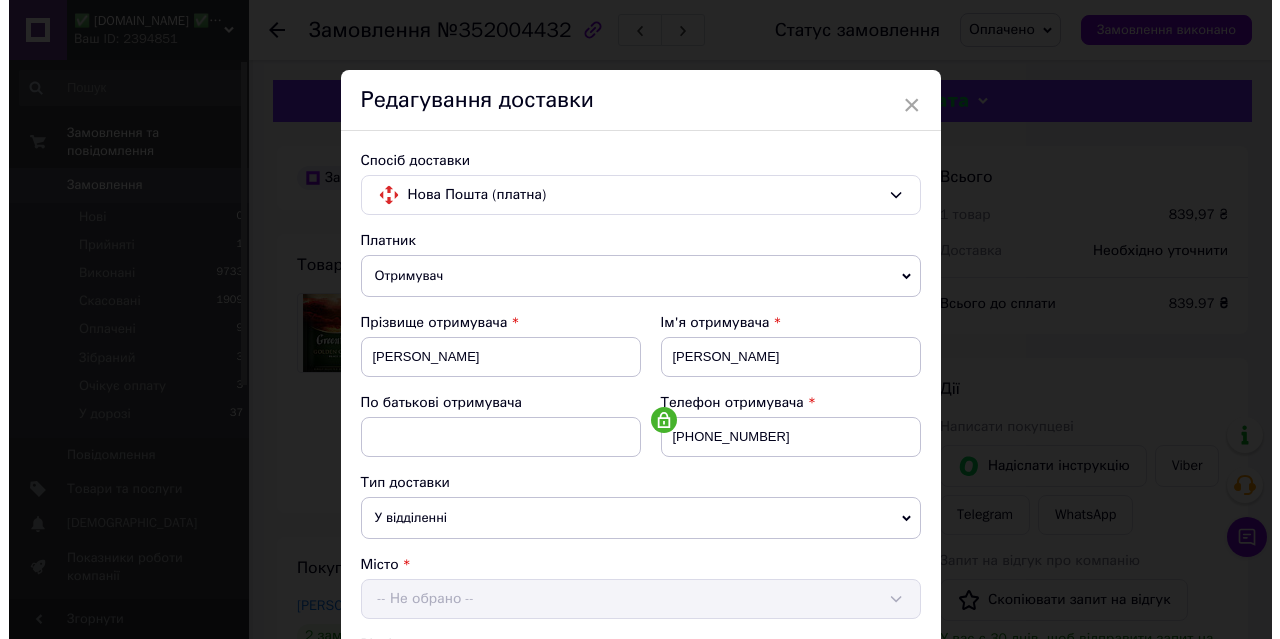 scroll, scrollTop: 400, scrollLeft: 0, axis: vertical 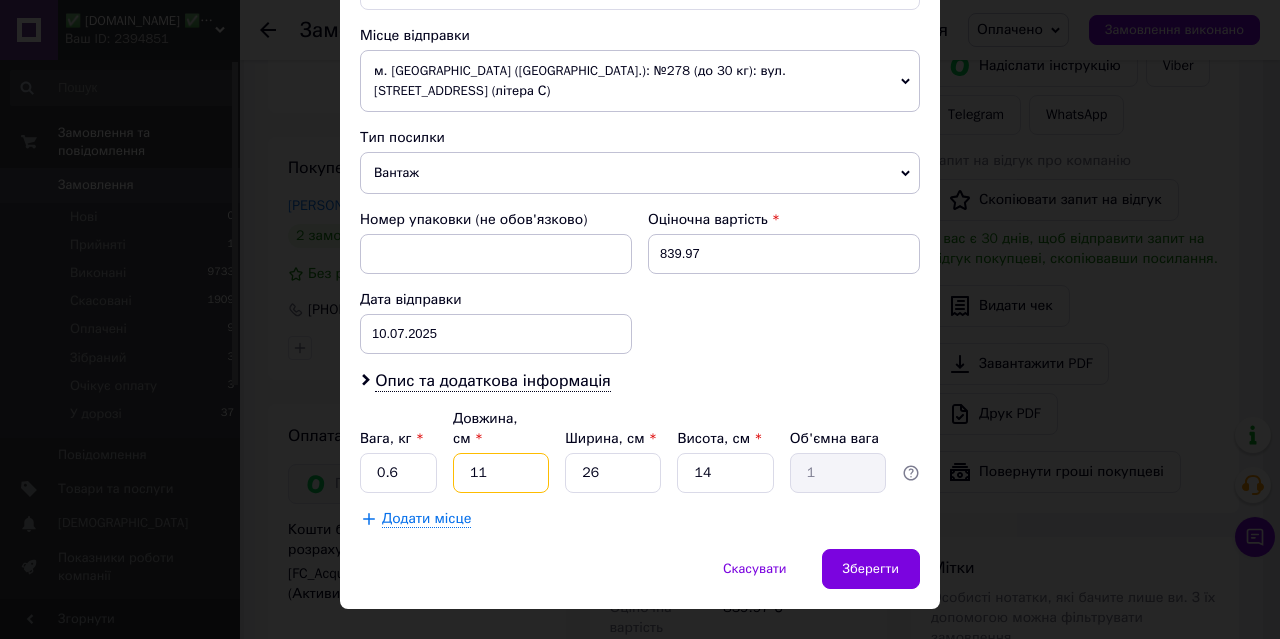 click on "11" at bounding box center (501, 473) 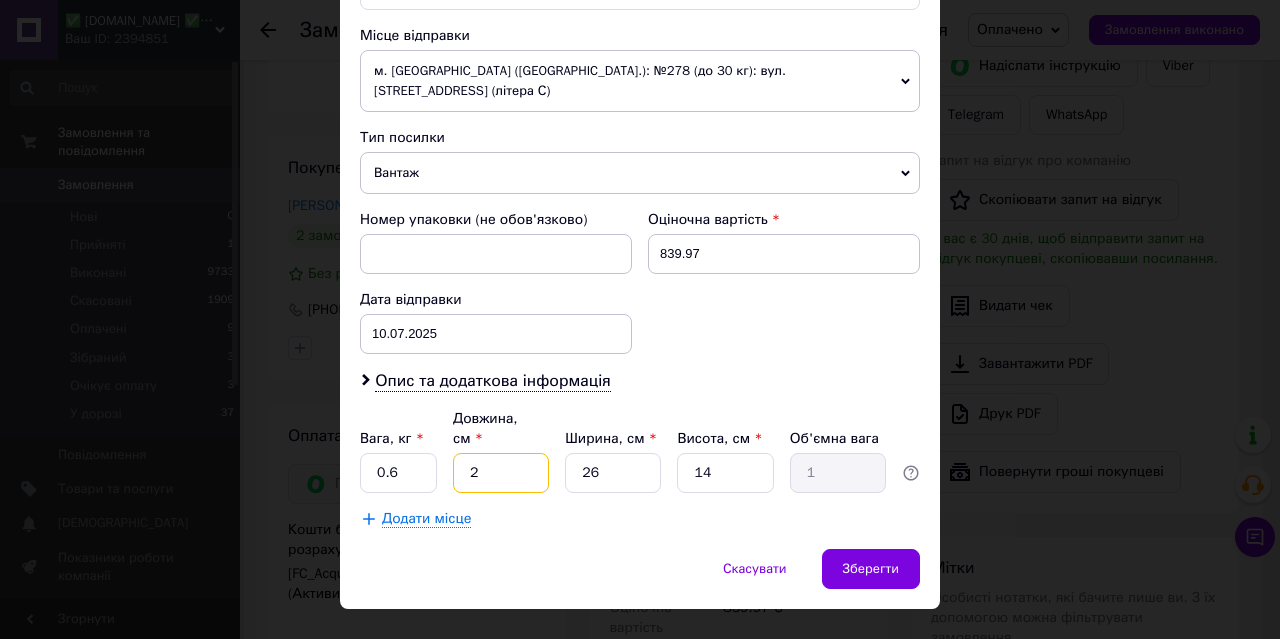 type on "0.18" 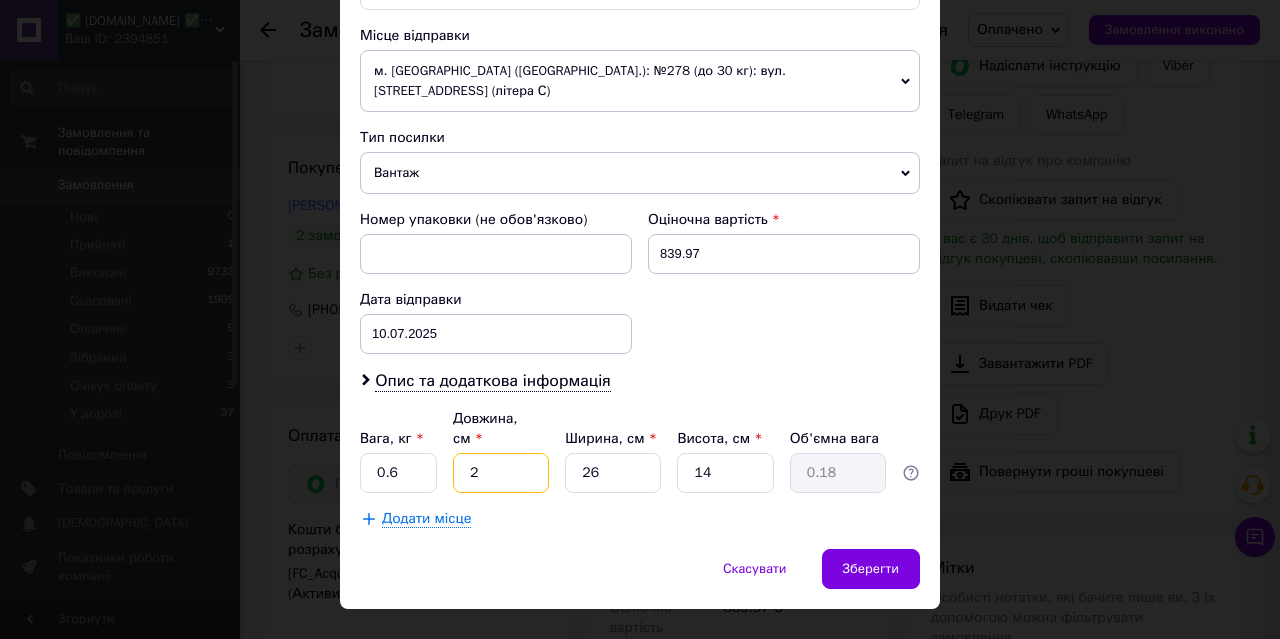 type on "20" 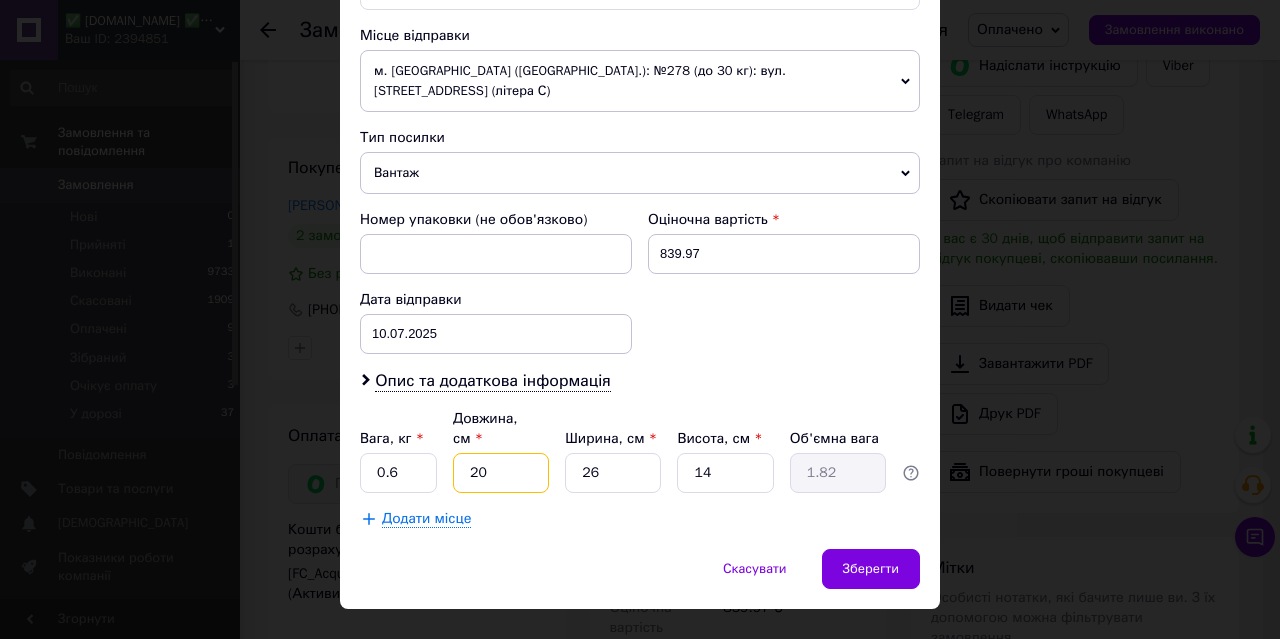 type on "20" 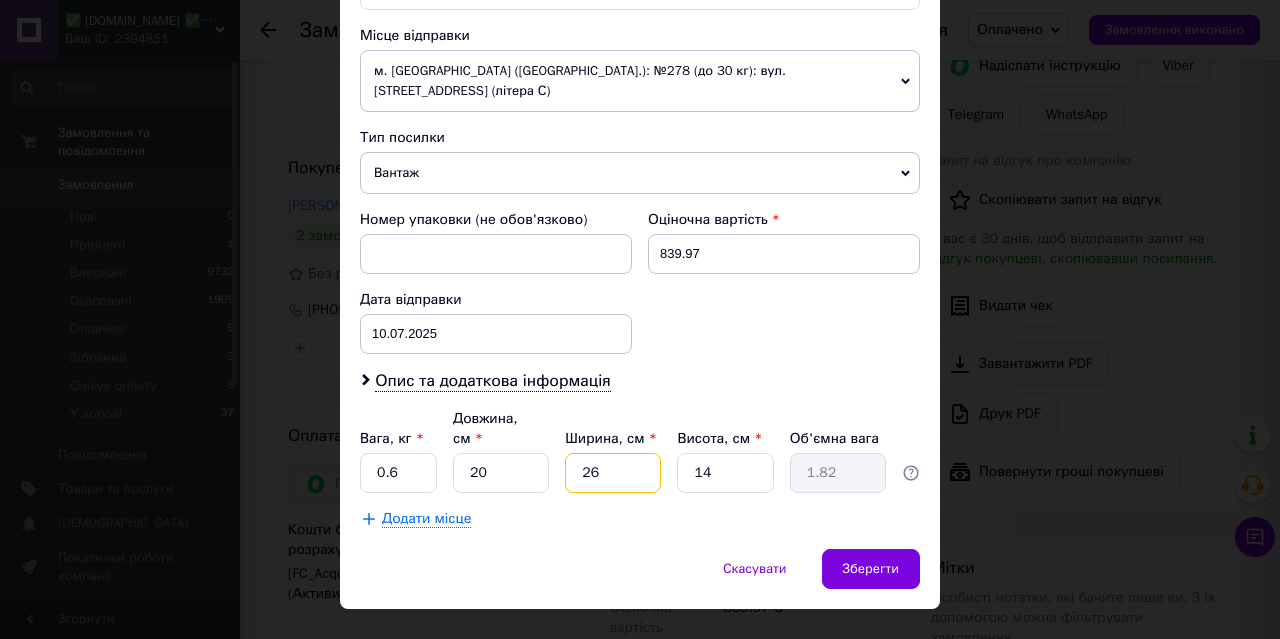 type on "2" 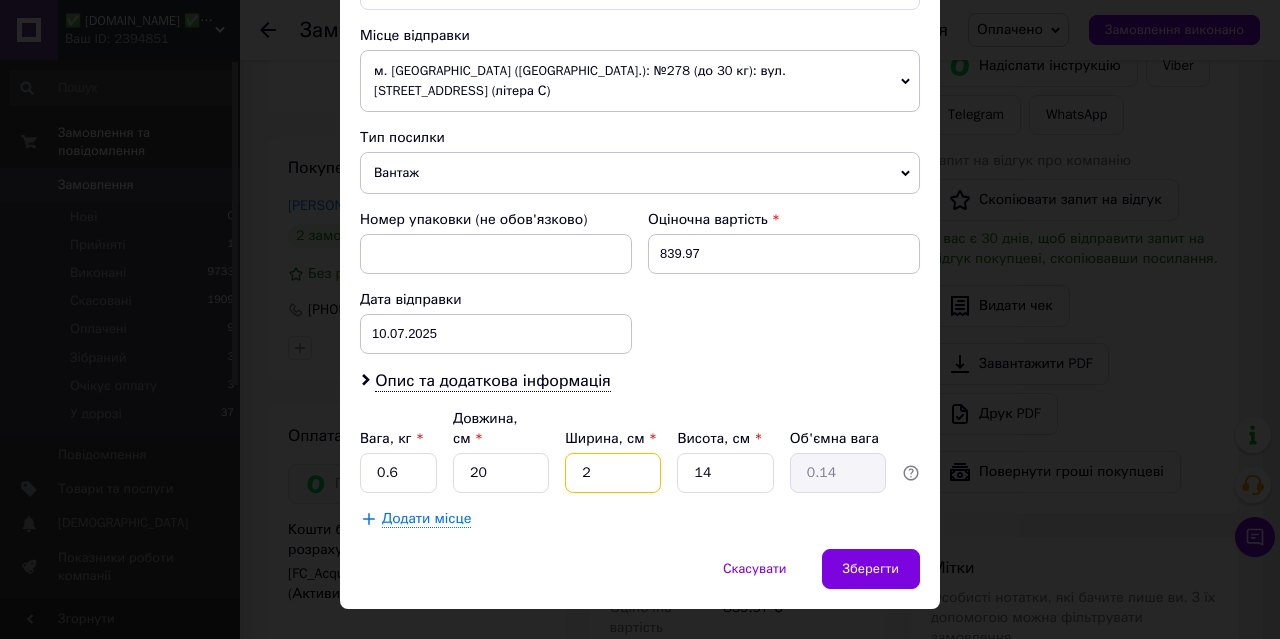 type on "20" 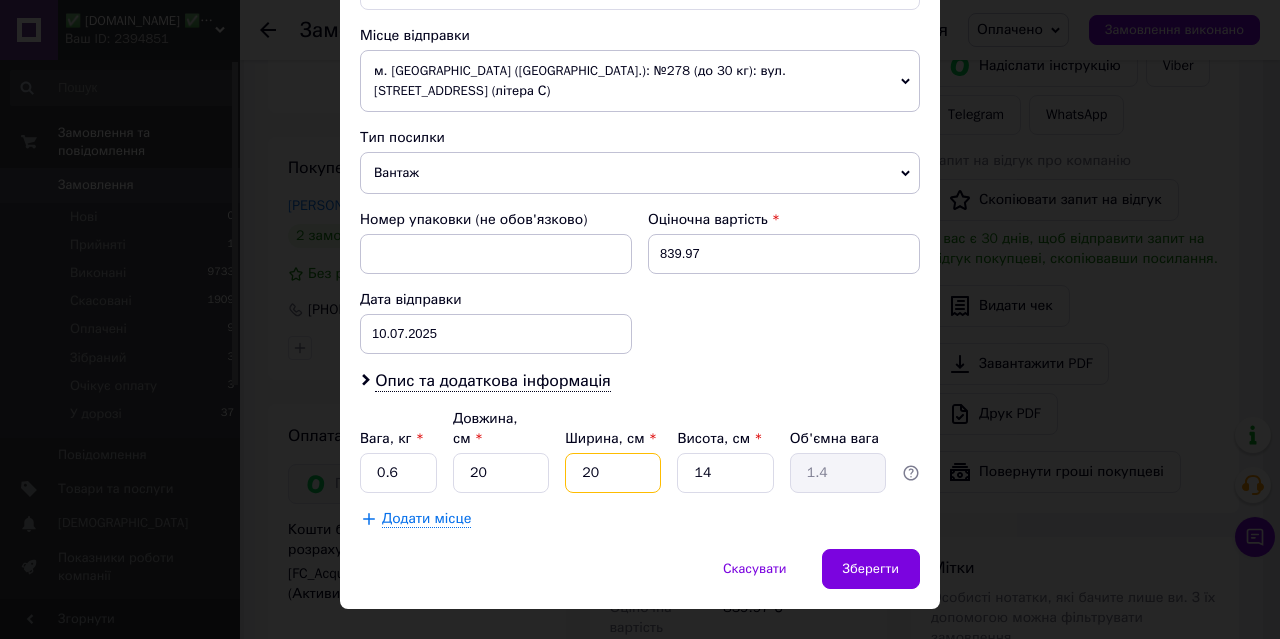 type on "20" 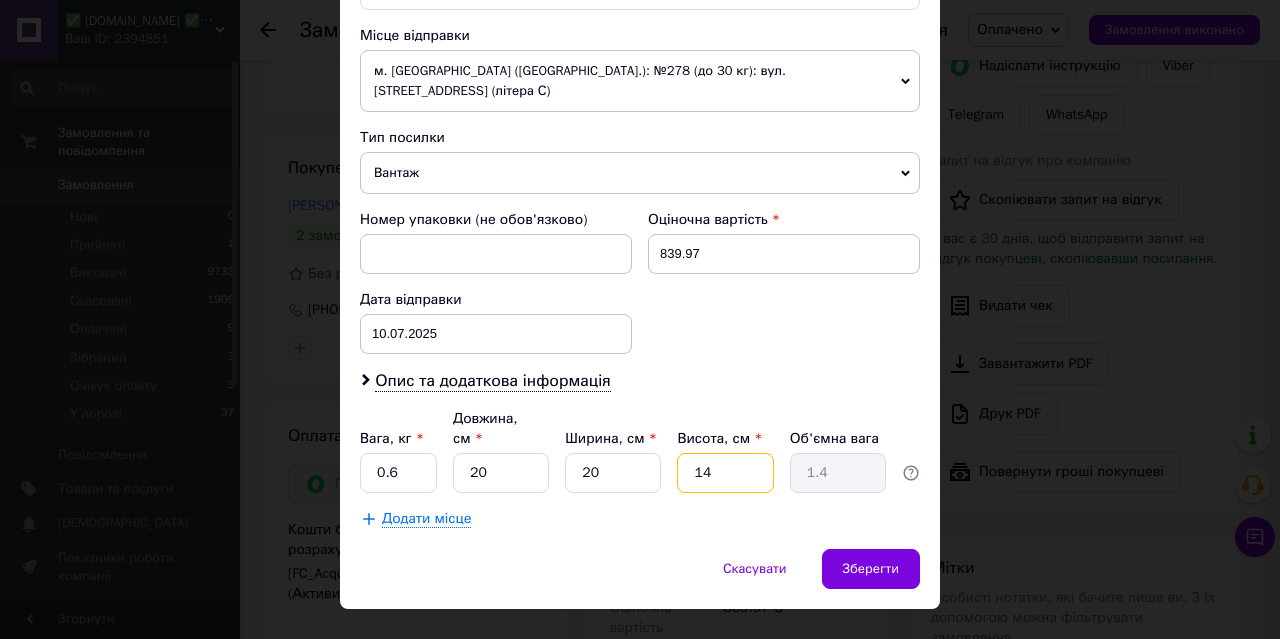 type on "2" 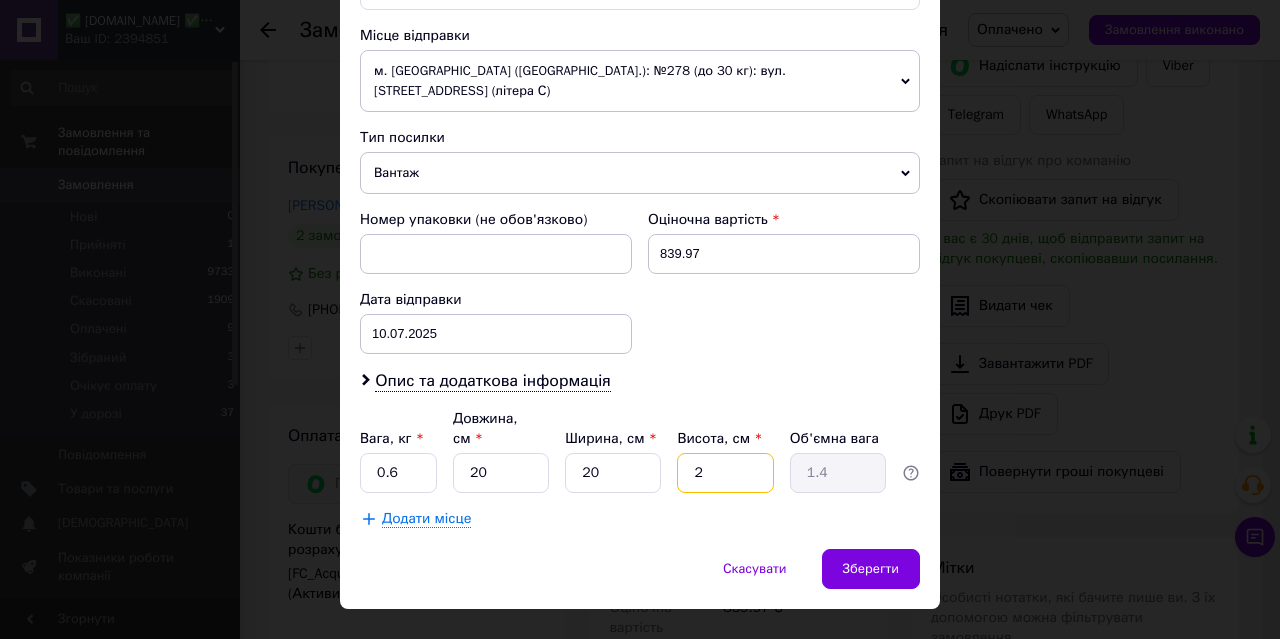 type on "0.2" 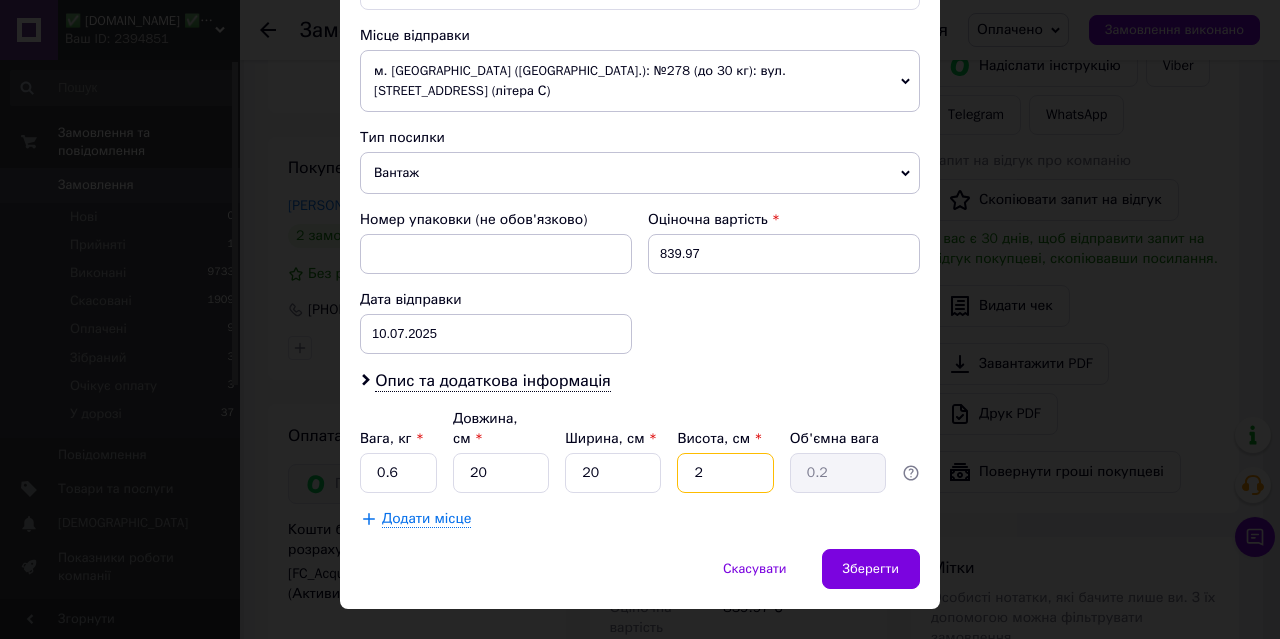 type on "20" 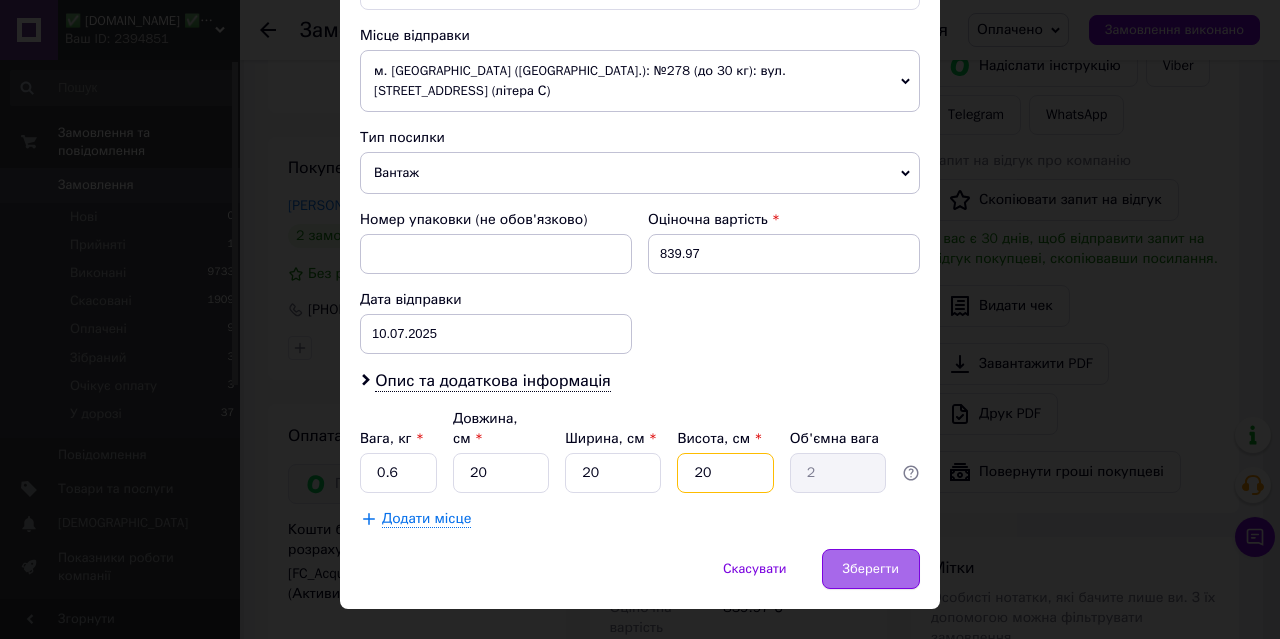 type on "20" 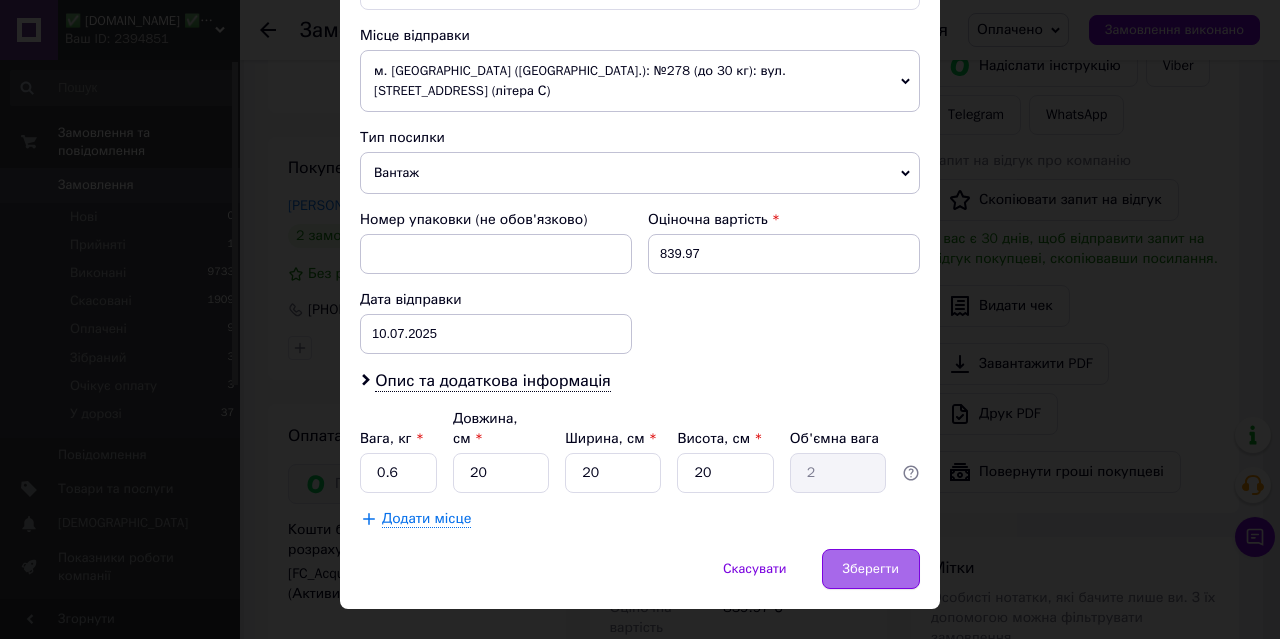 click on "Зберегти" at bounding box center (871, 569) 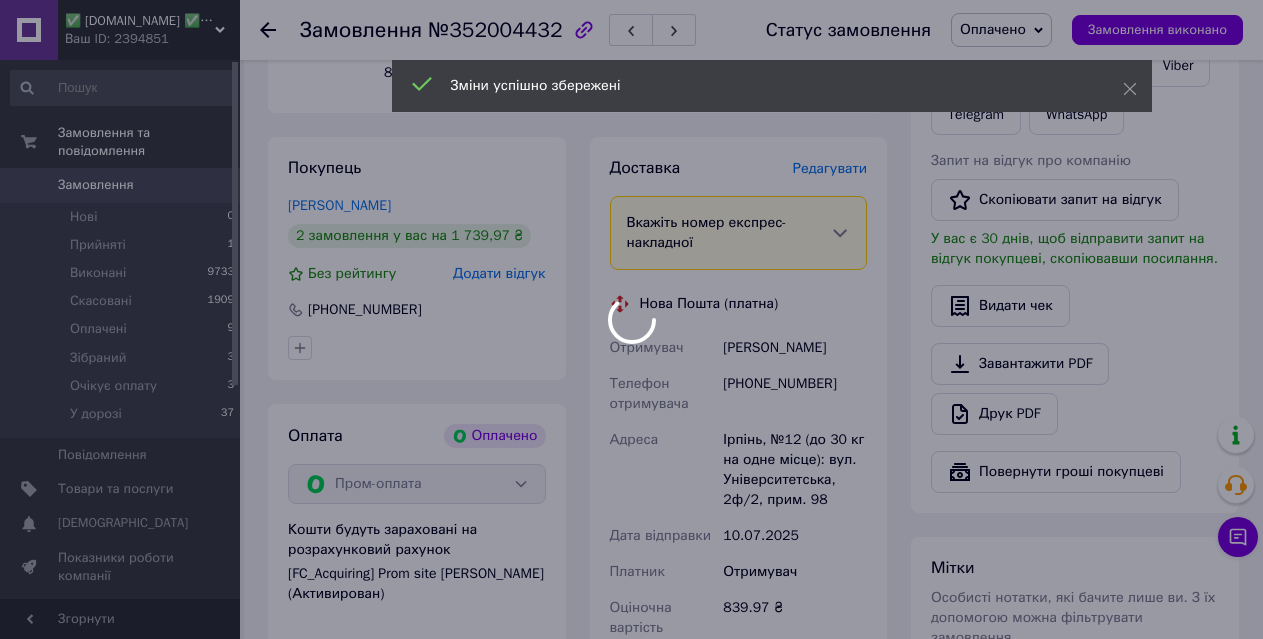 scroll, scrollTop: 900, scrollLeft: 0, axis: vertical 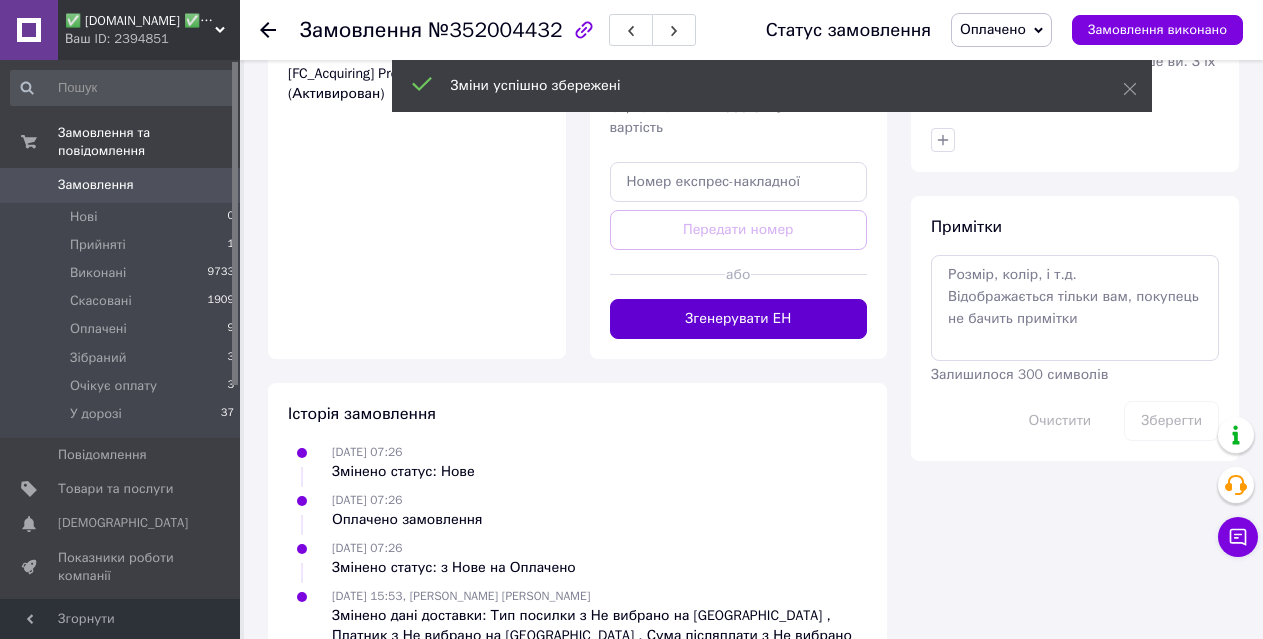 click on "Згенерувати ЕН" at bounding box center (739, 319) 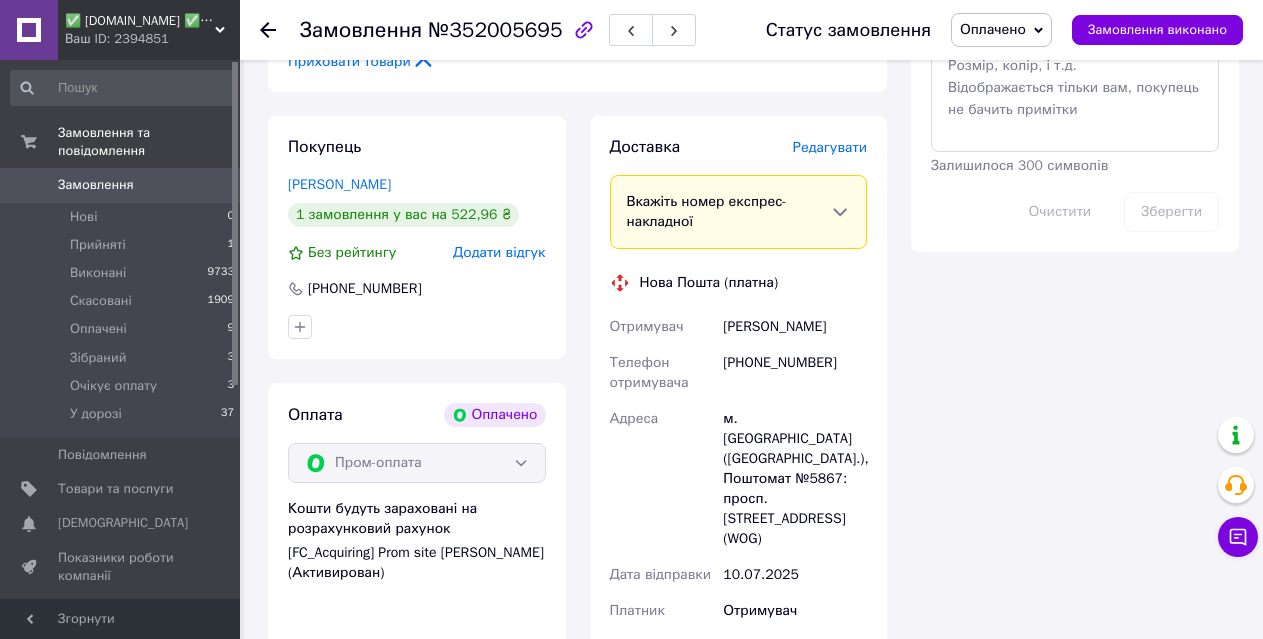 scroll, scrollTop: 1200, scrollLeft: 0, axis: vertical 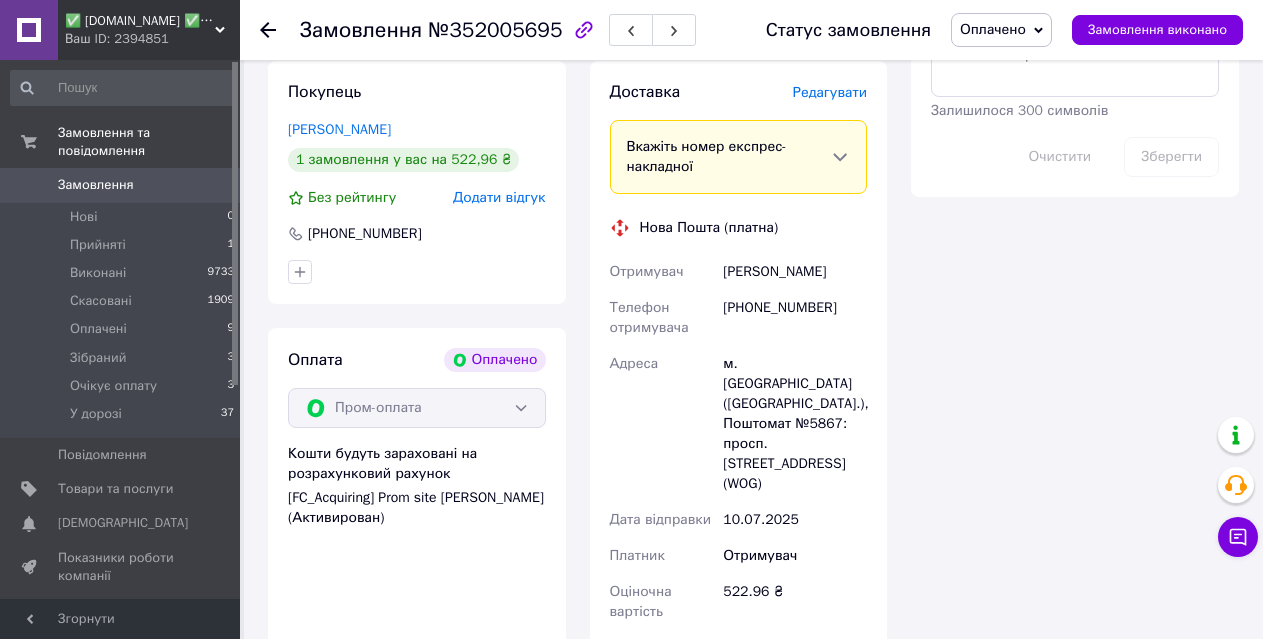 click on "Редагувати" at bounding box center (830, 92) 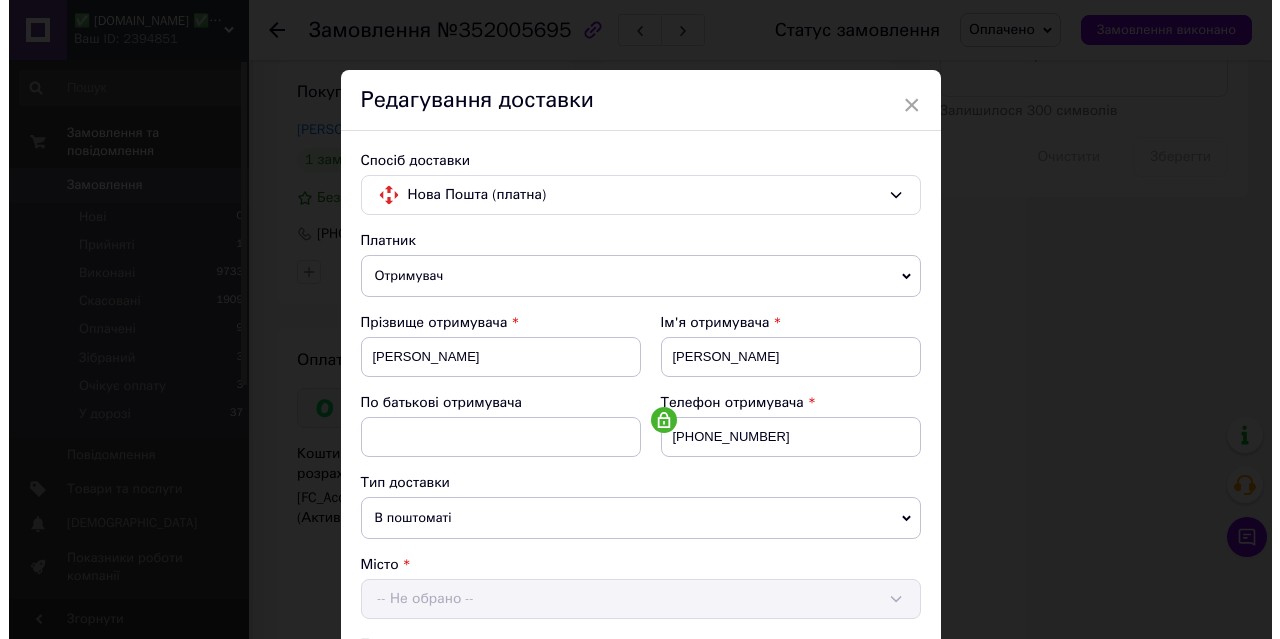 scroll, scrollTop: 1607, scrollLeft: 0, axis: vertical 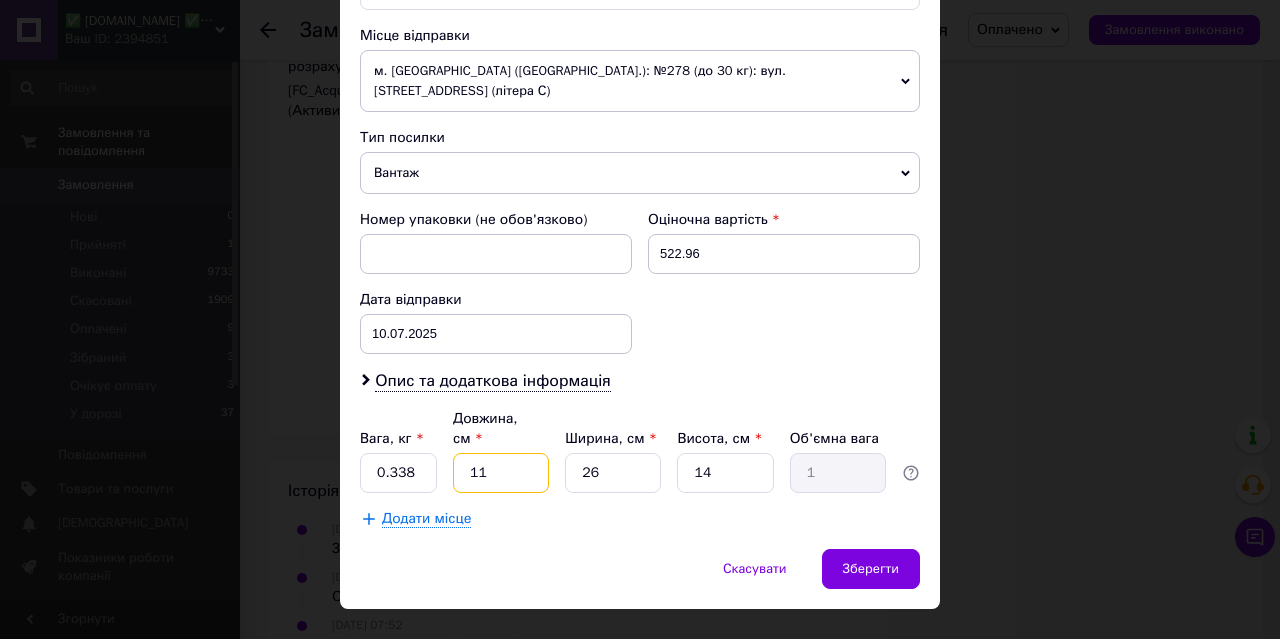 click on "11" at bounding box center [501, 473] 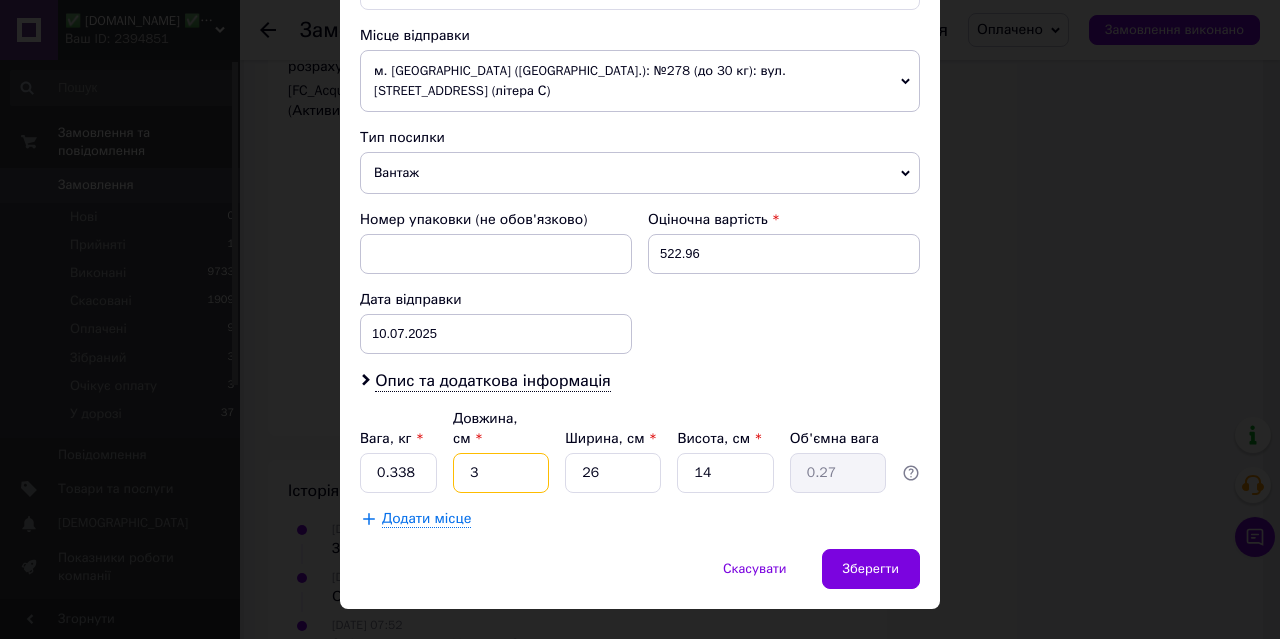 type on "36" 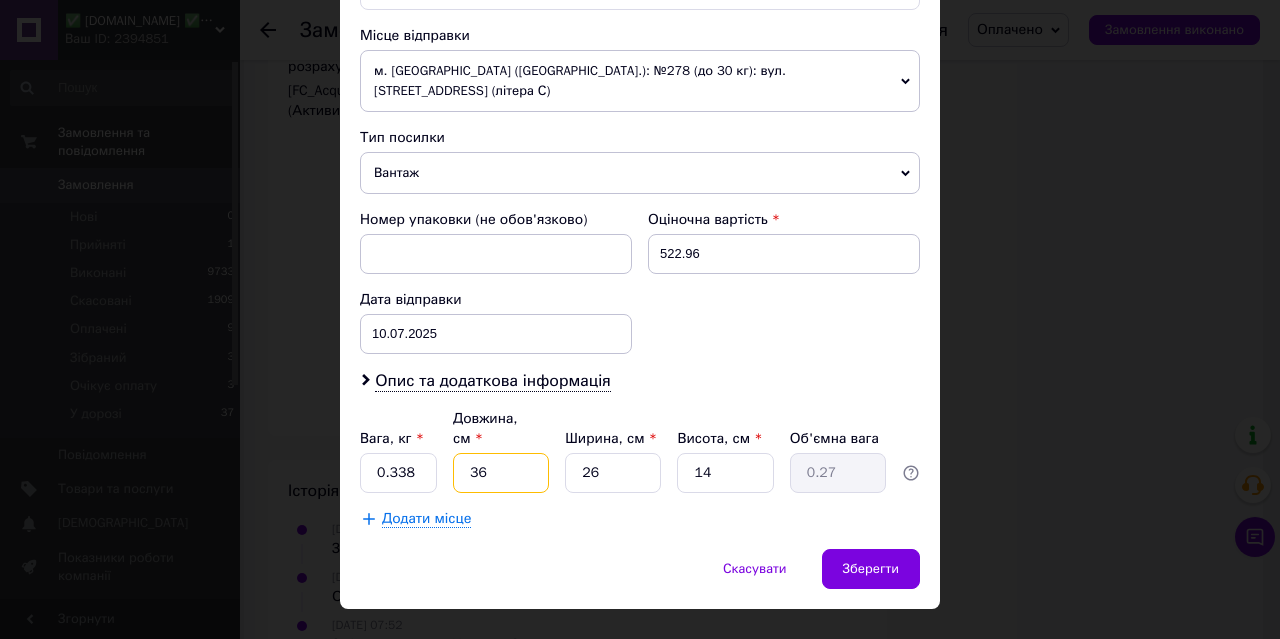 type on "3.28" 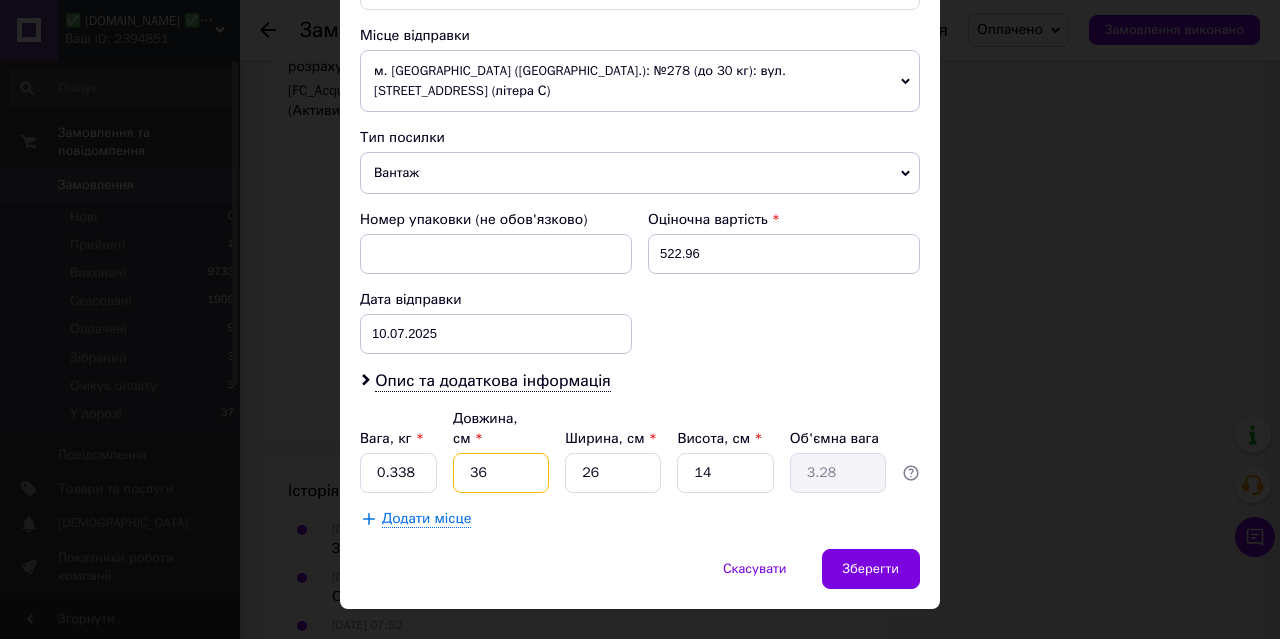type on "36" 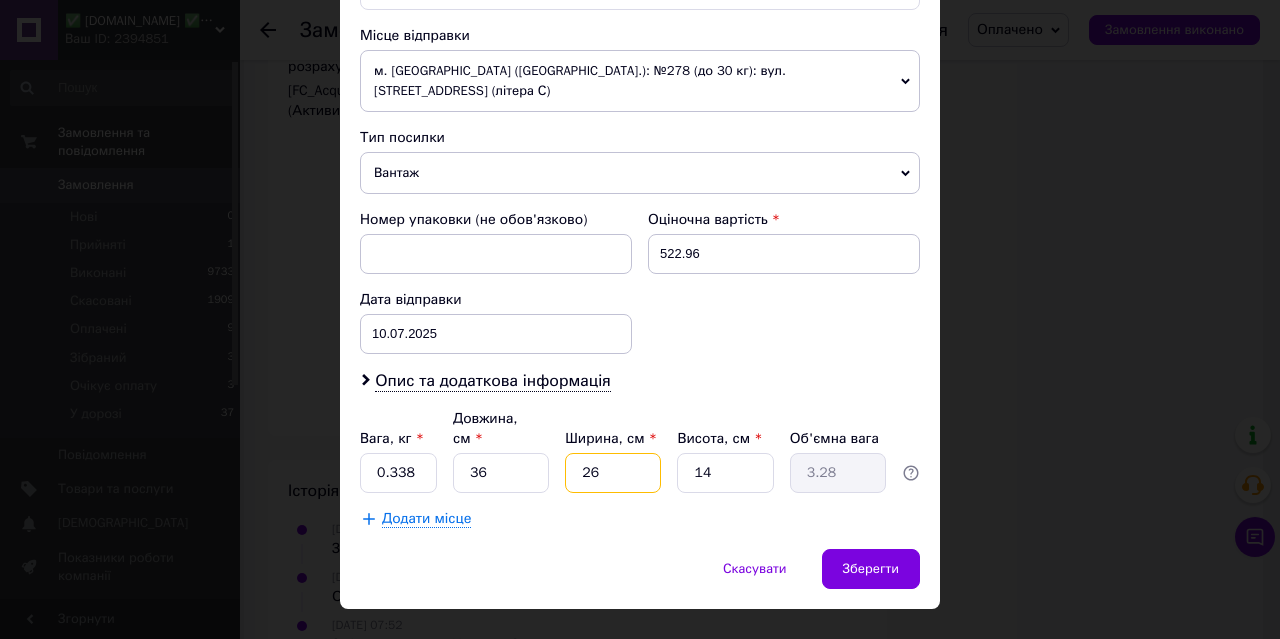 type on "1" 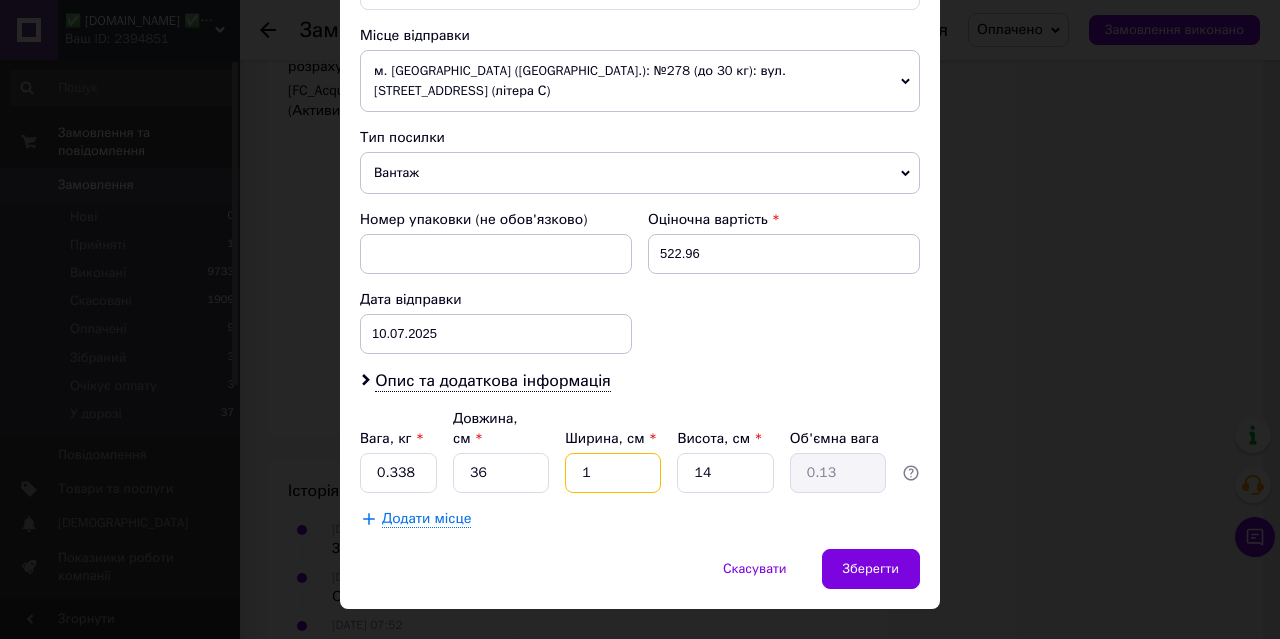 type on "17" 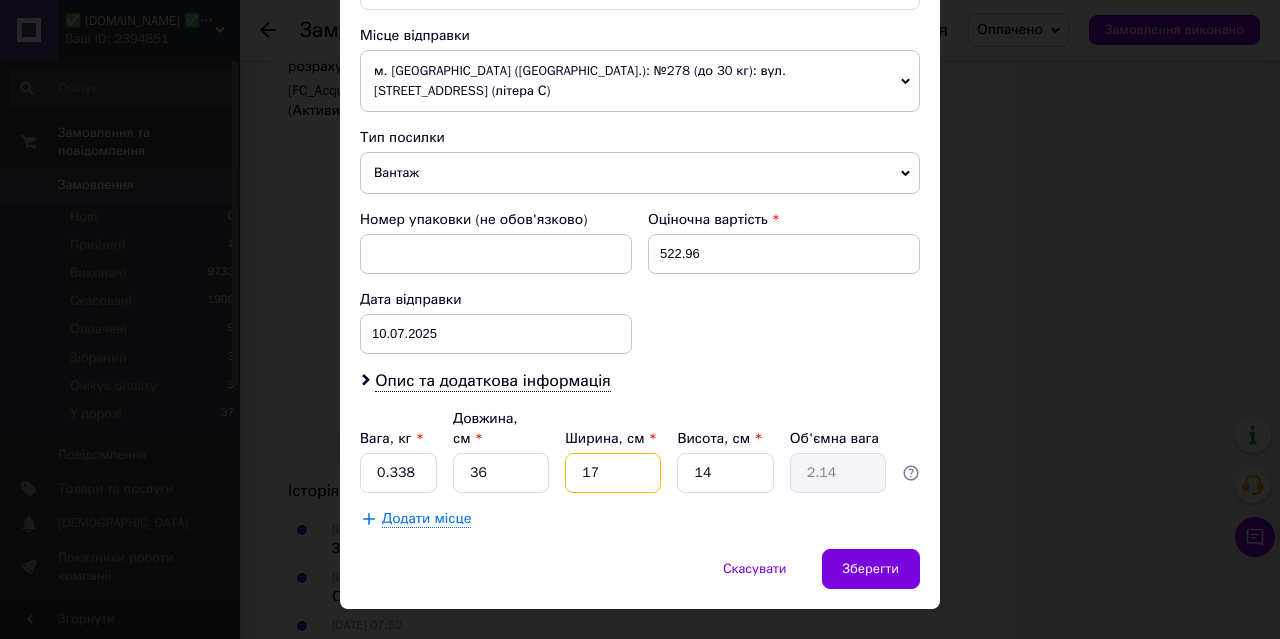 type on "17" 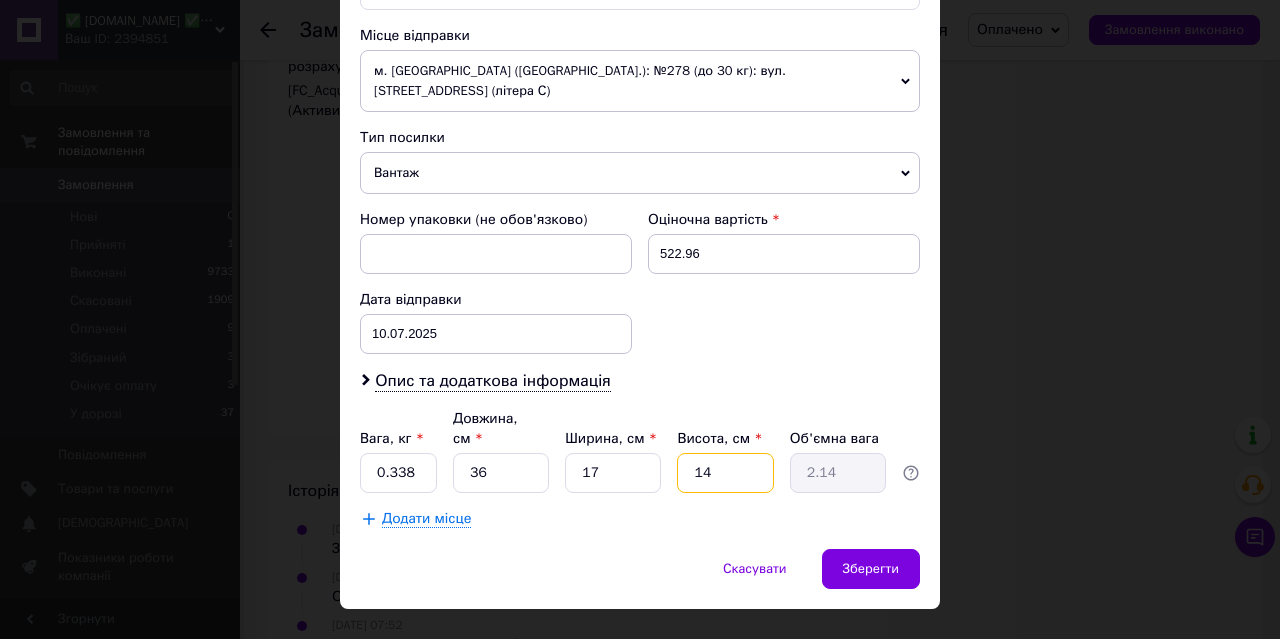 type on "1" 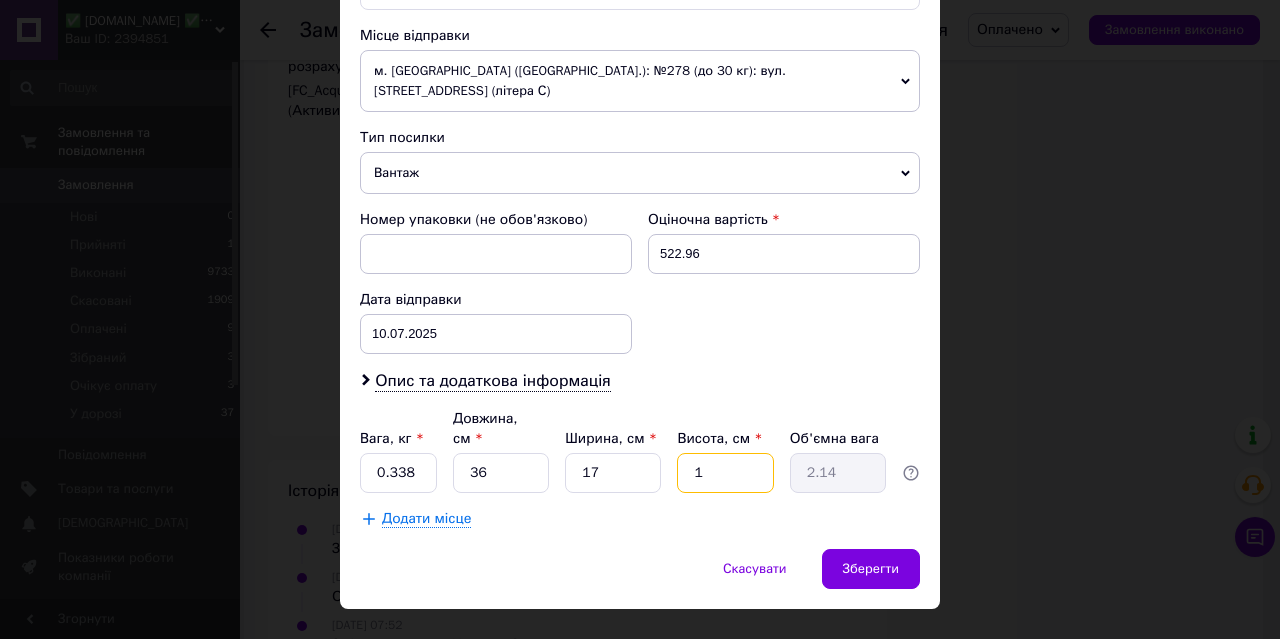 type on "0.15" 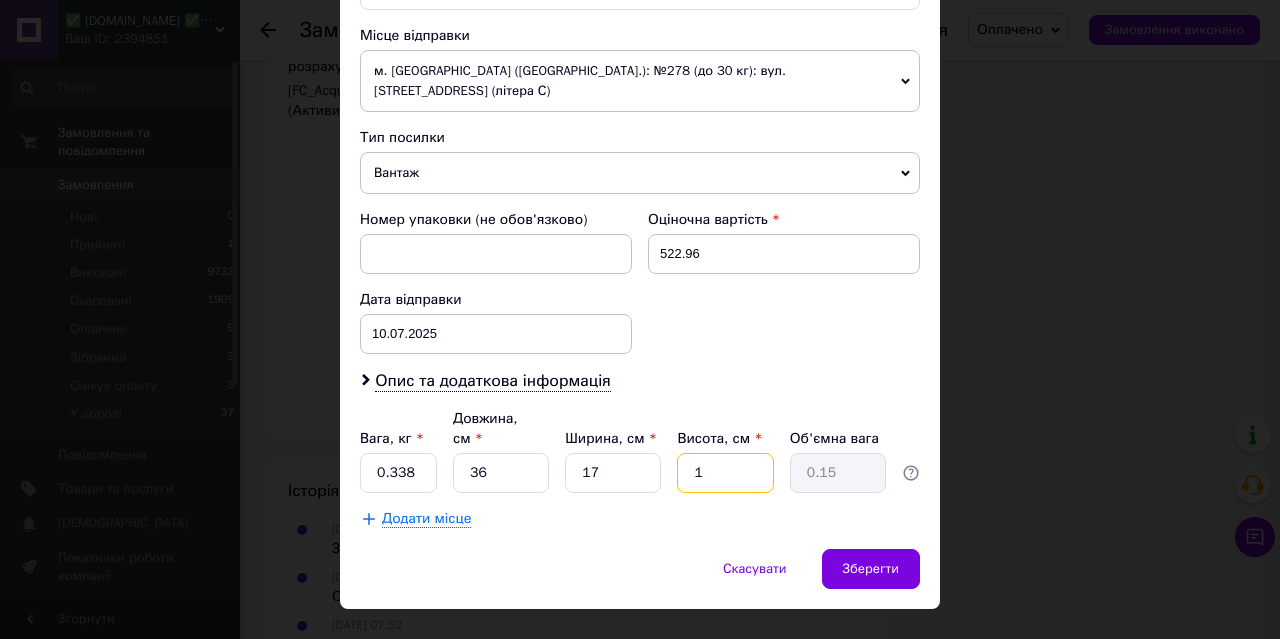type on "13" 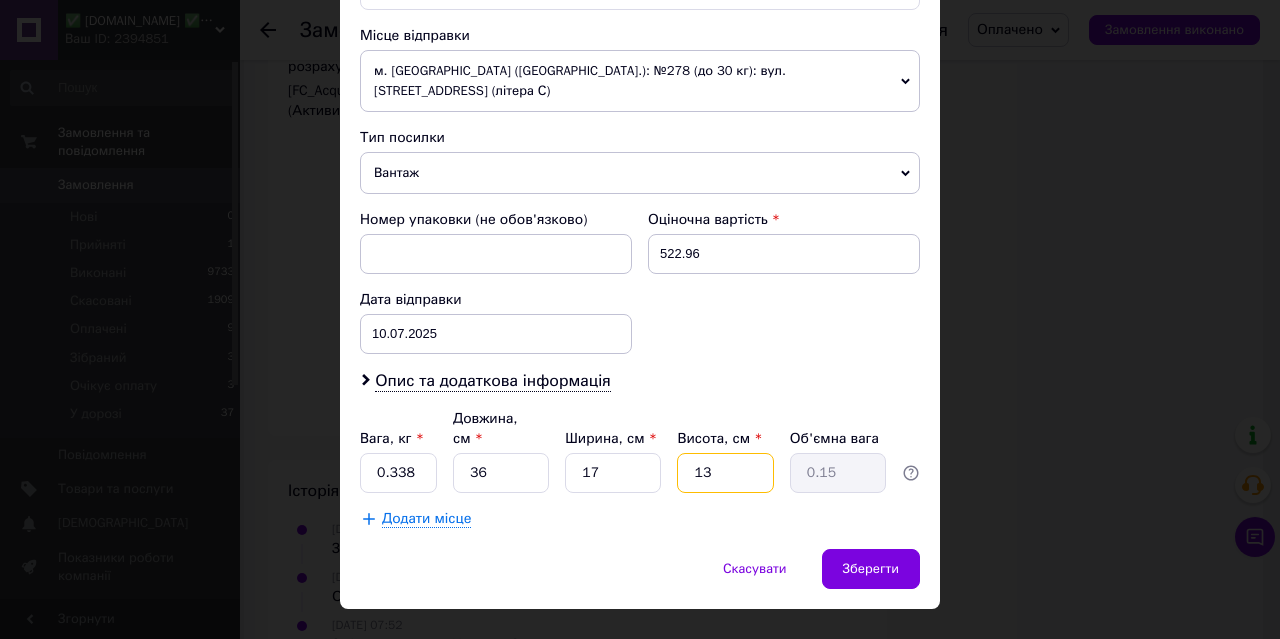 type on "1.99" 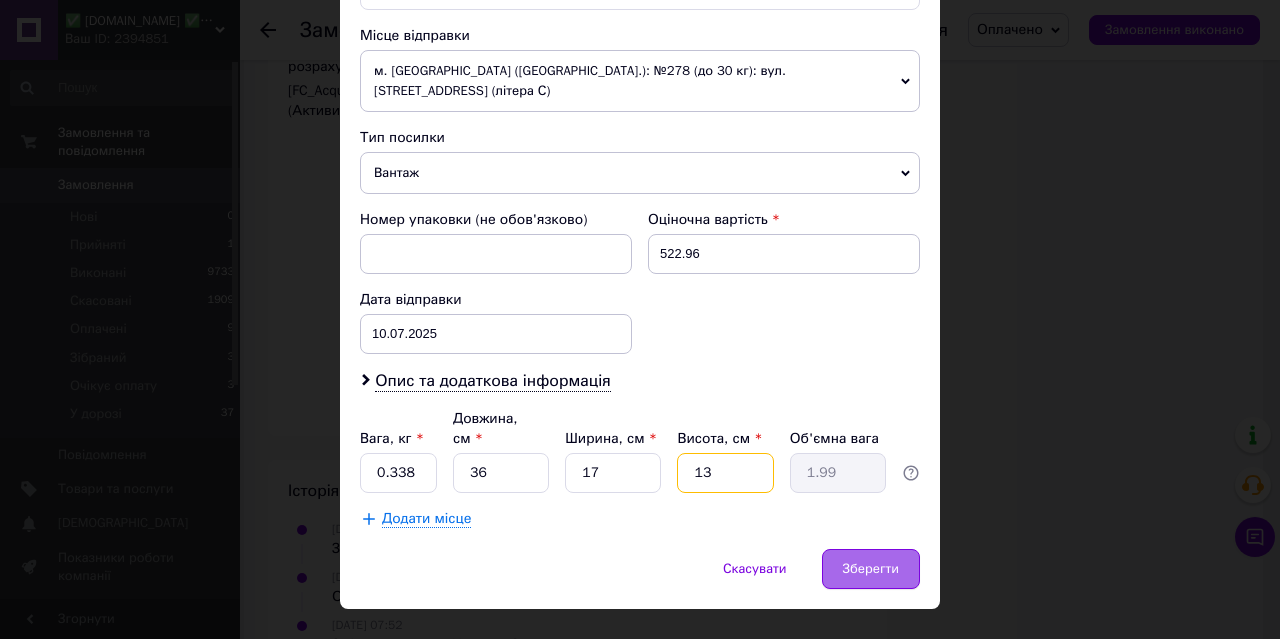 type on "13" 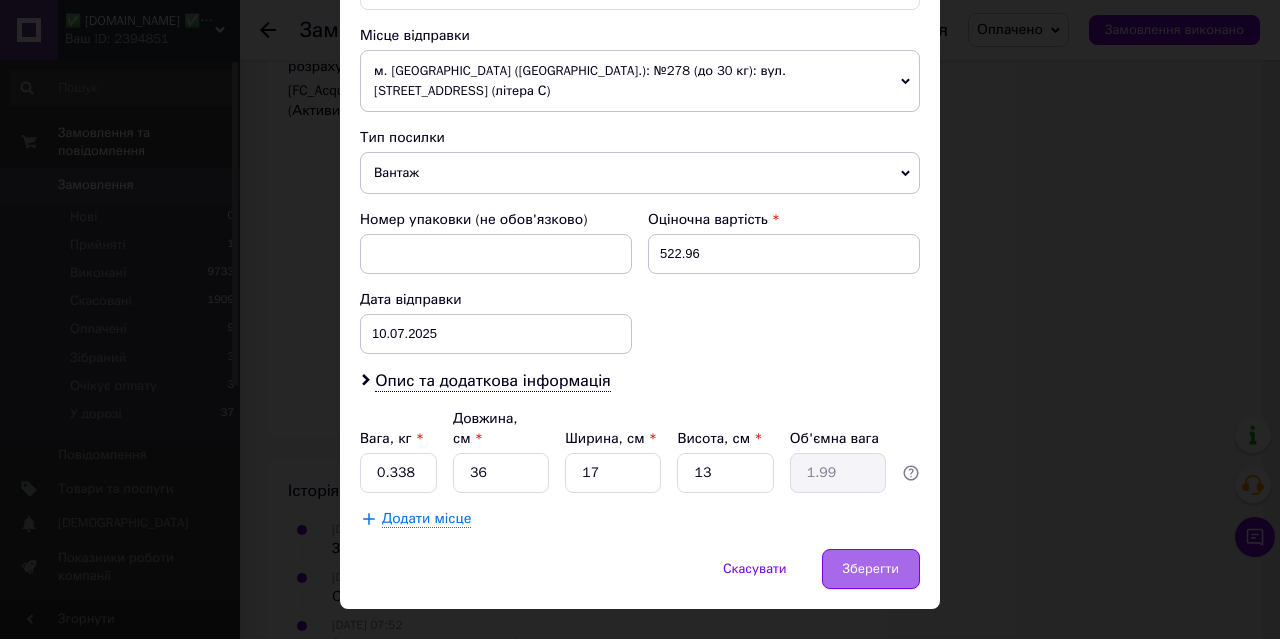 click on "Зберегти" at bounding box center [871, 569] 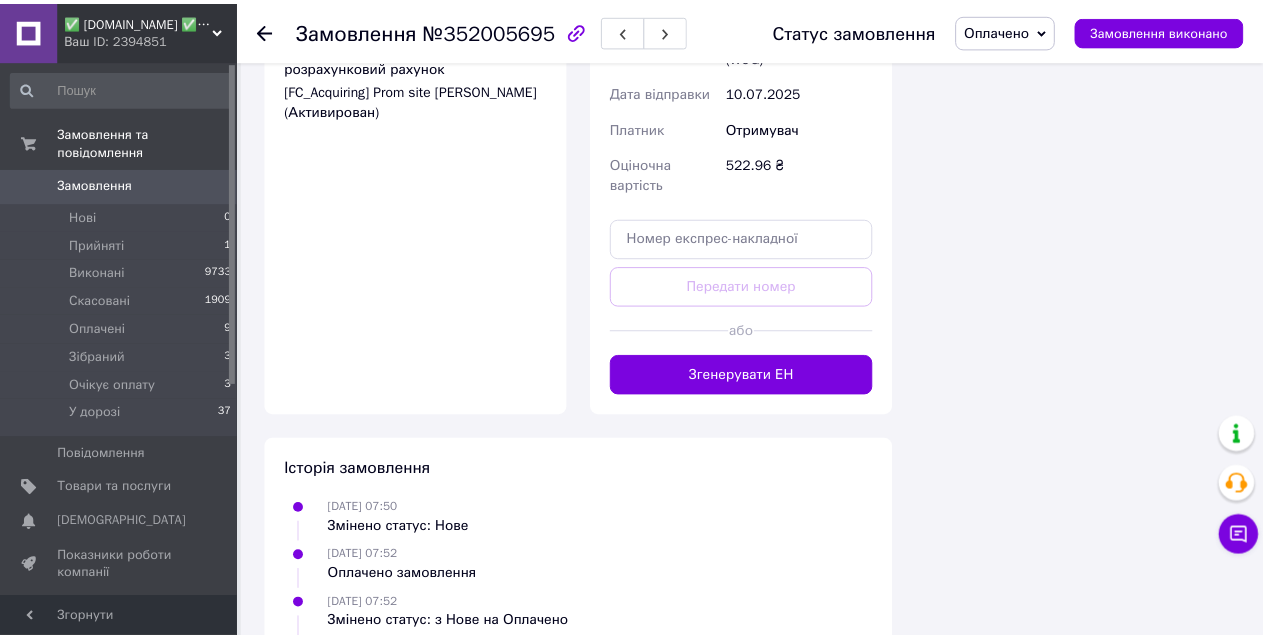 scroll, scrollTop: 1567, scrollLeft: 0, axis: vertical 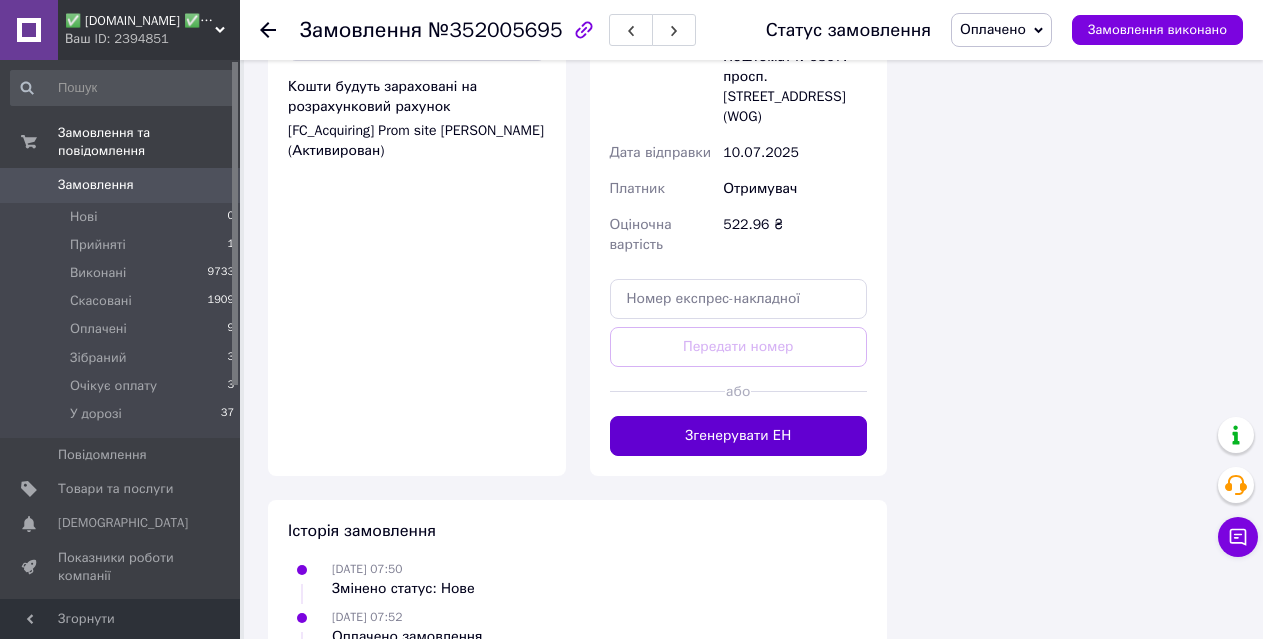 click on "Згенерувати ЕН" at bounding box center (739, 436) 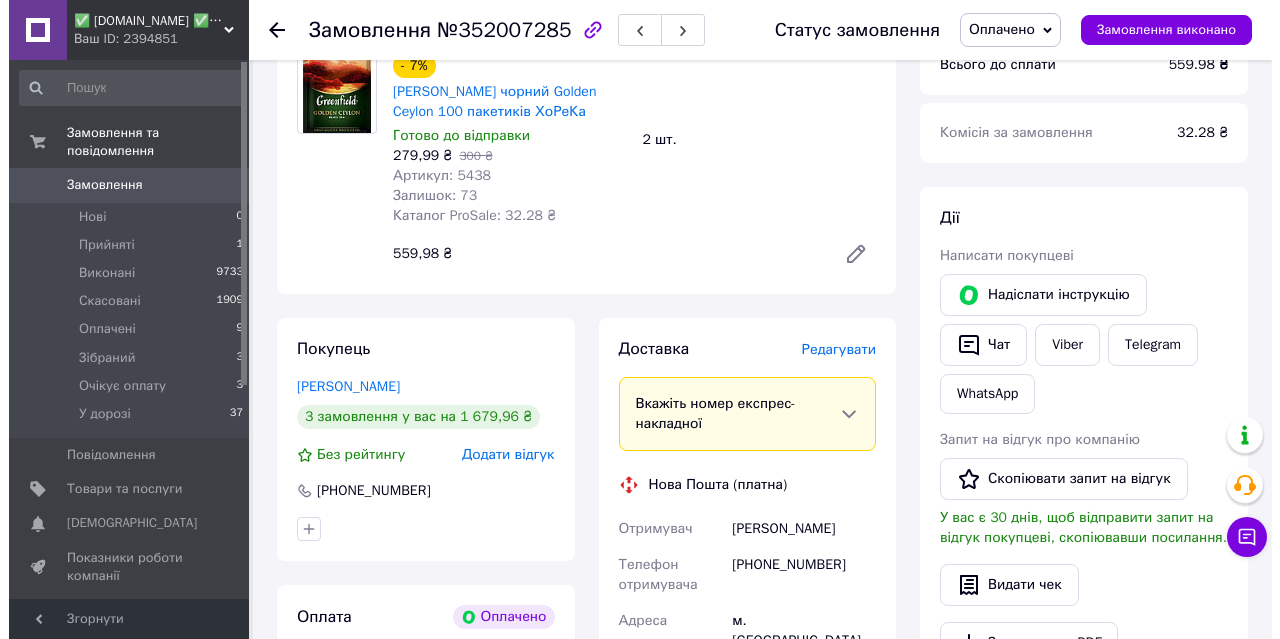 scroll, scrollTop: 300, scrollLeft: 0, axis: vertical 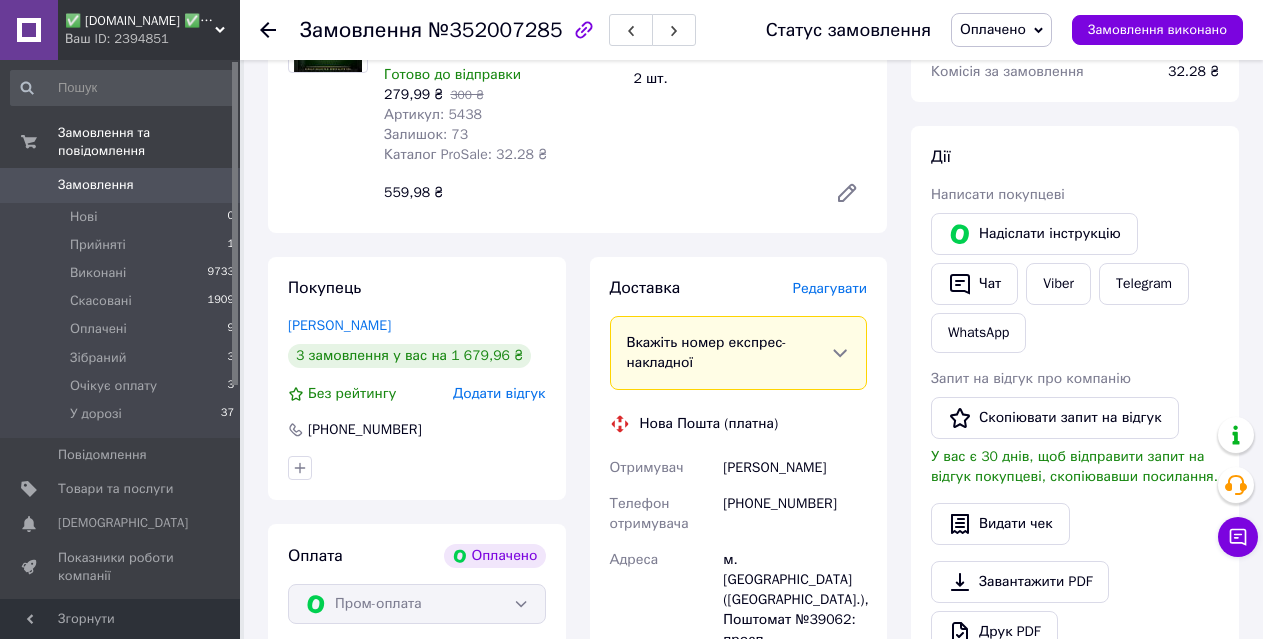 click on "Доставка [PERSON_NAME] Вкажіть номер експрес-накладної Обов'язково введіть номер експрес-накладної,
якщо створювали її не на цій сторінці. У разі,
якщо номер ЕН не буде доданий, ми не зможемо
виплатити гроші за замовлення Мобільний номер покупця (із замовлення) повинен відповідати номеру отримувача за накладною Нова Пошта (платна) Отримувач [PERSON_NAME] Телефон отримувача [PHONE_NUMBER] Адреса м. [GEOGRAPHIC_DATA] ([GEOGRAPHIC_DATA].), Поштомат №39062: просп. Берестейський, 67В, Під'їзд 2 (ТІЛЬКИ ДЛЯ МЕШКАНЦІВ) Дата відправки [DATE] Платник Отримувач Оціночна вартість 559.98 ₴ або" at bounding box center [739, 658] 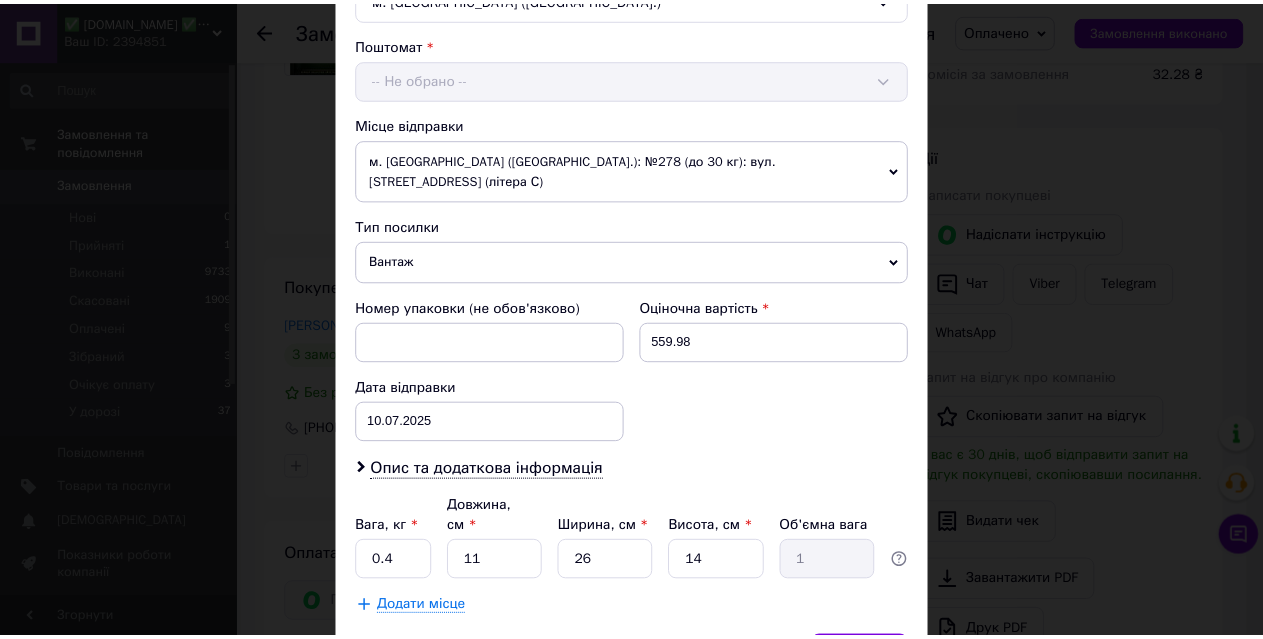 scroll, scrollTop: 689, scrollLeft: 0, axis: vertical 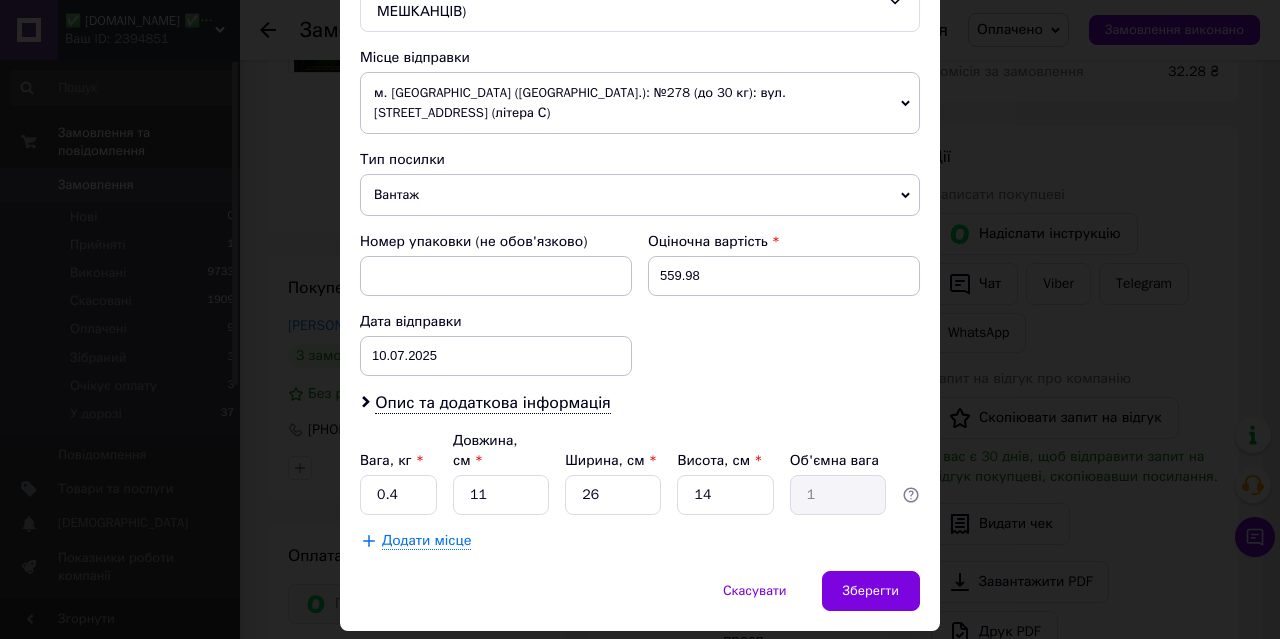 click on "Довжина, см   *" at bounding box center (485, 450) 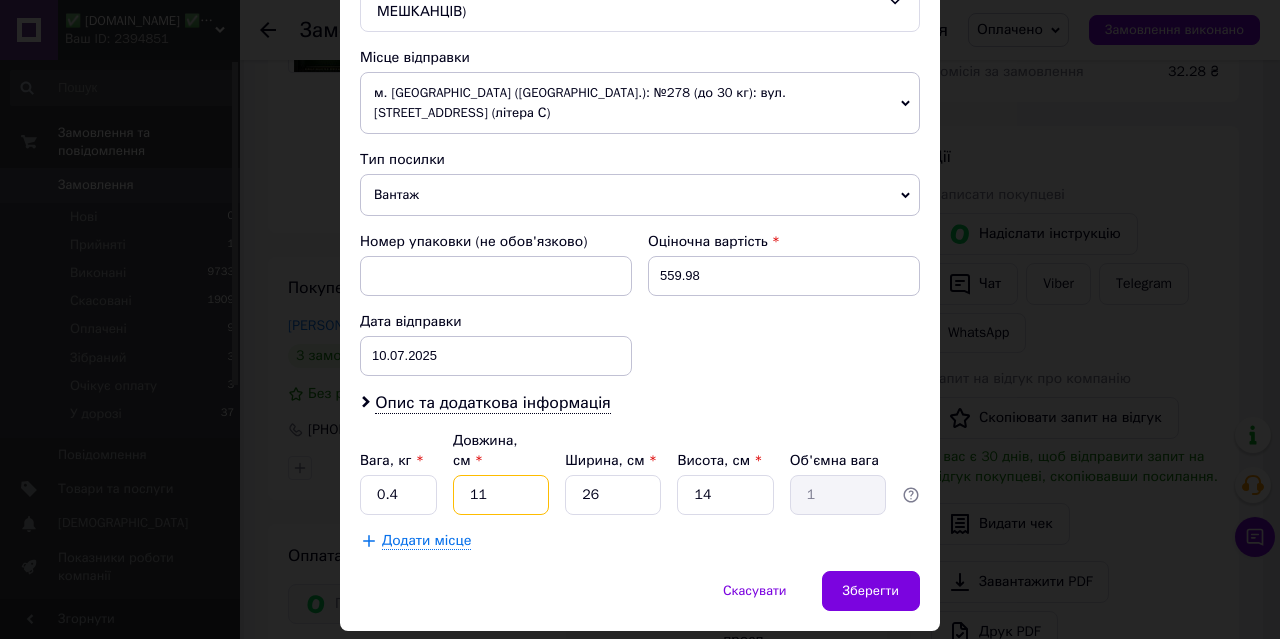 click on "11" at bounding box center (501, 495) 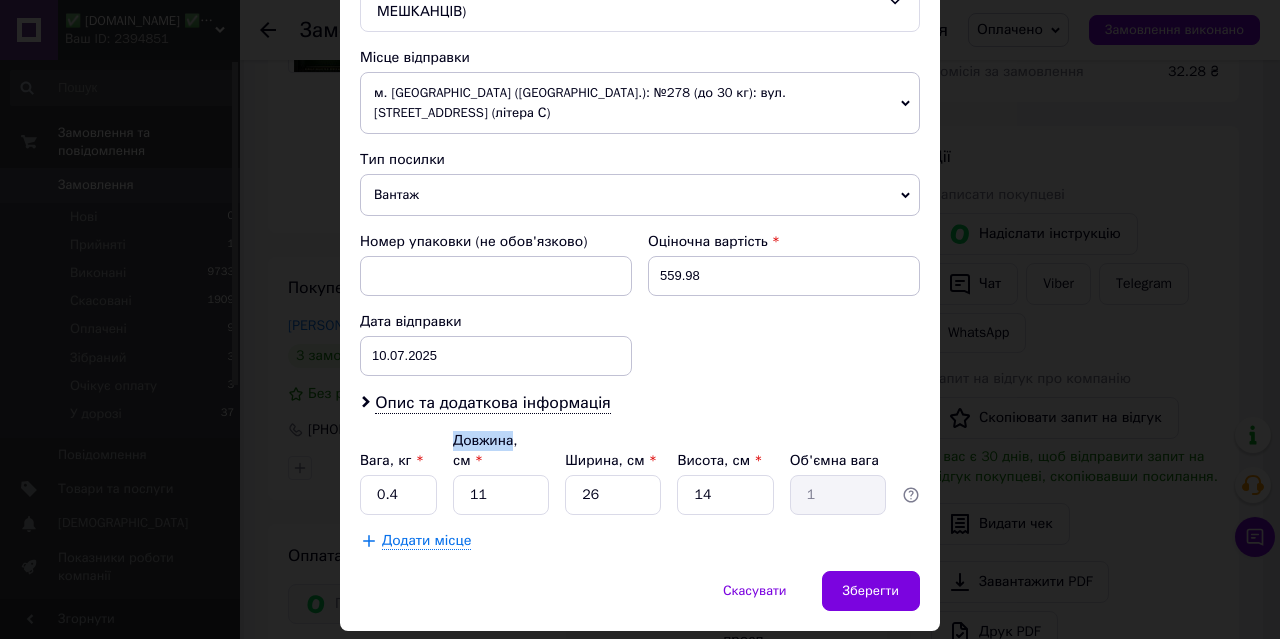 click on "Довжина, см   *" at bounding box center (485, 450) 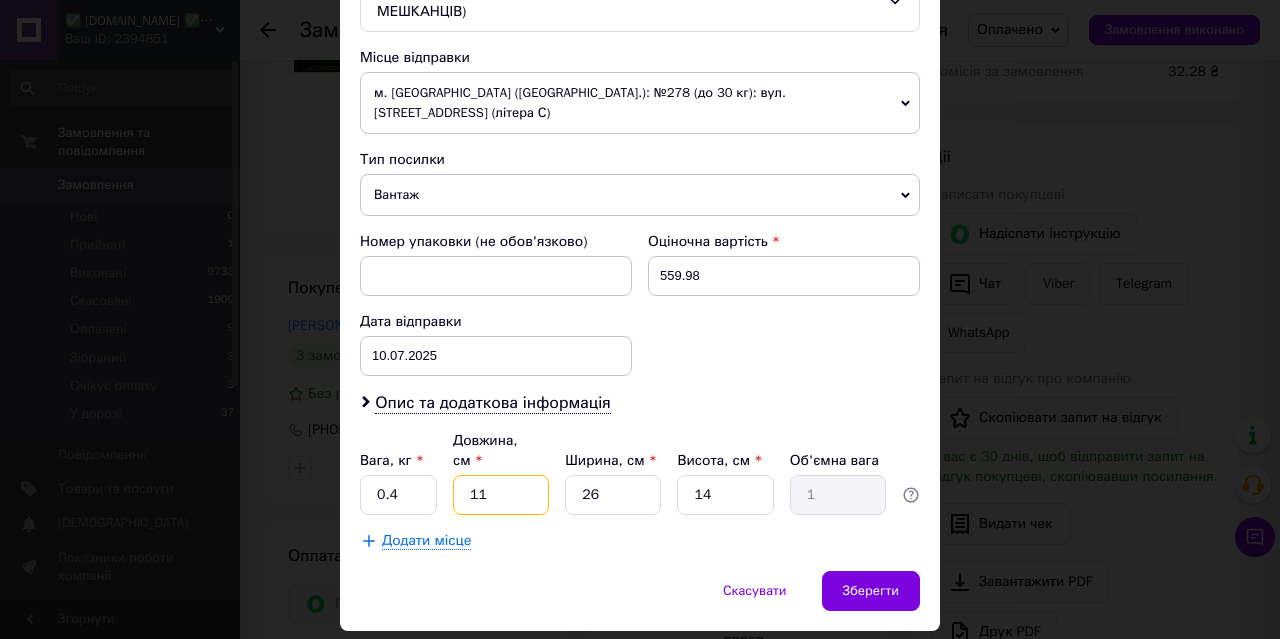 click on "11" at bounding box center (501, 495) 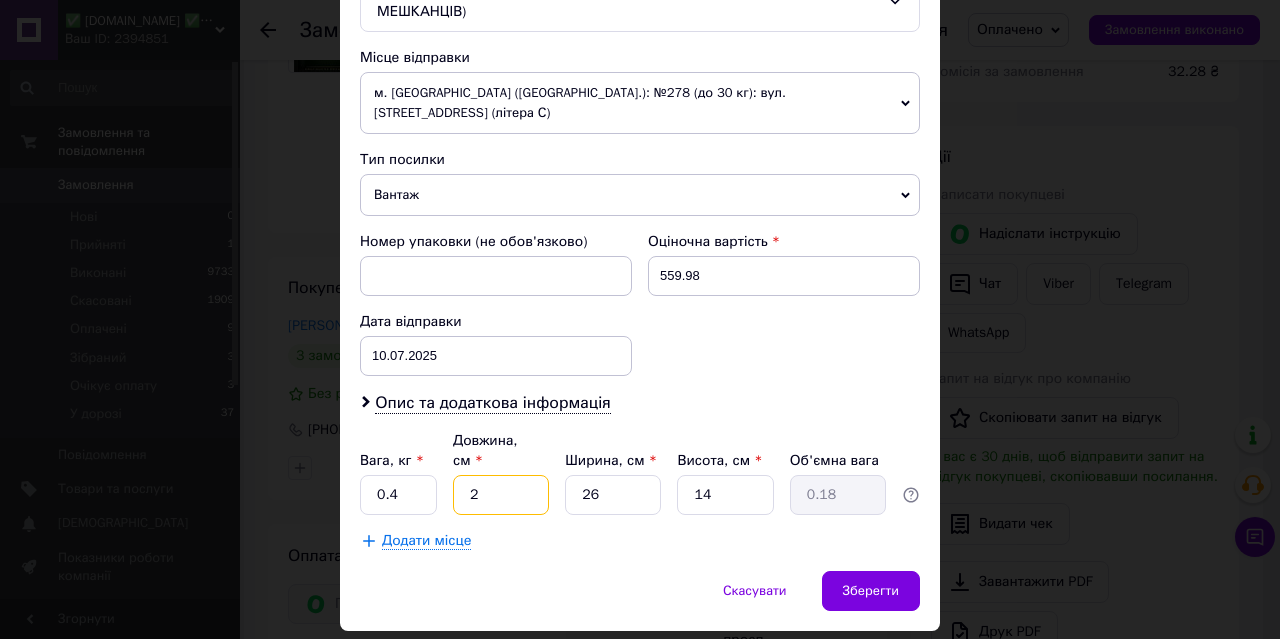 type on "20" 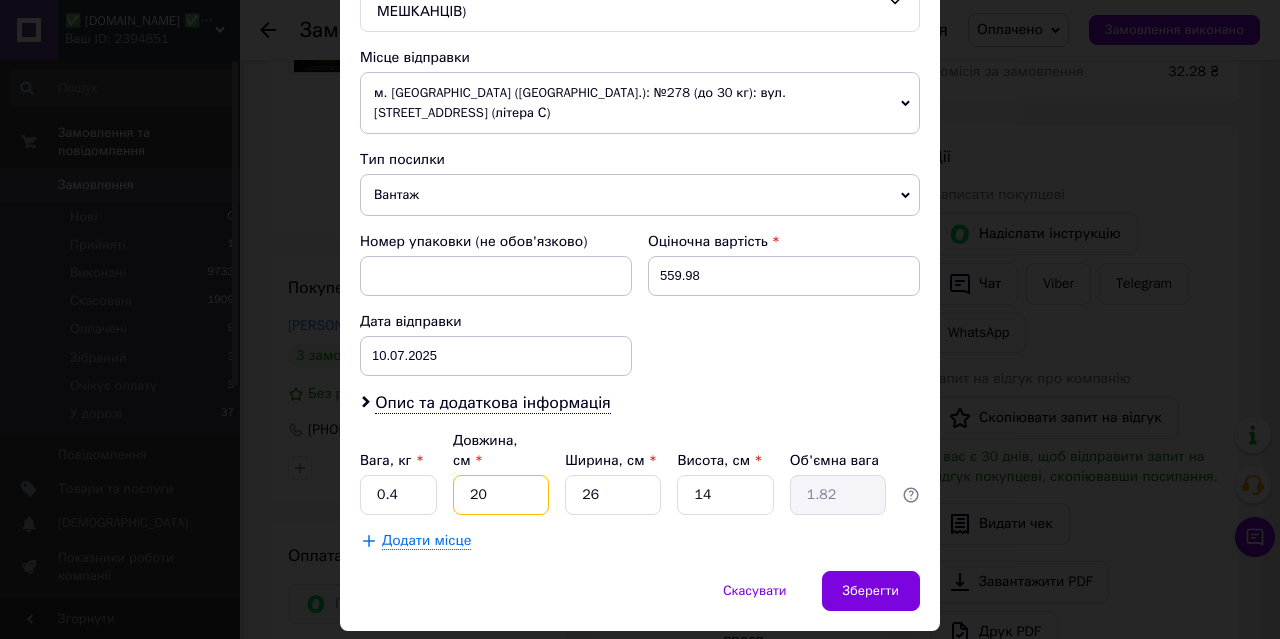 type on "20" 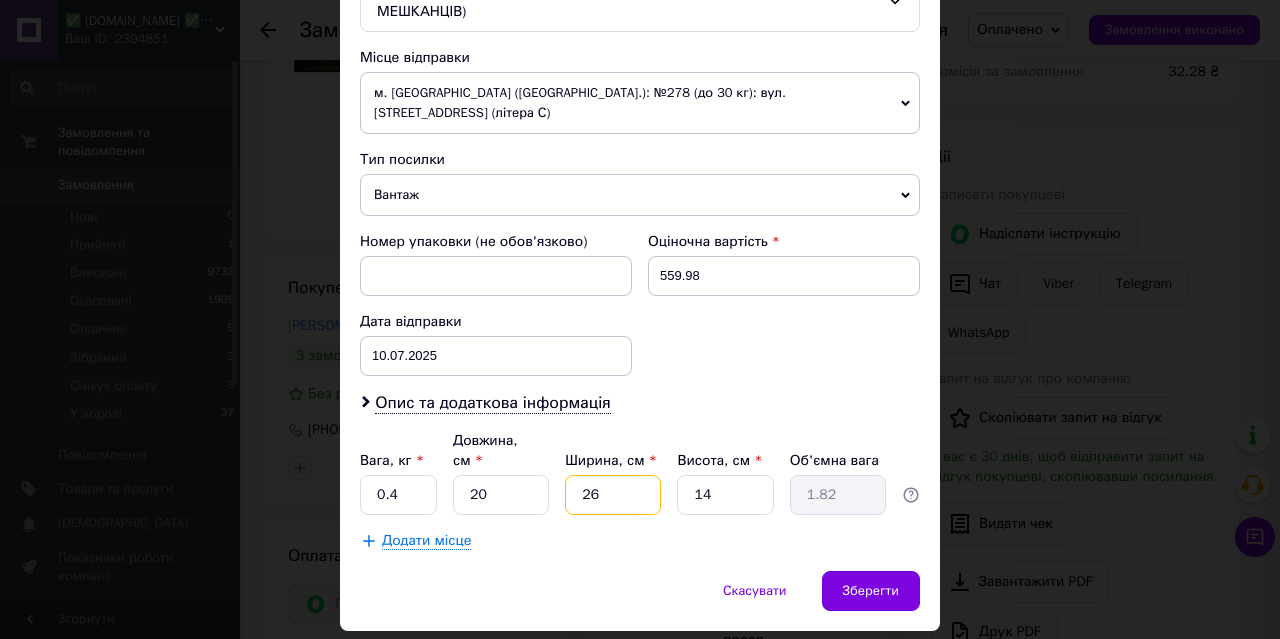 type on "2" 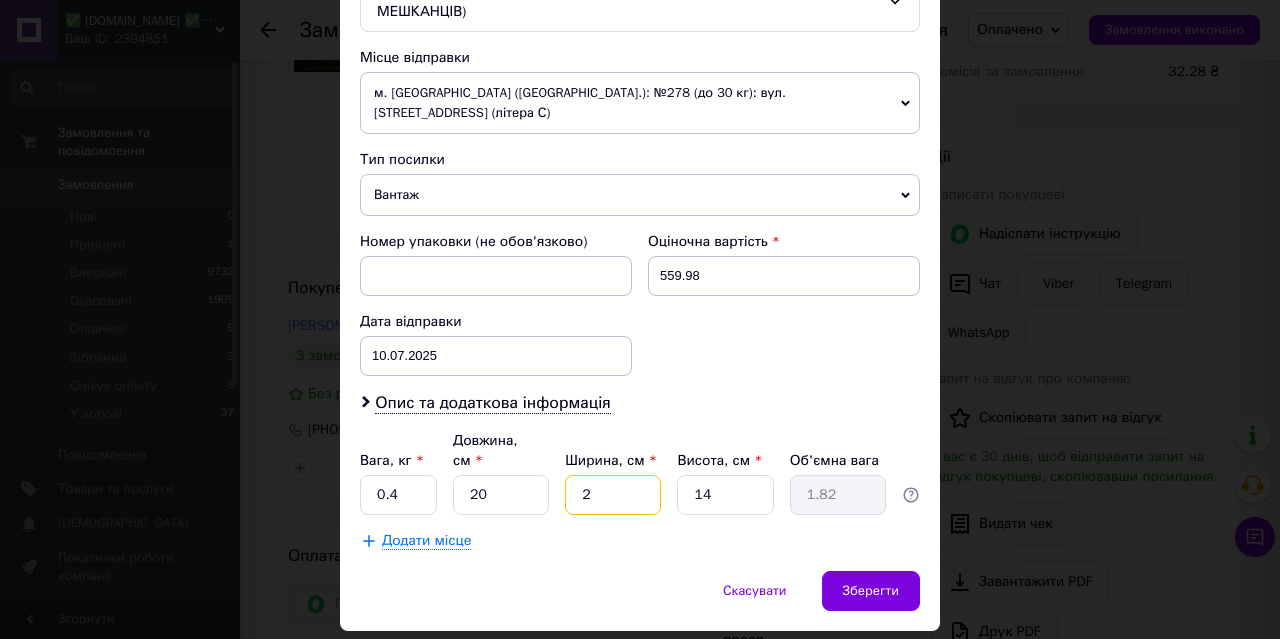 type on "0.14" 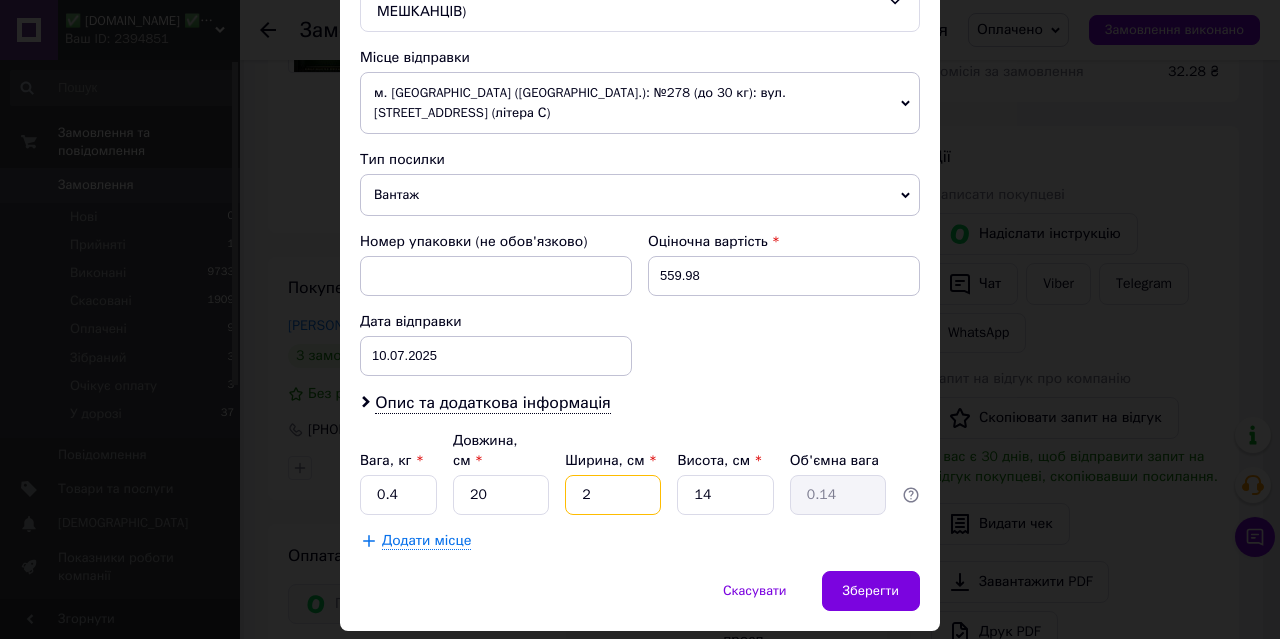 type on "20" 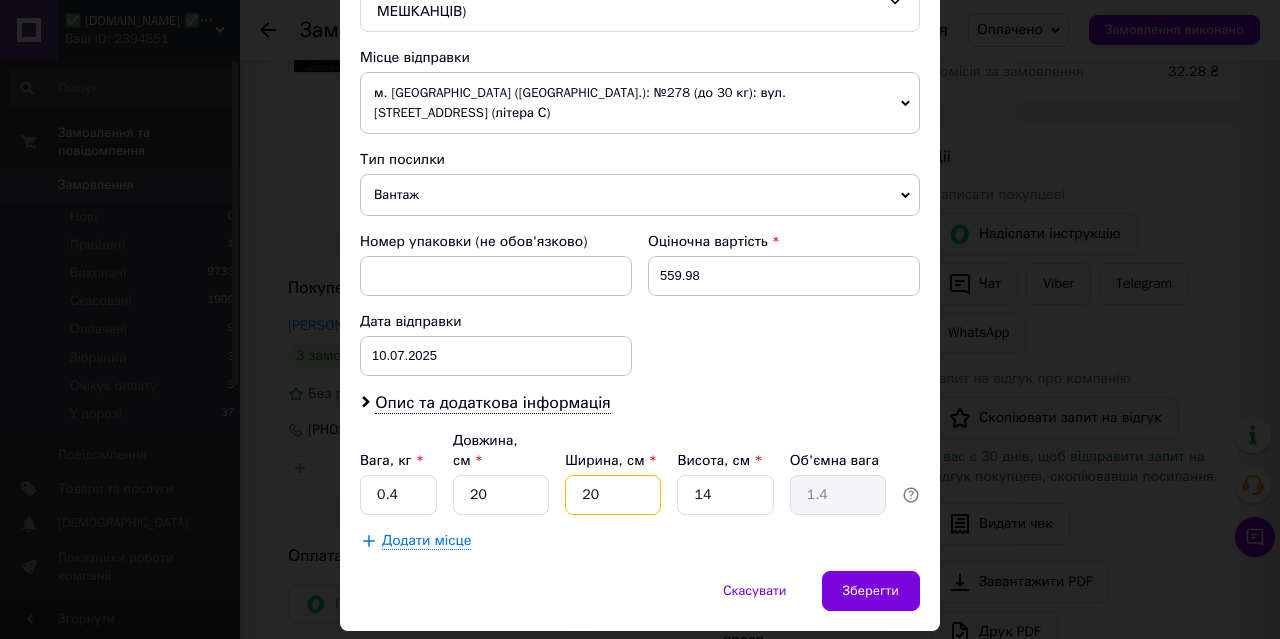 type on "20" 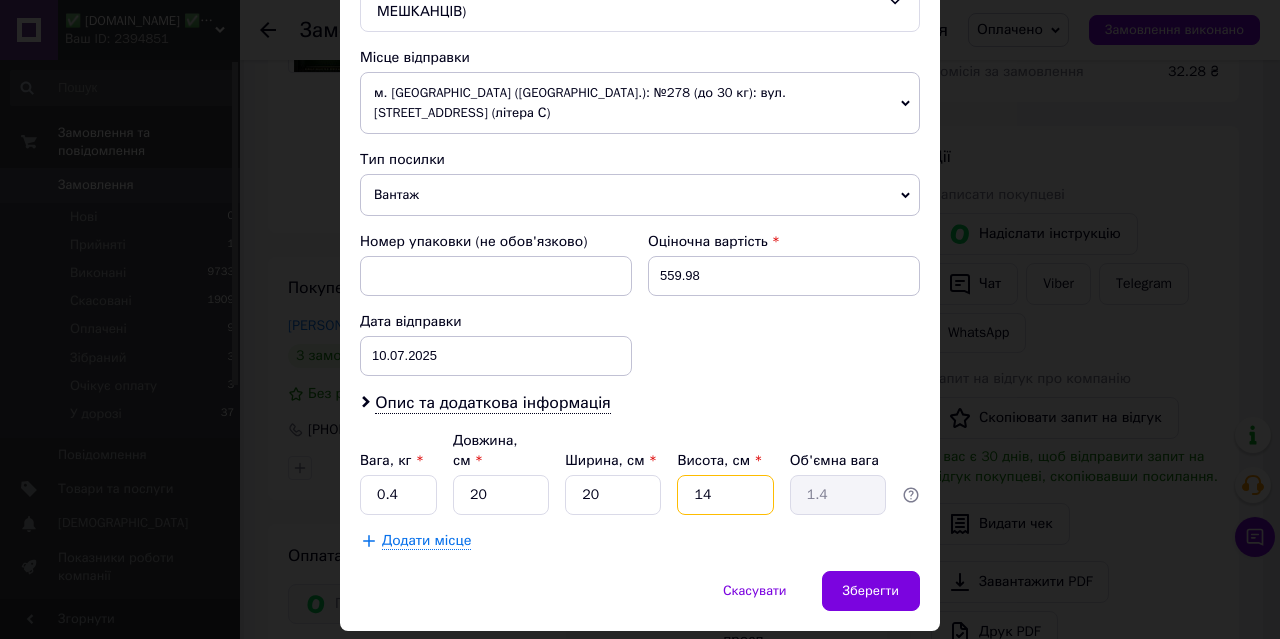 type on "2" 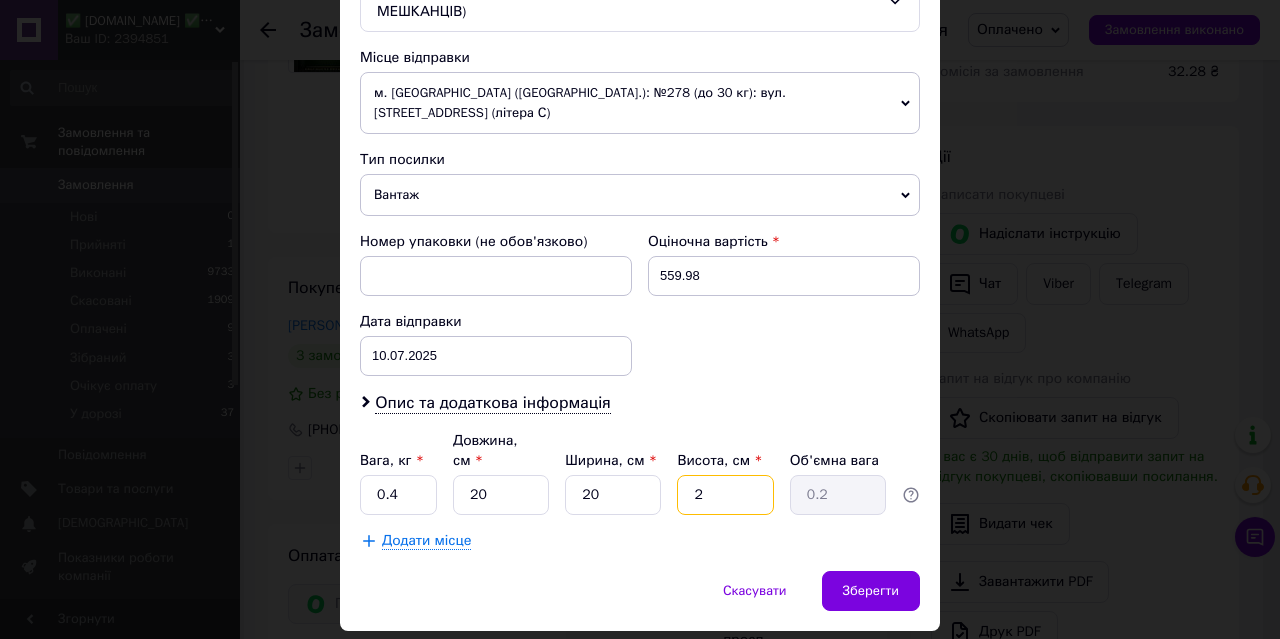 type on "2" 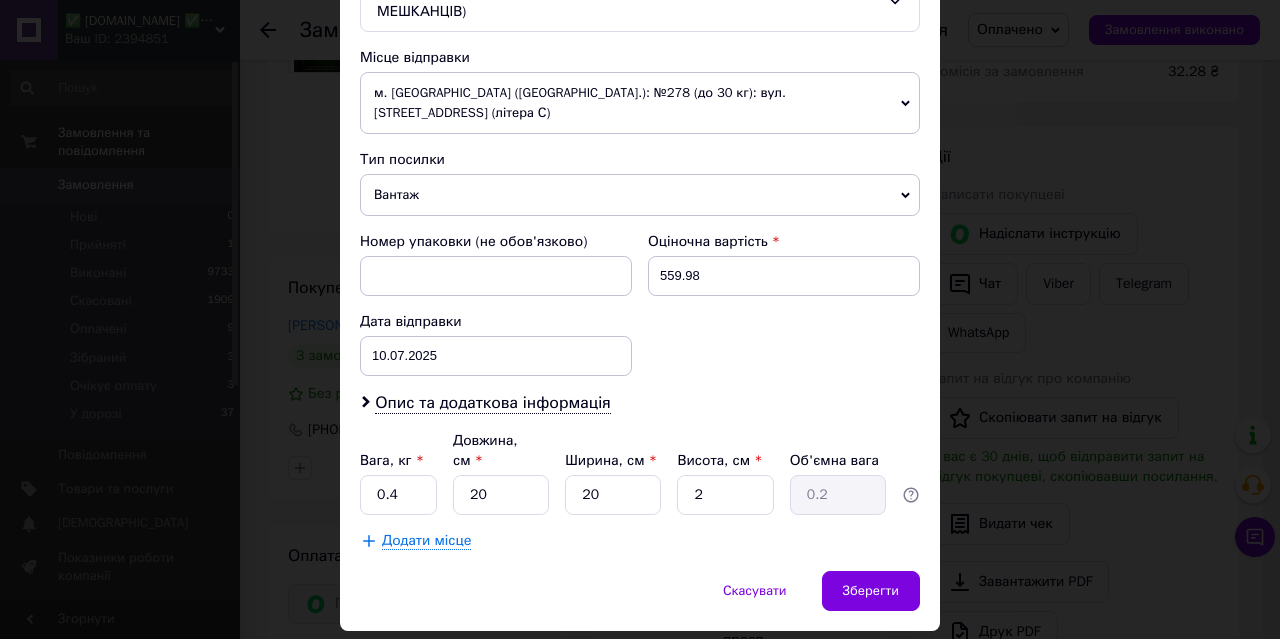 type 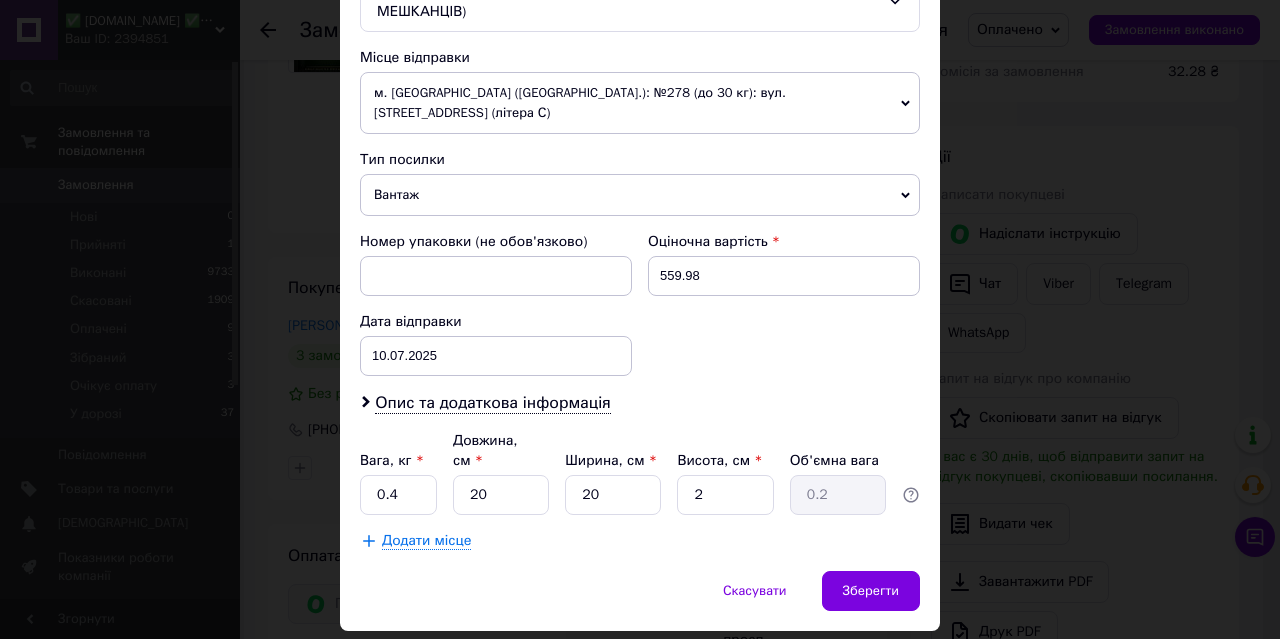 click on "Платник Отримувач Відправник Прізвище отримувача Федоренко Ім'я отримувача Антон По батькові отримувача Телефон отримувача +380634064681 Тип доставки В поштоматі У відділенні Кур'єром Місто м. Київ (Київська обл.) Поштомат Поштомат №39062: просп. Берестейський, 67В, Під'їзд 2 (ТІЛЬКИ ДЛЯ МЕШКАНЦІВ) Місце відправки м. Київ (Київська обл.): №278 (до 30 кг): вул. Костянтинівська, 71 (літера С) Немає збігів. Спробуйте змінити умови пошуку Додати ще місце відправки Тип посилки Вантаж Документи Номер упаковки (не обов'язково) Оціночна вартість 559.98 Дата відправки 10.07.2025 < 2025 > < > Пн" at bounding box center (640, 46) 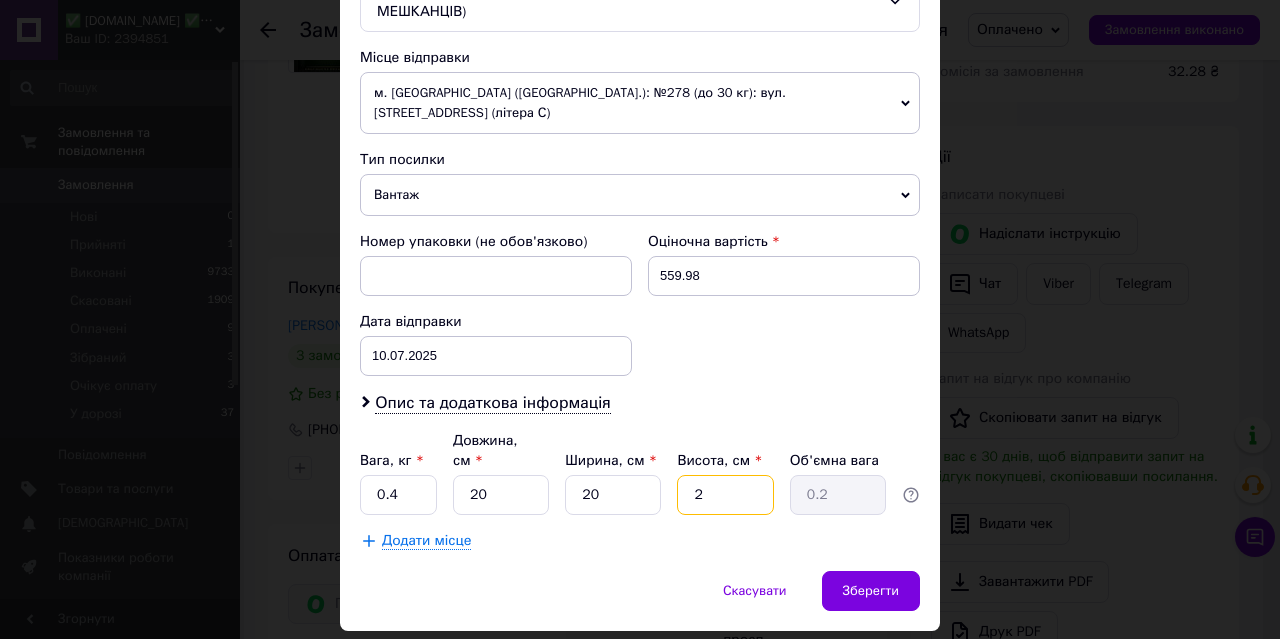 click on "2" at bounding box center (725, 495) 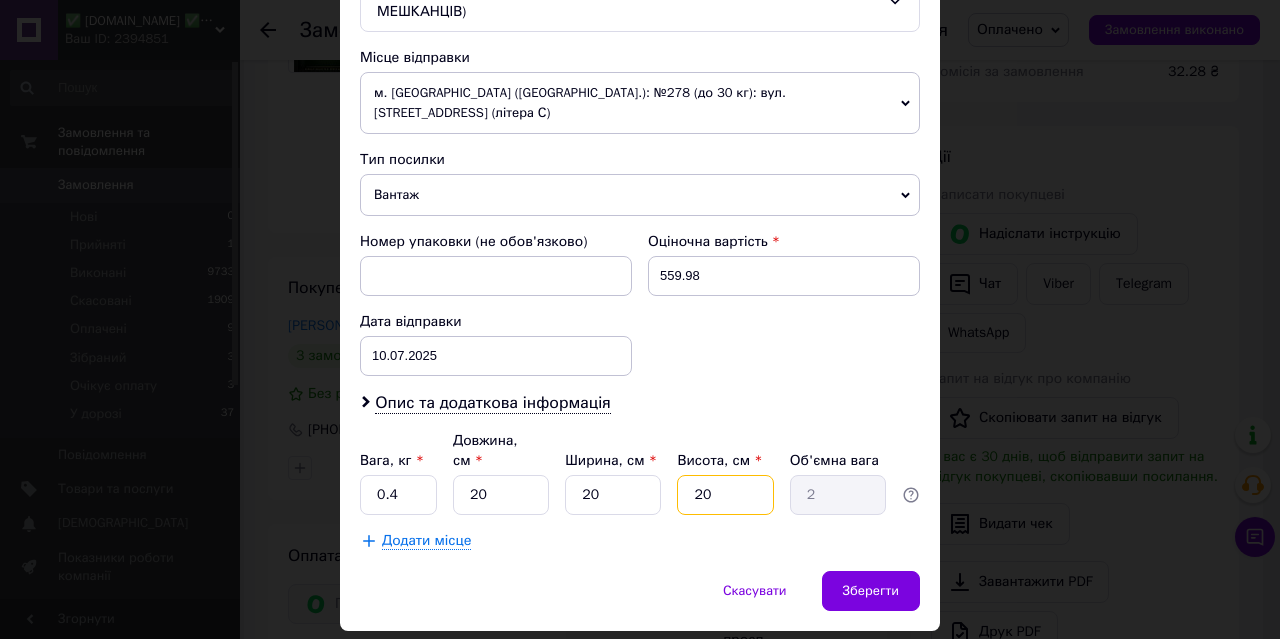 type on "20" 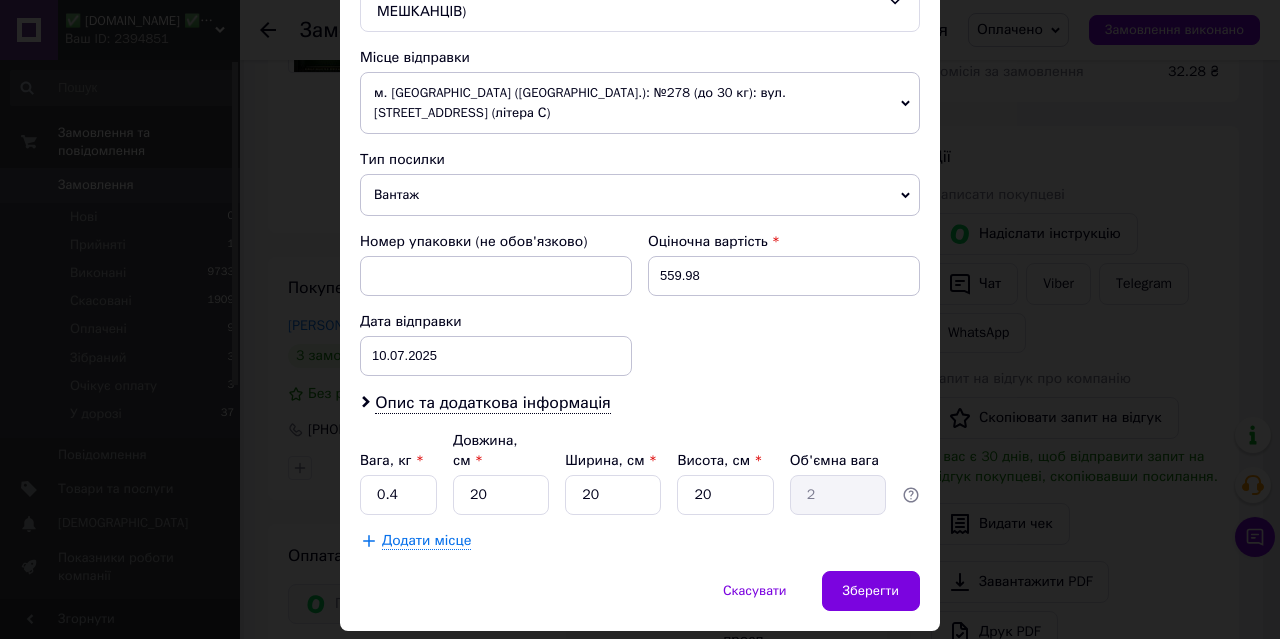 click on "Спосіб доставки Нова Пошта (платна) Платник Отримувач Відправник Прізвище отримувача Федоренко Ім'я отримувача Антон По батькові отримувача Телефон отримувача +380634064681 Тип доставки В поштоматі У відділенні Кур'єром Місто м. Київ (Київська обл.) Поштомат Поштомат №39062: просп. Берестейський, 67В, Під'їзд 2 (ТІЛЬКИ ДЛЯ МЕШКАНЦІВ) Місце відправки м. Київ (Київська обл.): №278 (до 30 кг): вул. Костянтинівська, 71 (літера С) Немає збігів. Спробуйте змінити умови пошуку Додати ще місце відправки Тип посилки Вантаж Документи Номер упаковки (не обов'язково) Оціночна вартість" at bounding box center [640, 6] 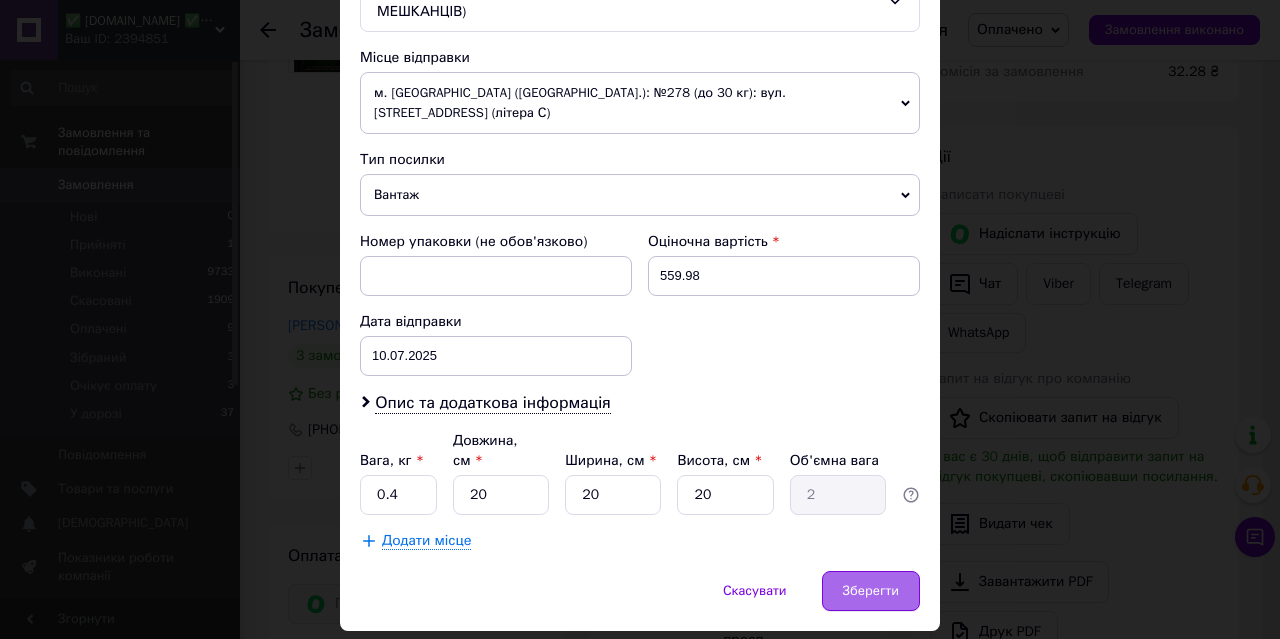 click on "Зберегти" at bounding box center (871, 591) 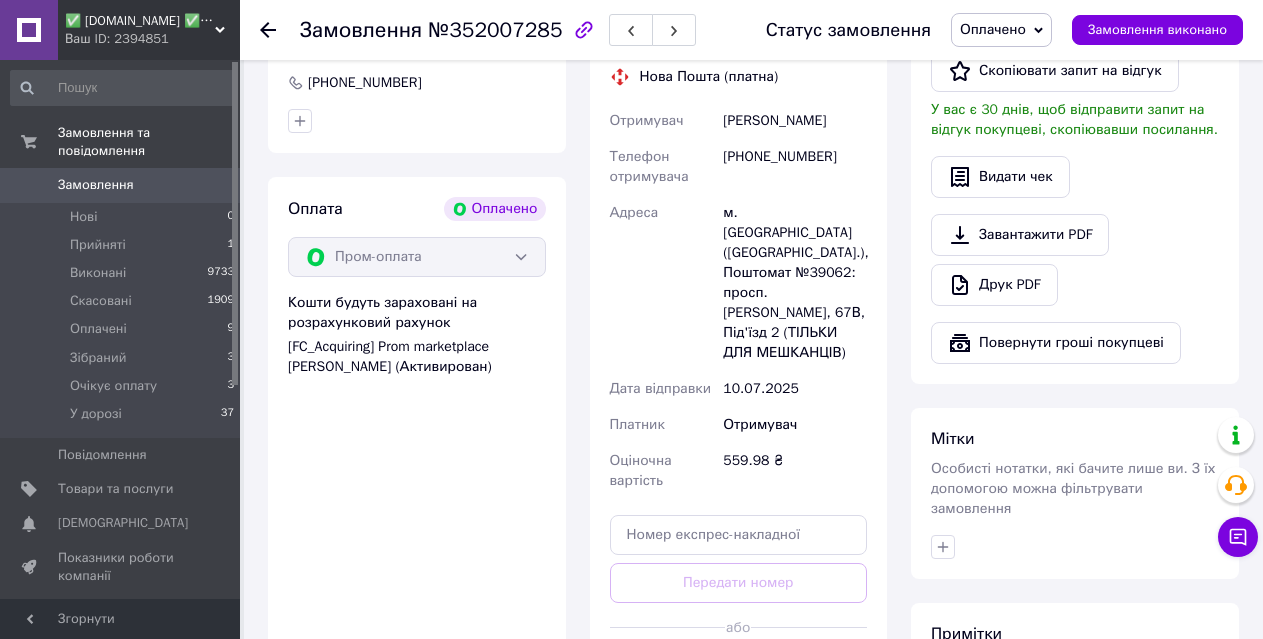 scroll, scrollTop: 840, scrollLeft: 0, axis: vertical 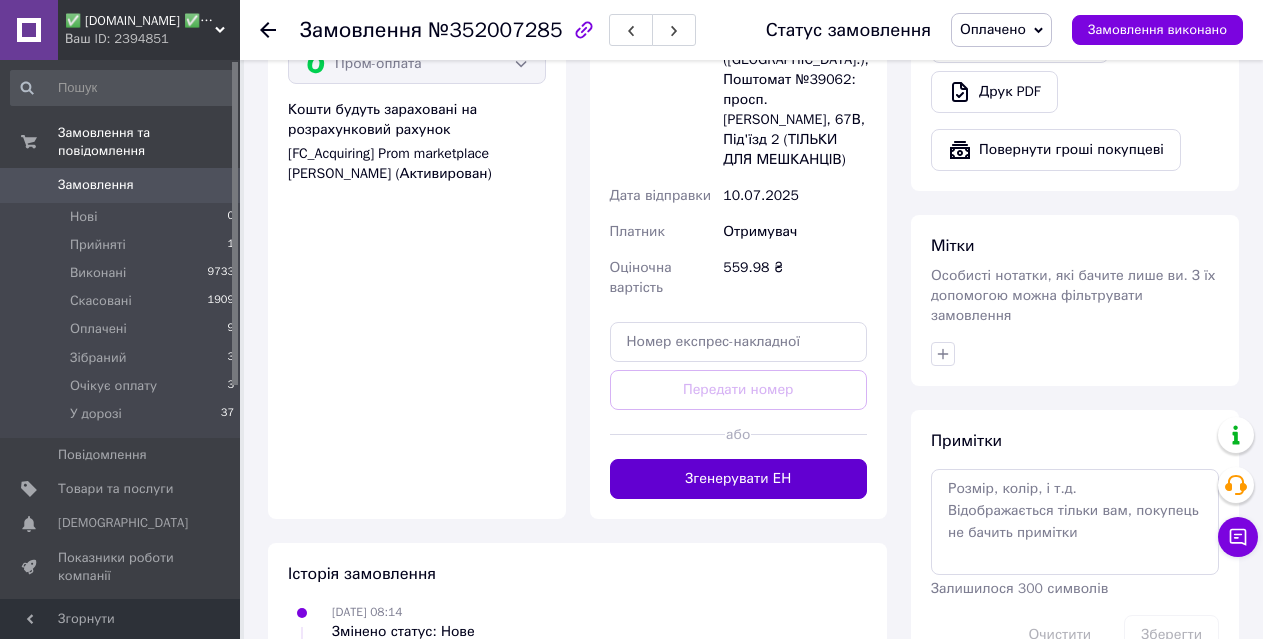 click on "Згенерувати ЕН" at bounding box center [739, 479] 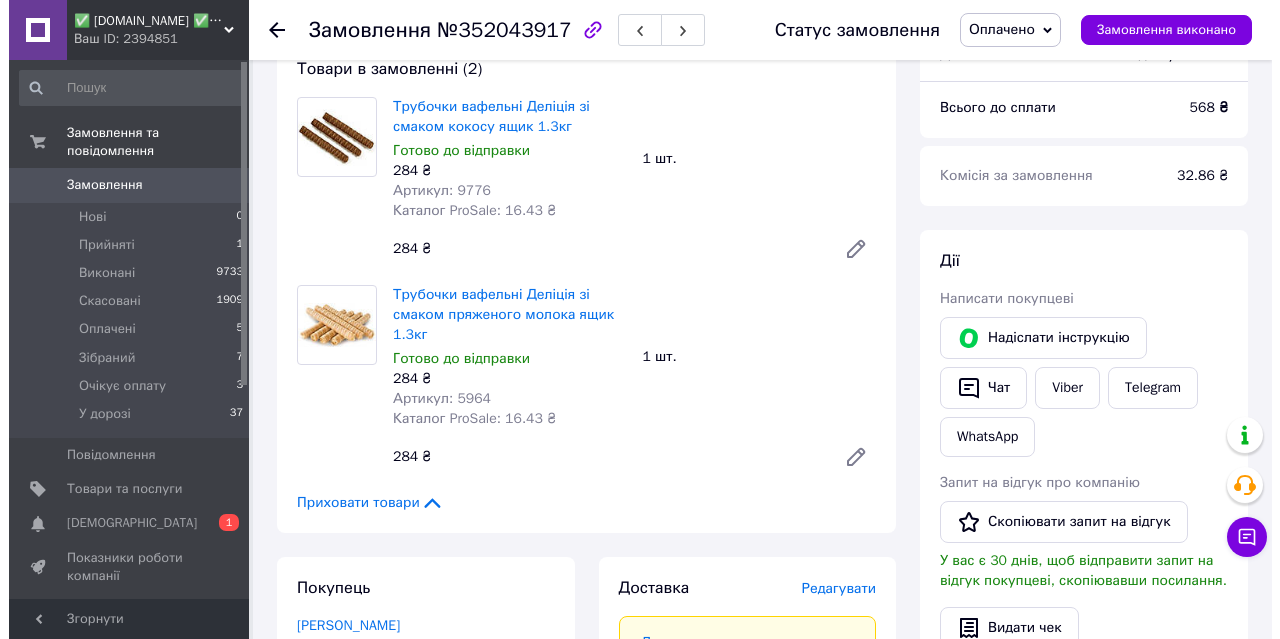 scroll, scrollTop: 300, scrollLeft: 0, axis: vertical 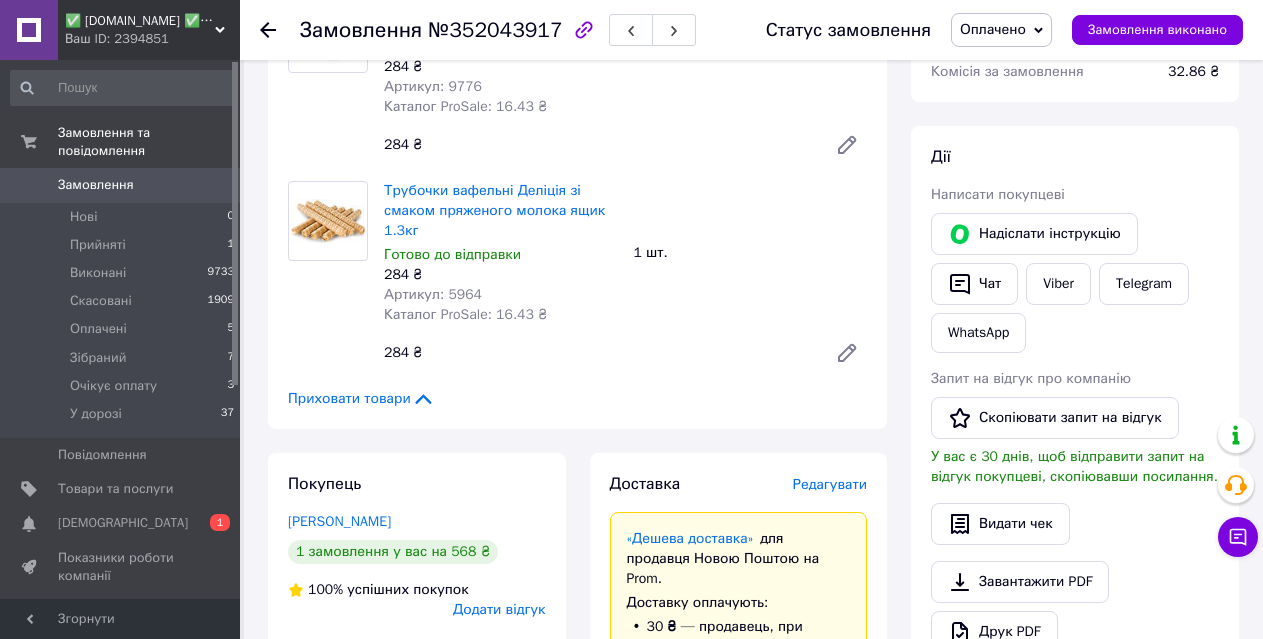 click on "Доставка" at bounding box center (701, 484) 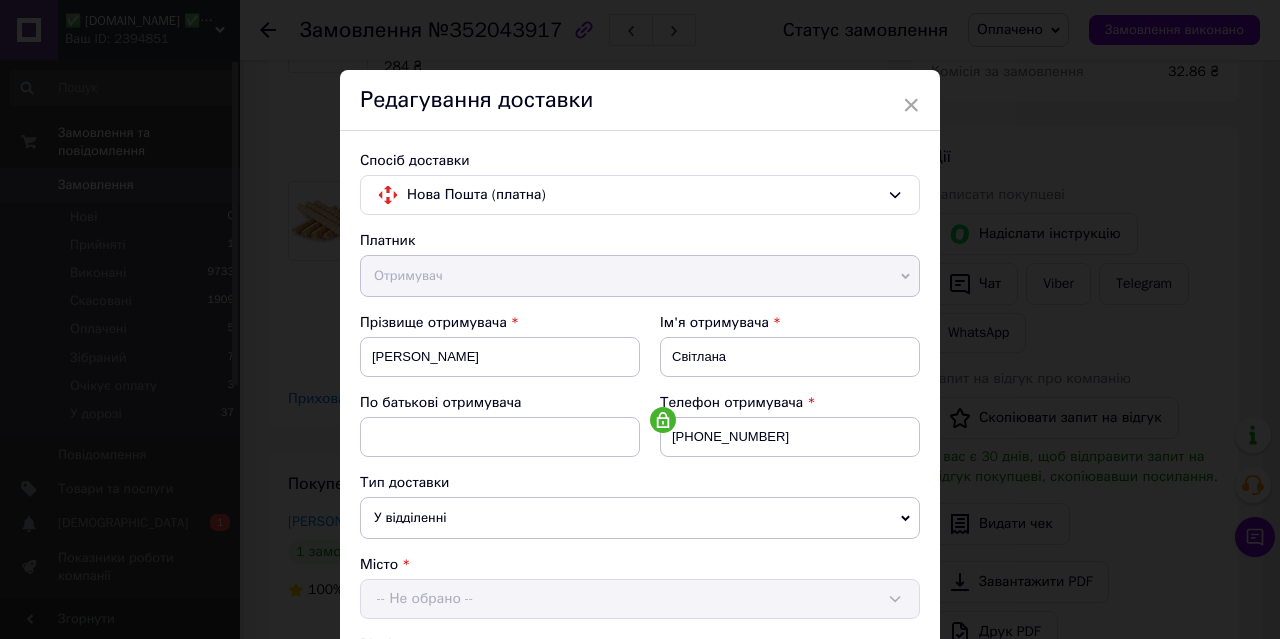 scroll, scrollTop: 600, scrollLeft: 0, axis: vertical 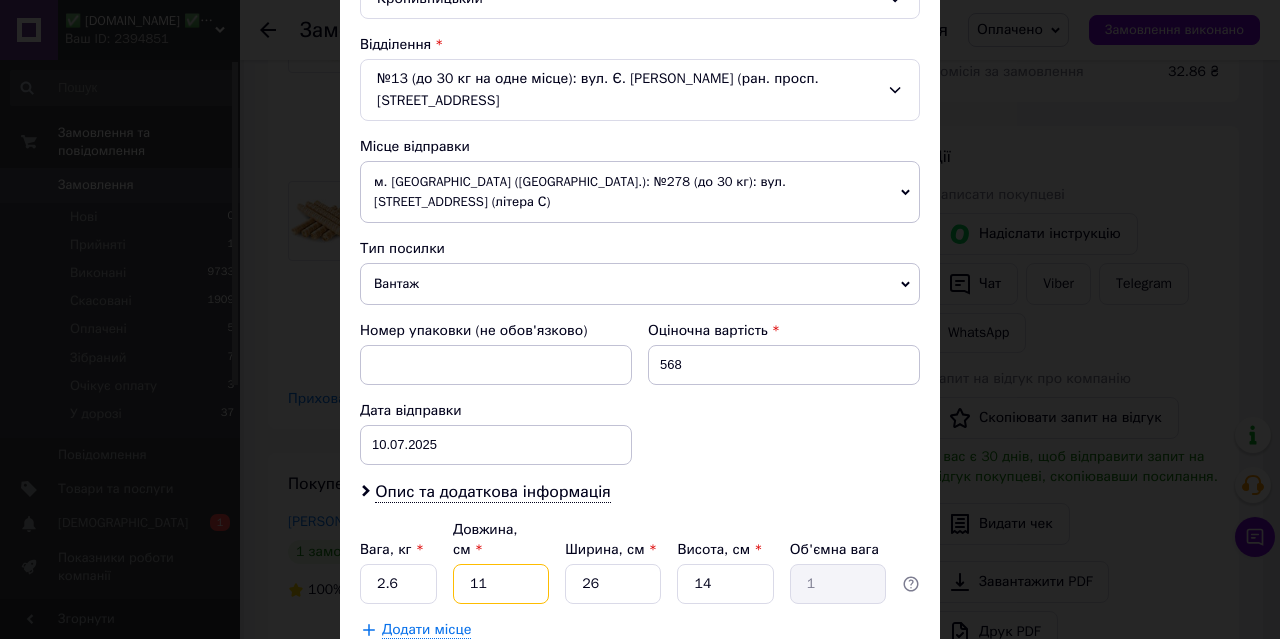click on "11" at bounding box center (501, 584) 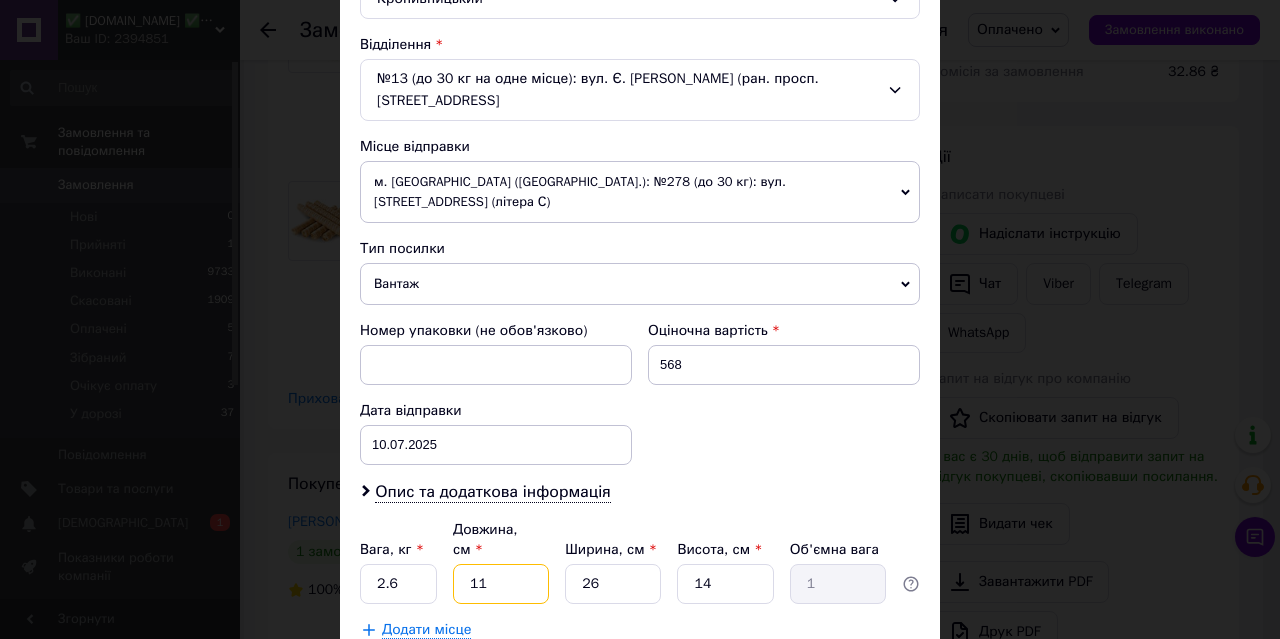 type on "3" 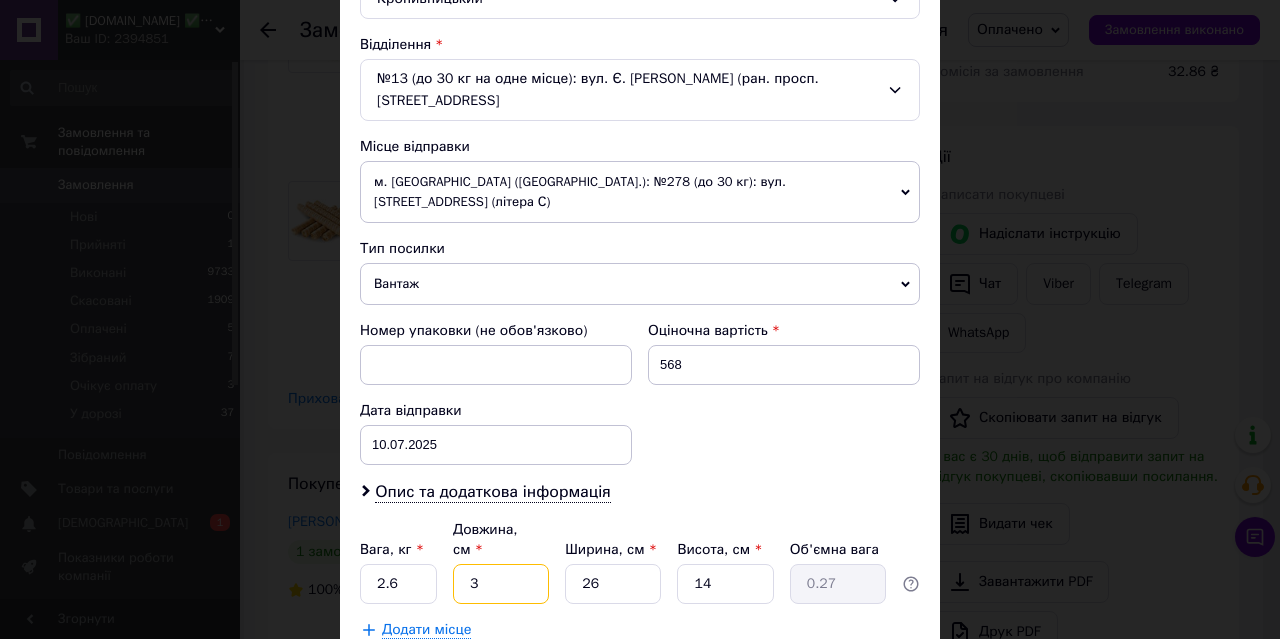 type on "31" 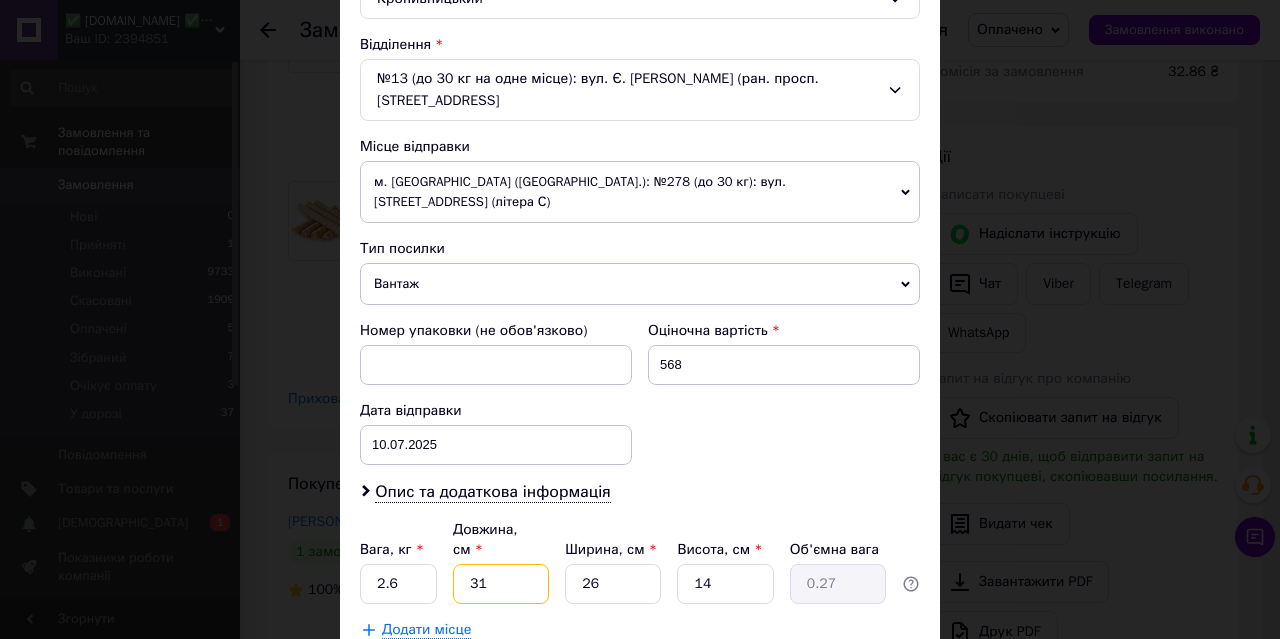type on "2.82" 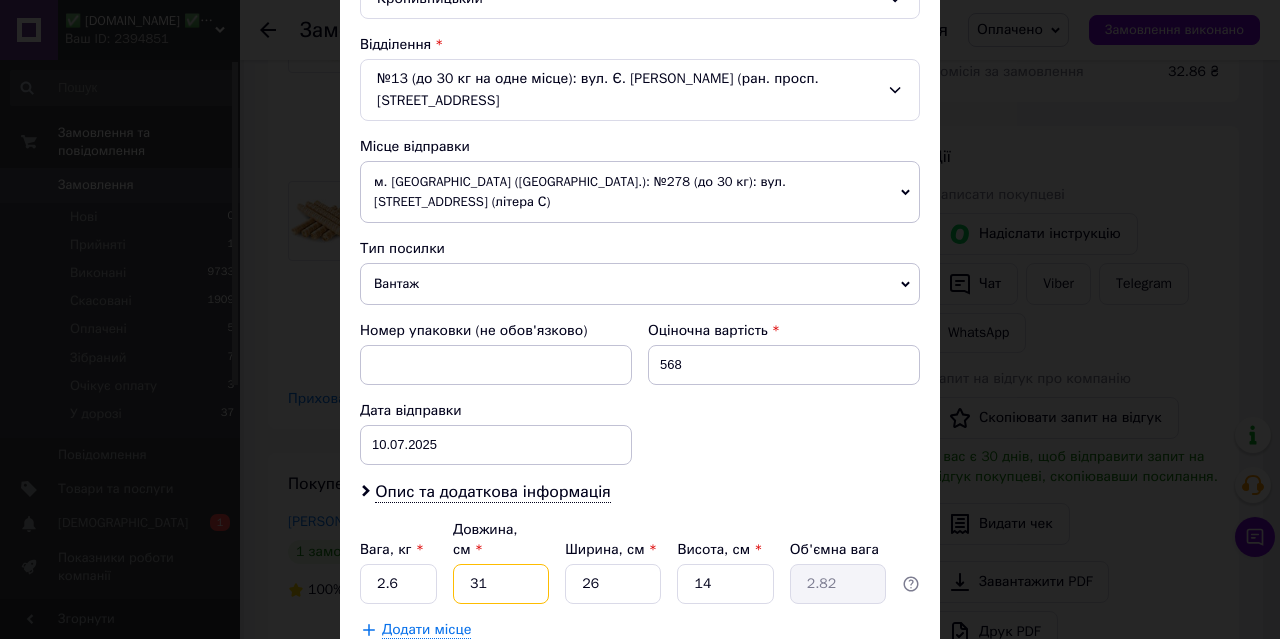 type on "31" 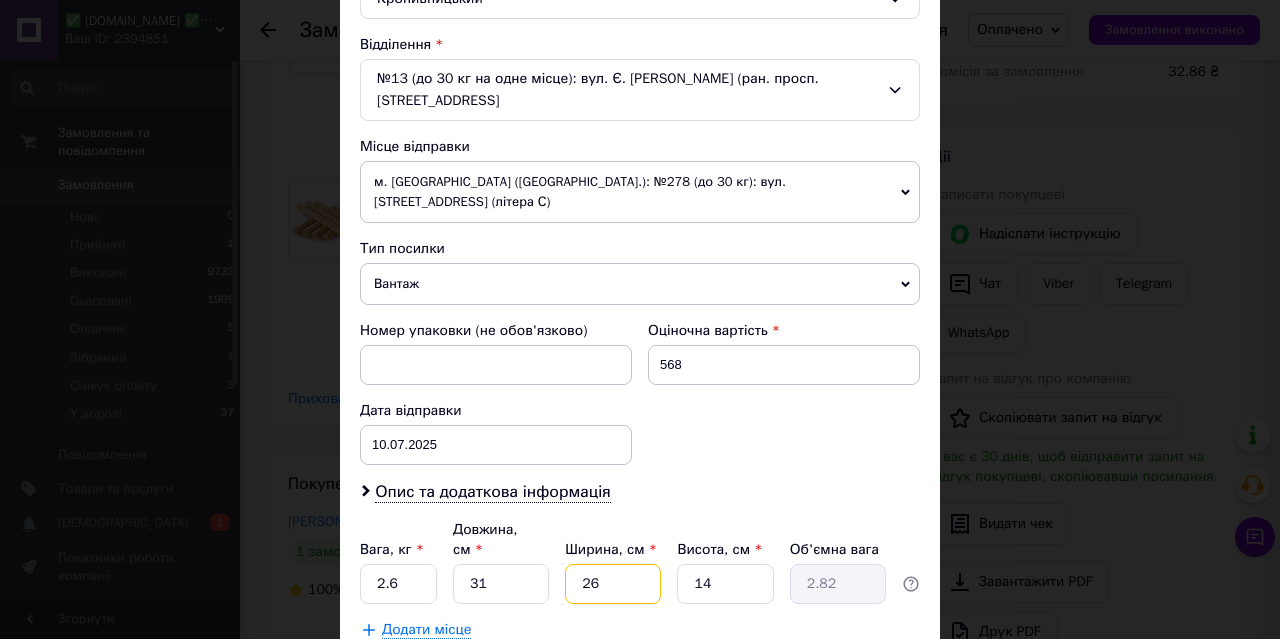 type on "2" 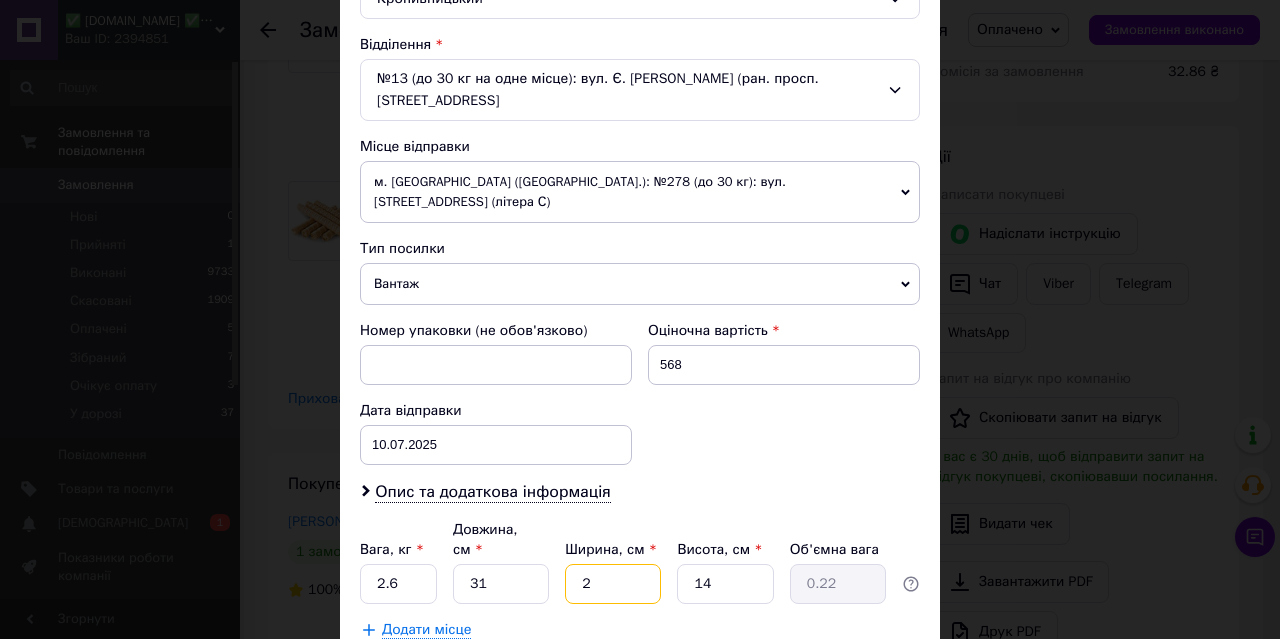 type on "21" 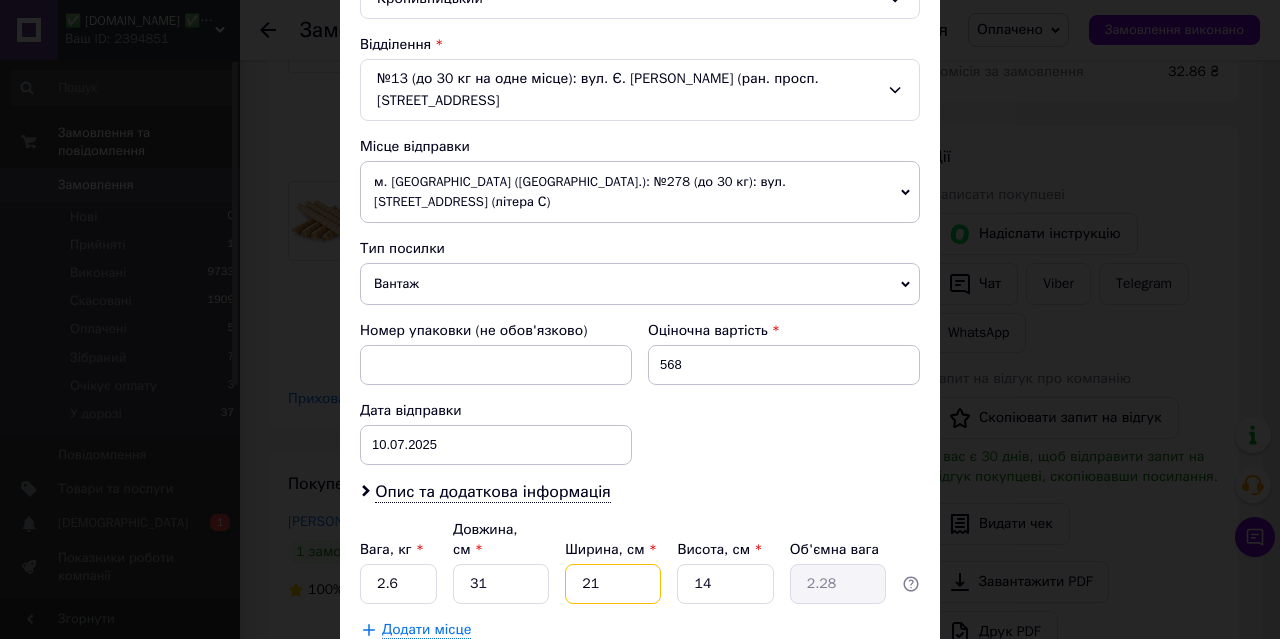 type on "21" 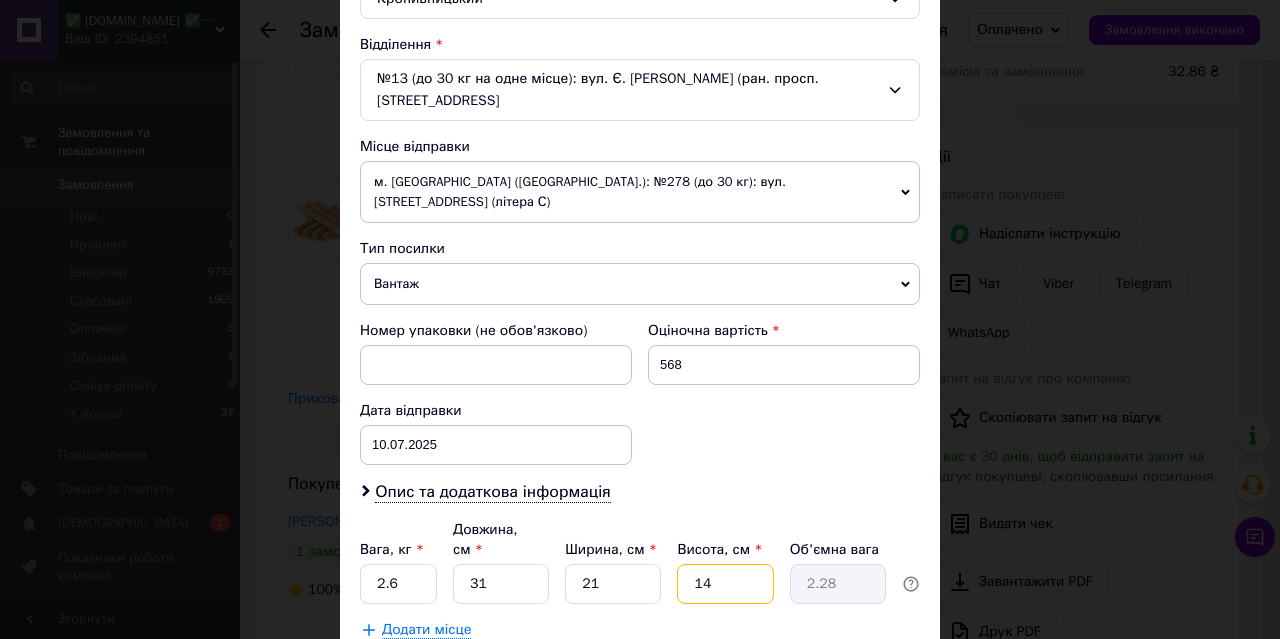 type on "1" 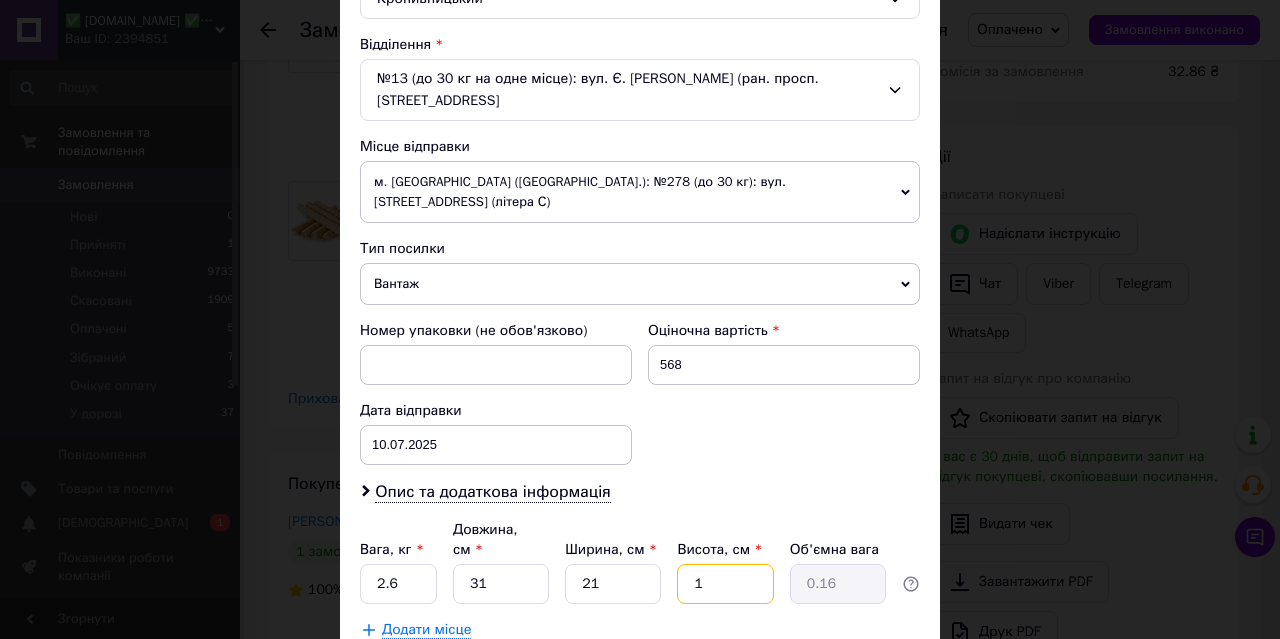 type on "15" 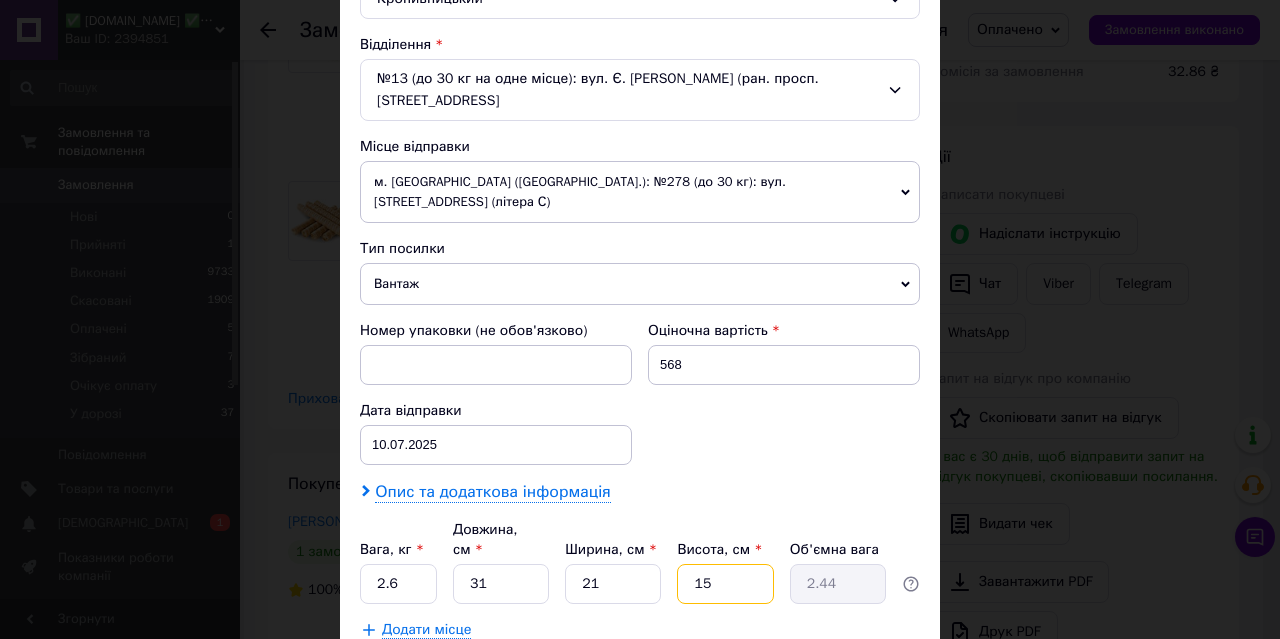 type on "1" 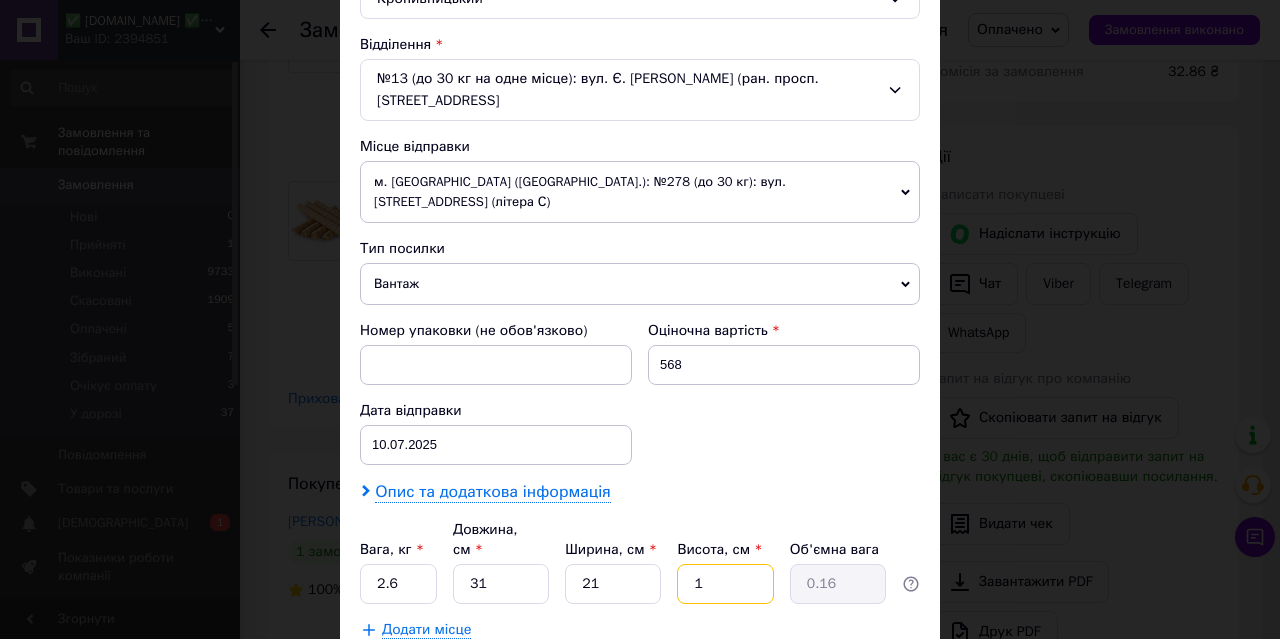 type on "16" 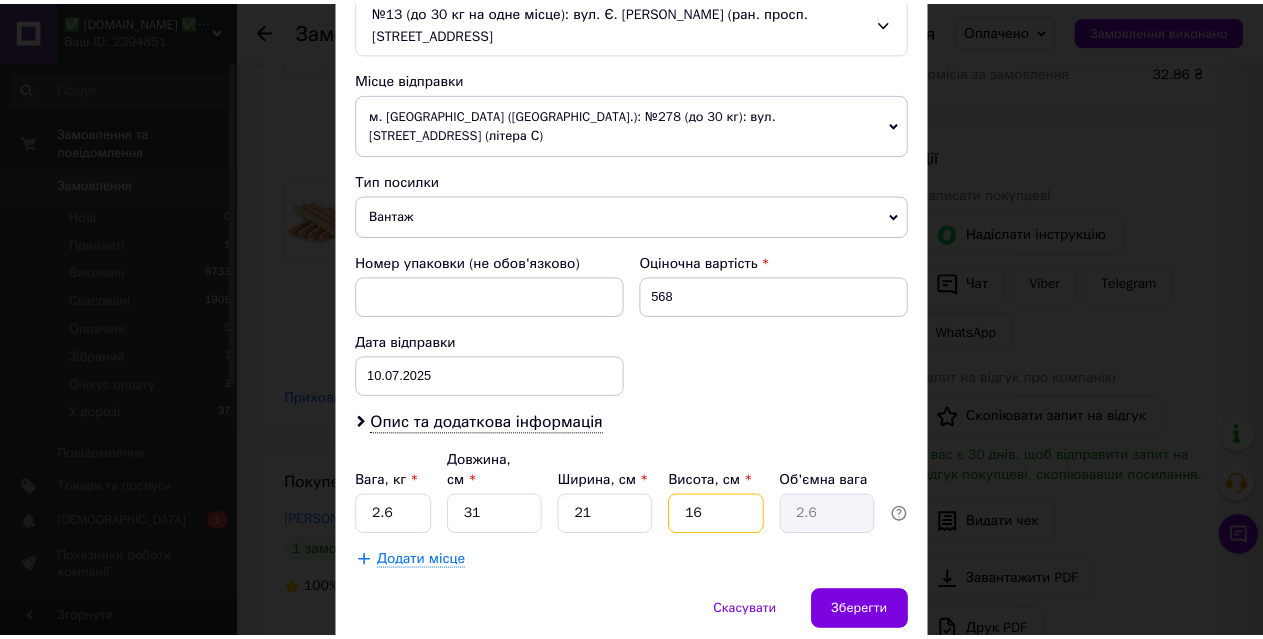 scroll, scrollTop: 711, scrollLeft: 0, axis: vertical 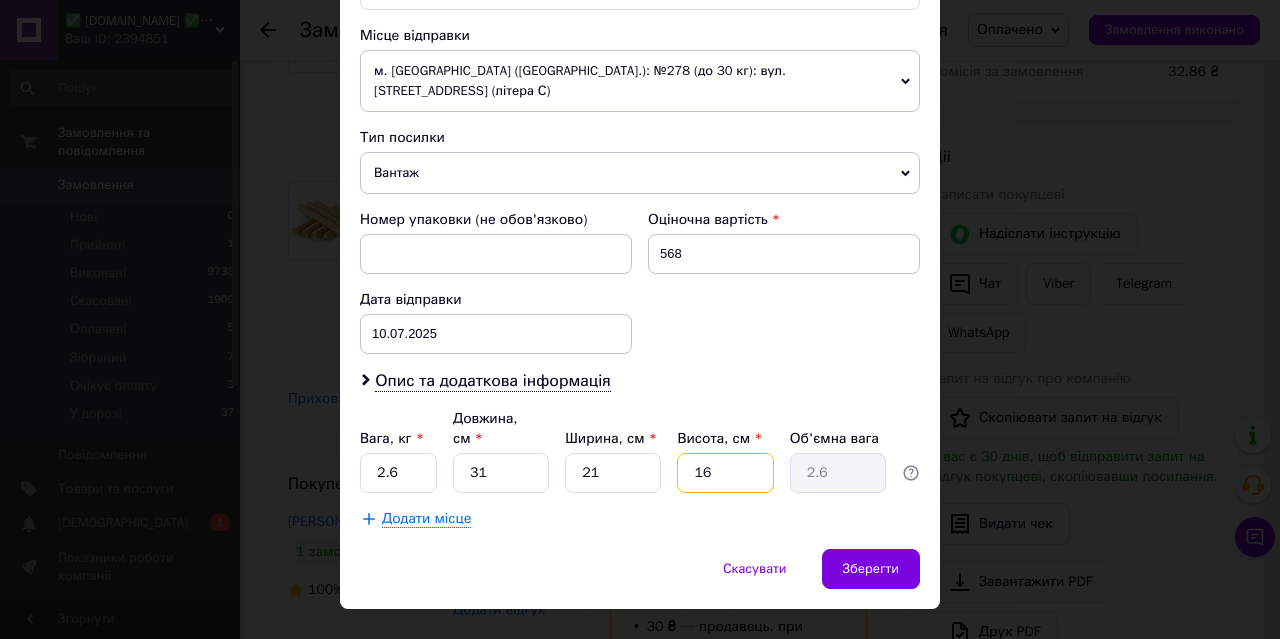 type on "16" 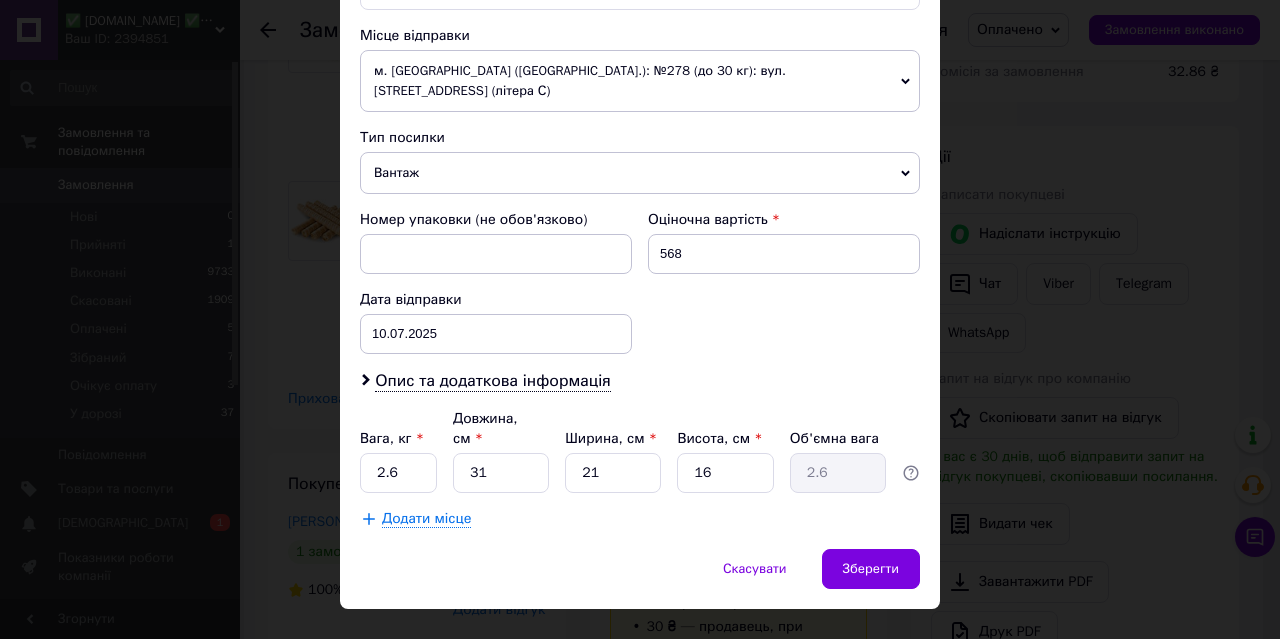 click on "Спосіб доставки Нова Пошта (платна) Платник Отримувач Відправник Прізвище отримувача Борщенко Ім'я отримувача Світлана По батькові отримувача Телефон отримувача +380504572694 Тип доставки У відділенні Кур'єром В поштоматі Місто Кропивницький Відділення №13 (до 30 кг на одне місце): вул. Є. Тельнова (ран. просп. Правди), буд.8, корпус 1 Місце відправки м. Київ (Київська обл.): №278 (до 30 кг): вул. Костянтинівська, 71 (літера С) Немає збігів. Спробуйте змінити умови пошуку Додати ще місце відправки Тип посилки Вантаж Документи Номер упаковки (не обов'язково) 568 Дата відправки" at bounding box center (640, -16) 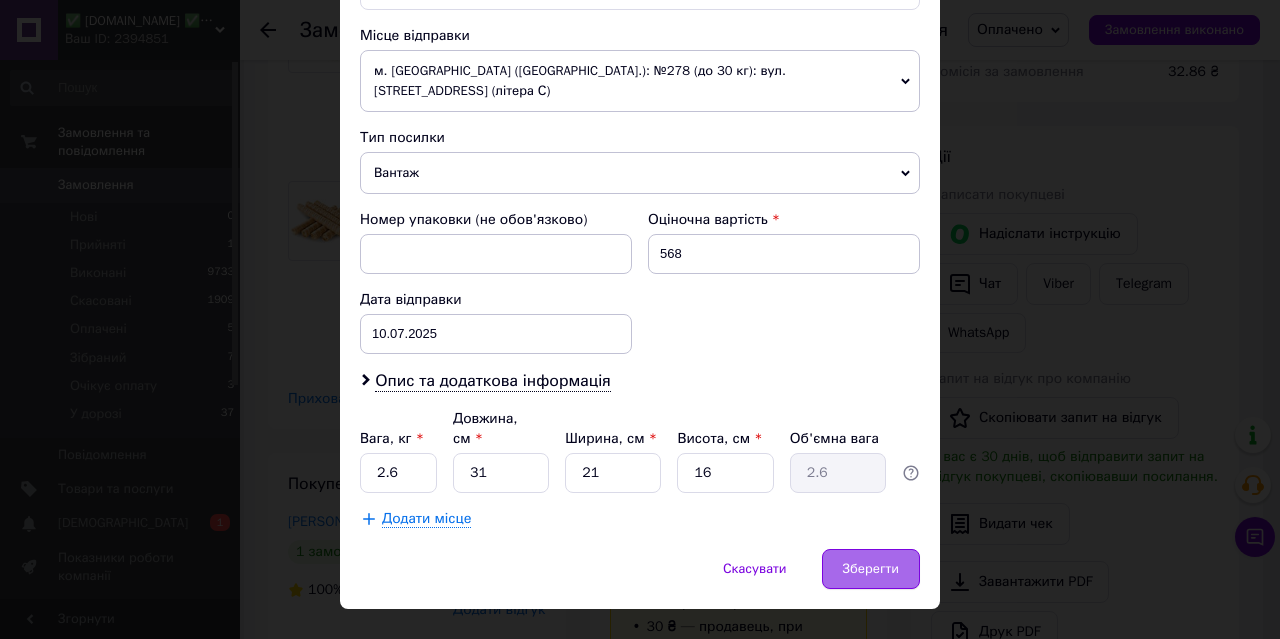 click on "Зберегти" at bounding box center [871, 569] 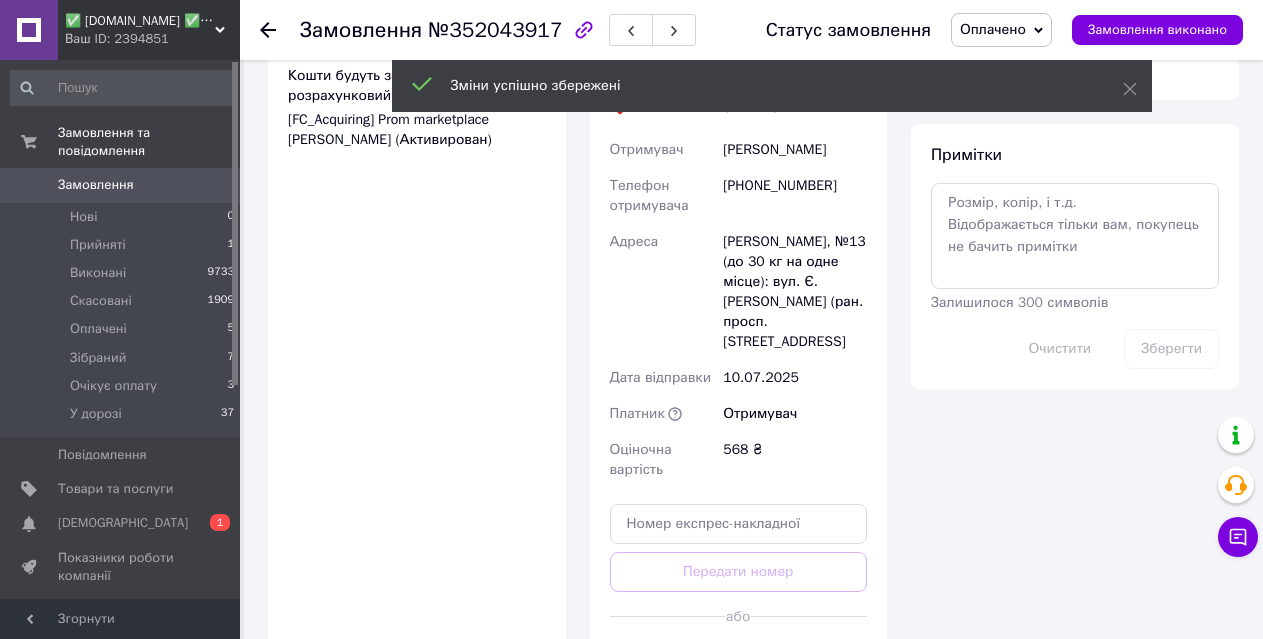 scroll, scrollTop: 1100, scrollLeft: 0, axis: vertical 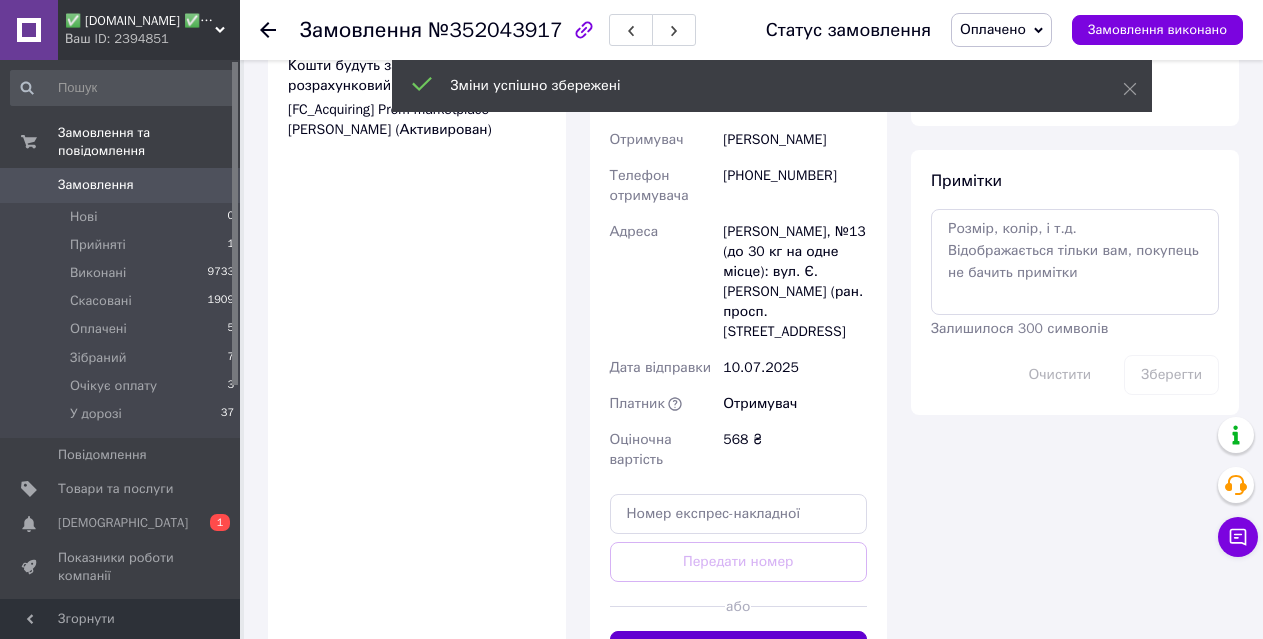 click on "Згенерувати ЕН" at bounding box center [739, 651] 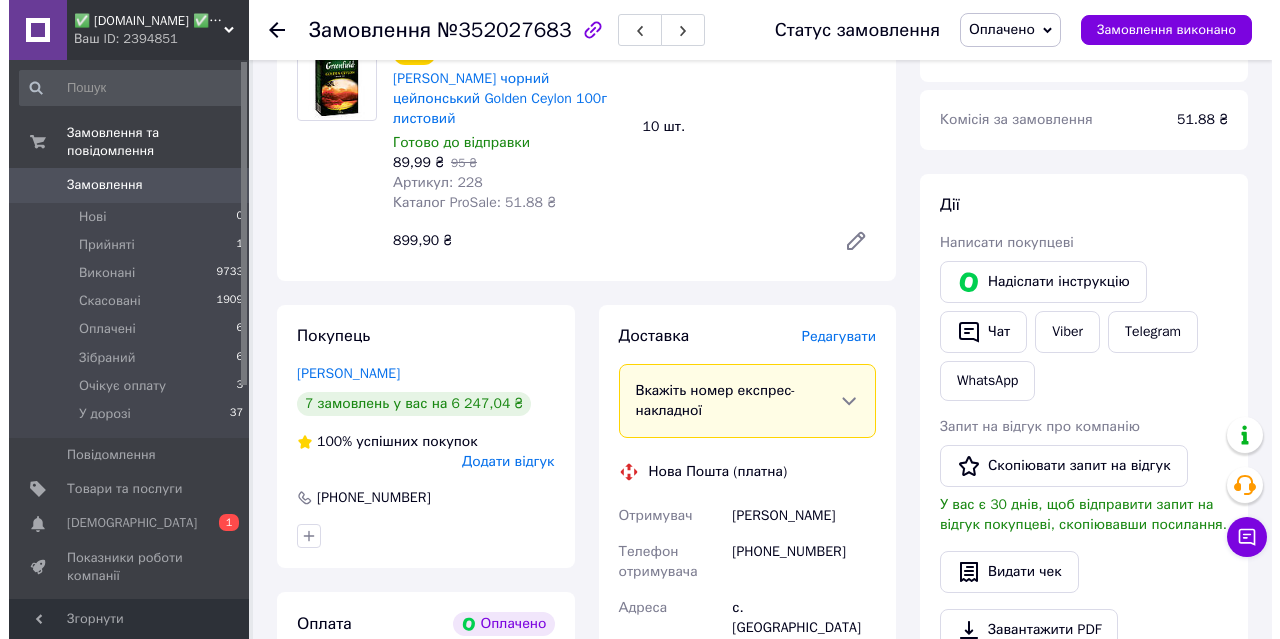scroll, scrollTop: 300, scrollLeft: 0, axis: vertical 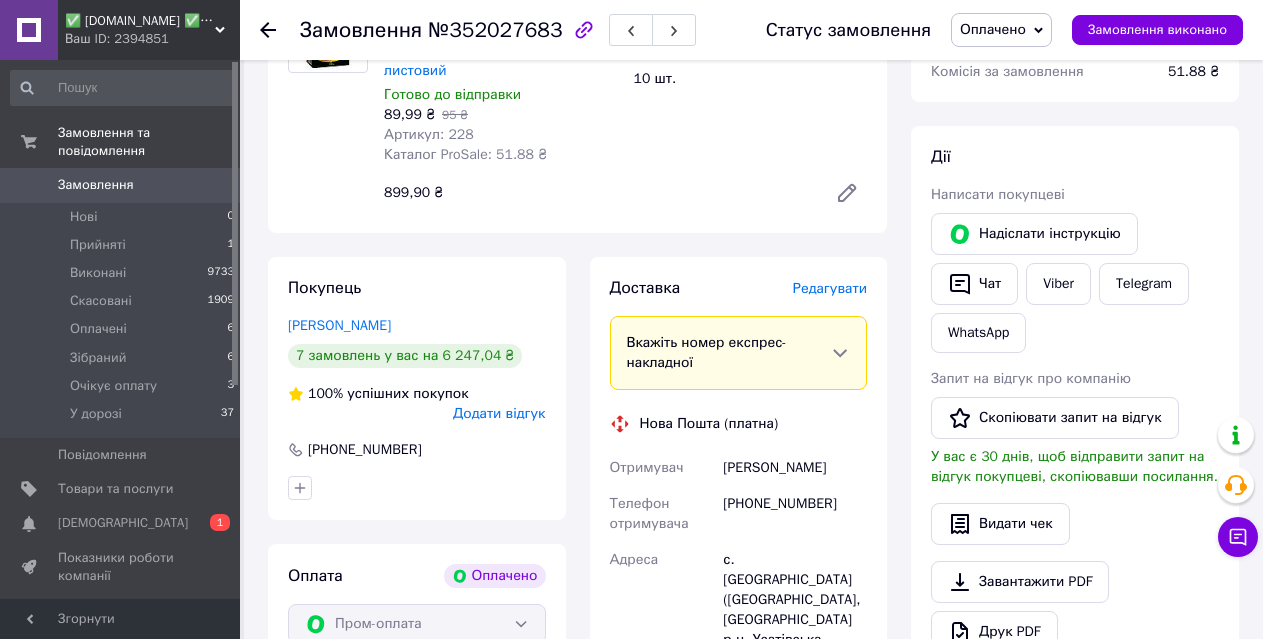 click on "Редагувати" at bounding box center [830, 288] 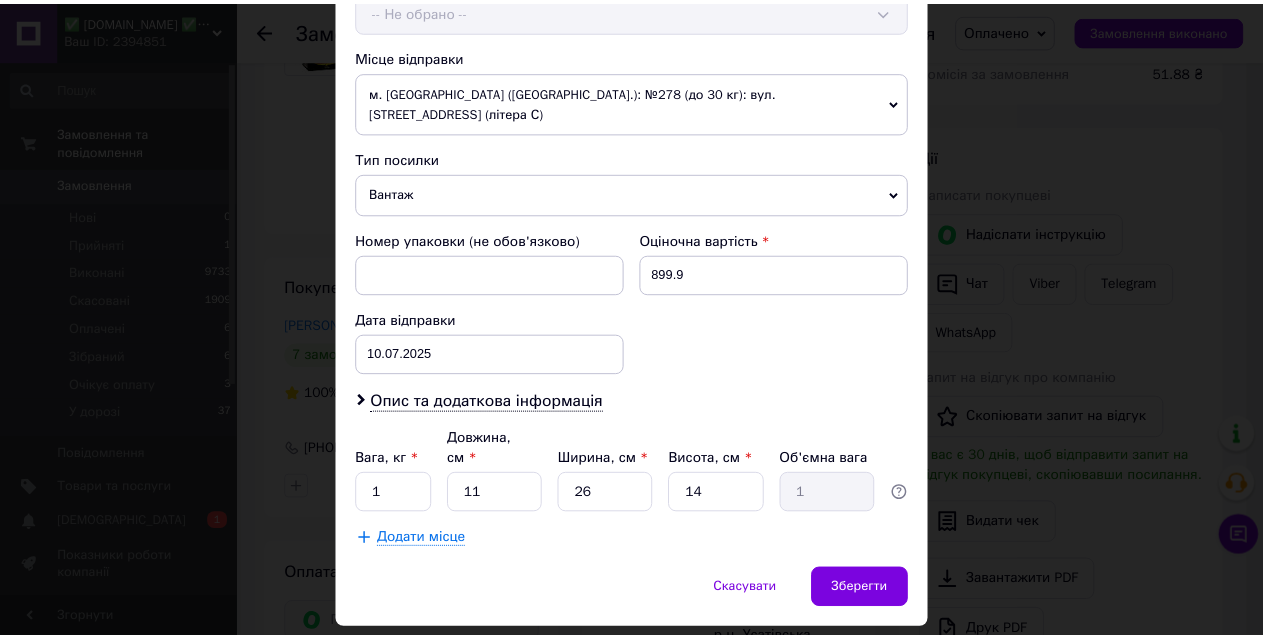 scroll, scrollTop: 689, scrollLeft: 0, axis: vertical 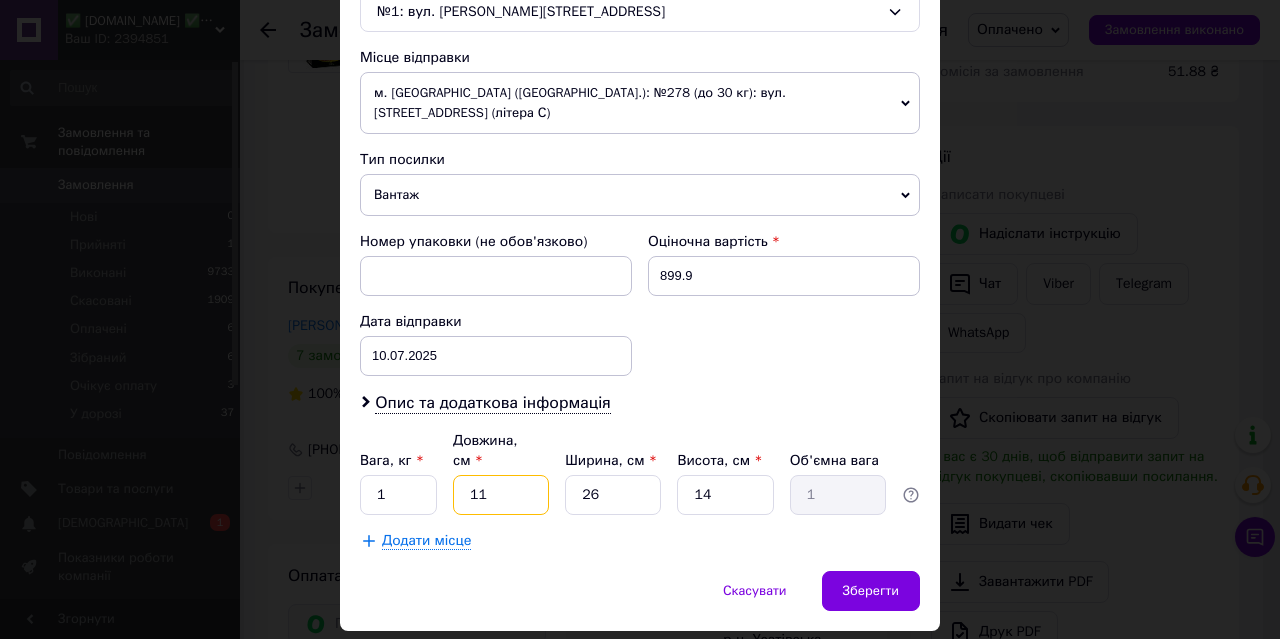 click on "11" at bounding box center (501, 495) 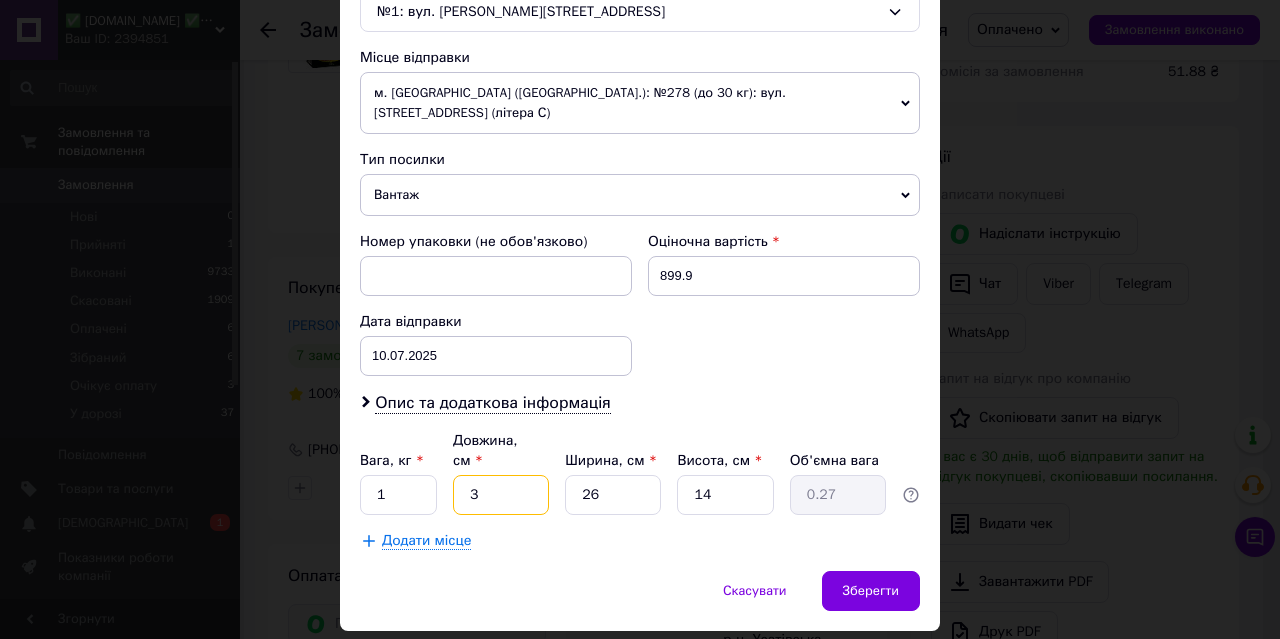 type on "36" 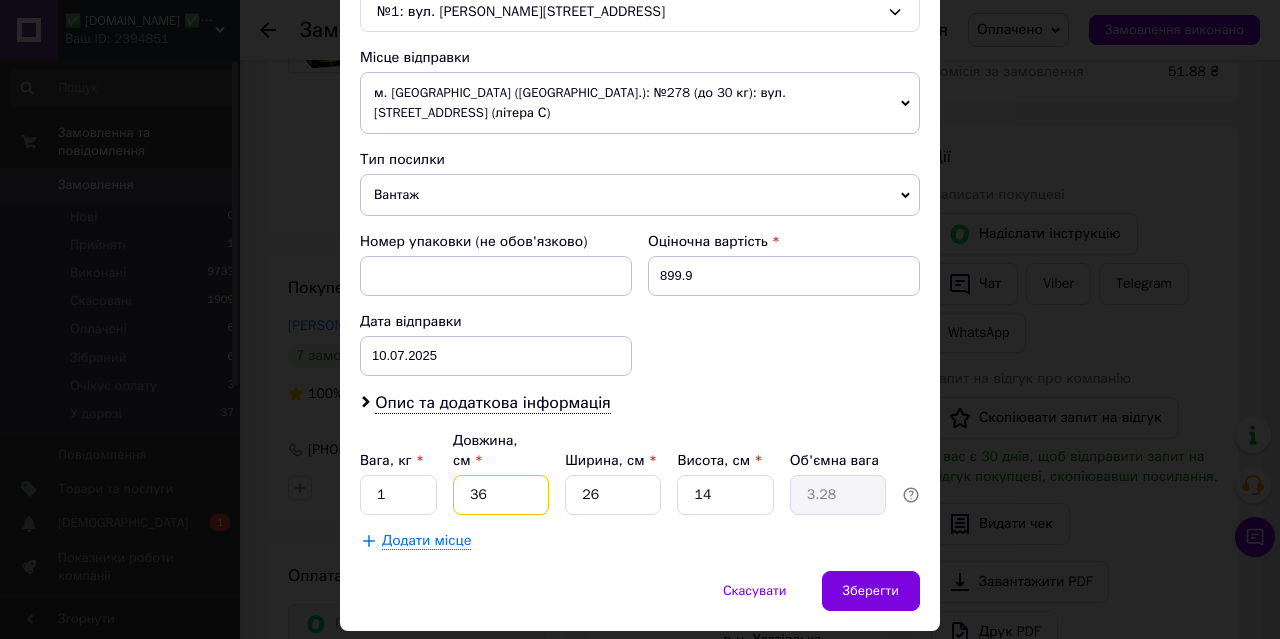 type on "36" 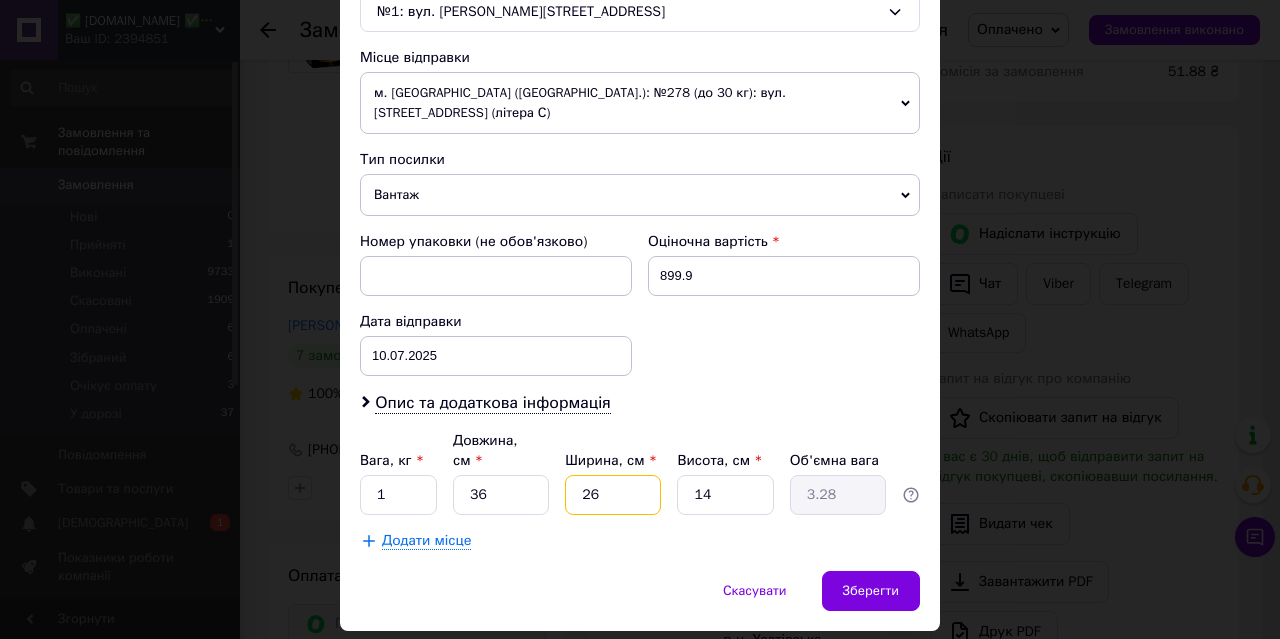 type on "1" 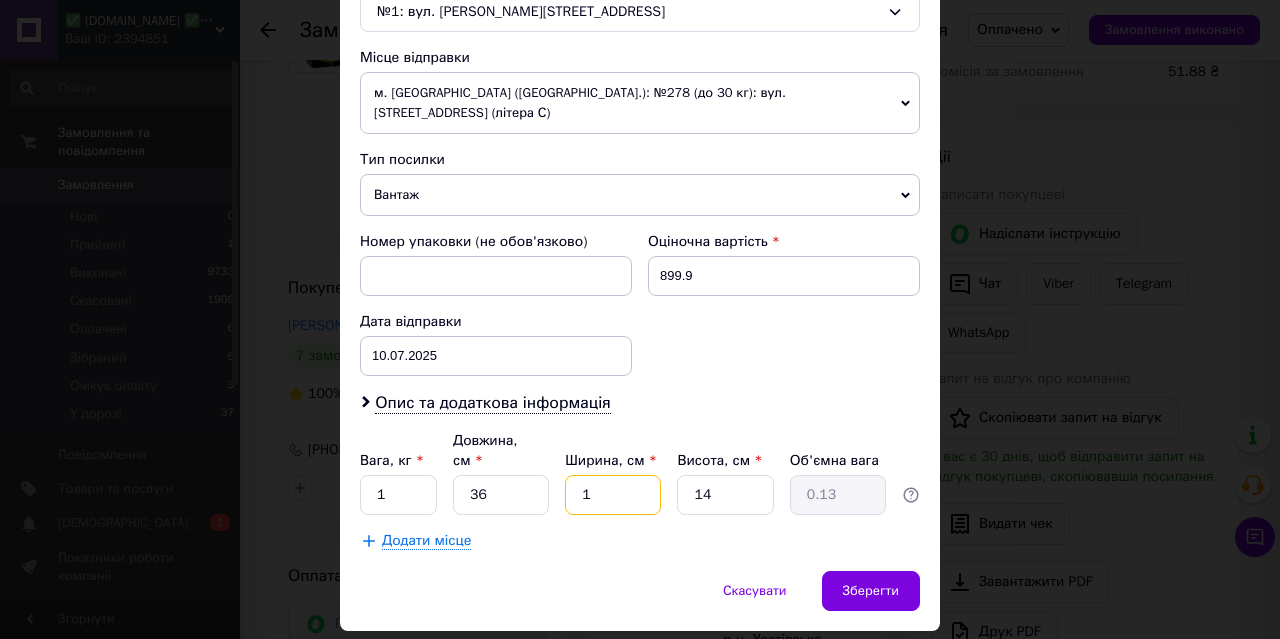 type on "17" 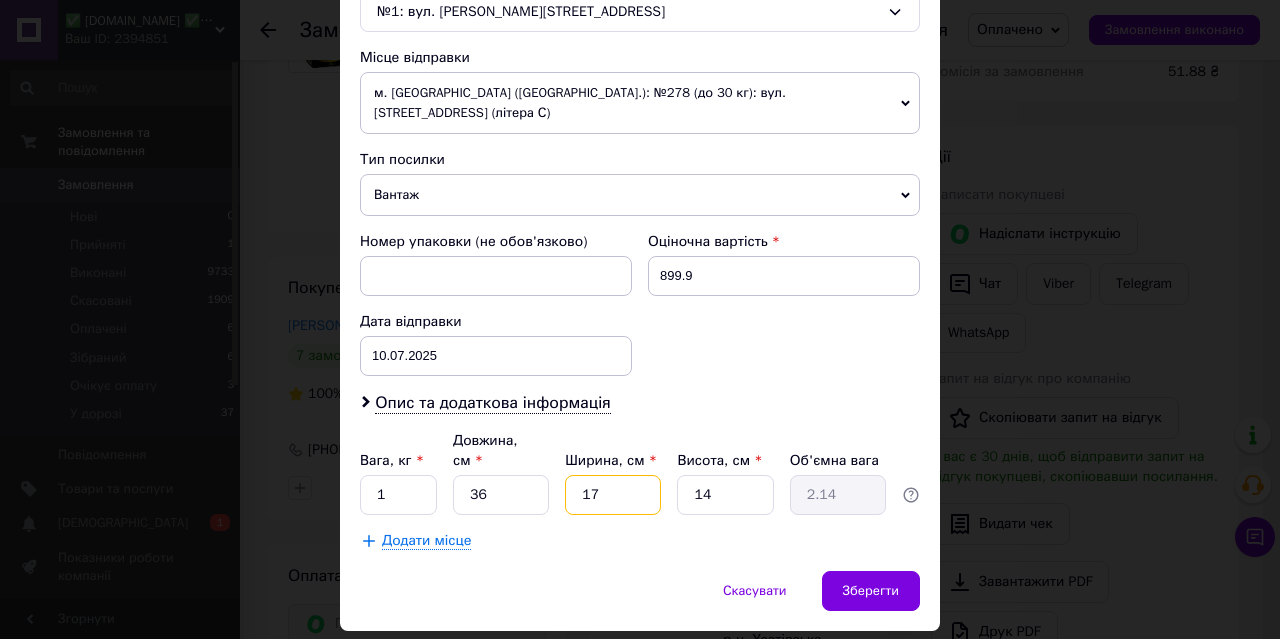 type on "17" 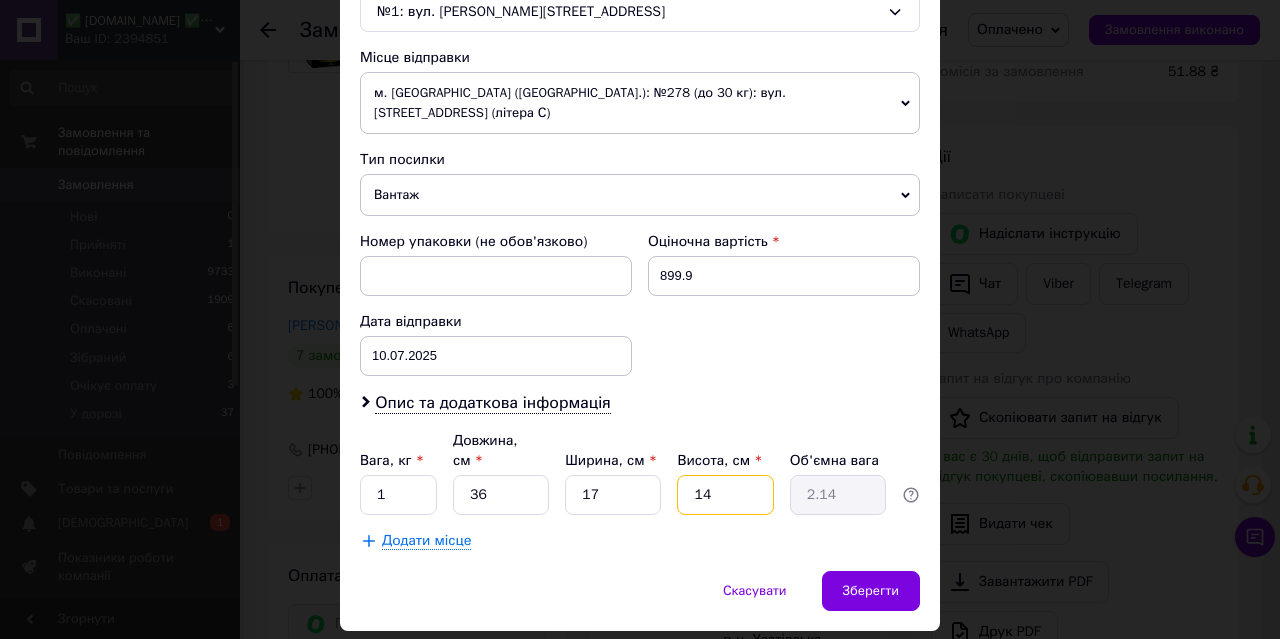 type on "1" 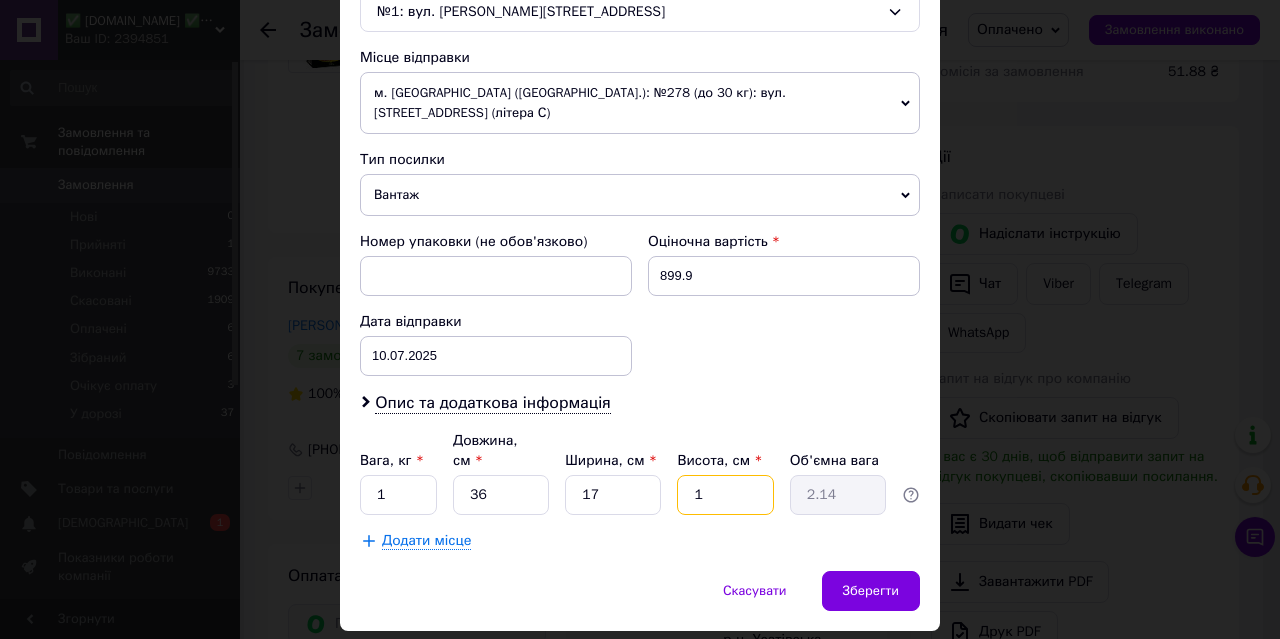 type on "0.15" 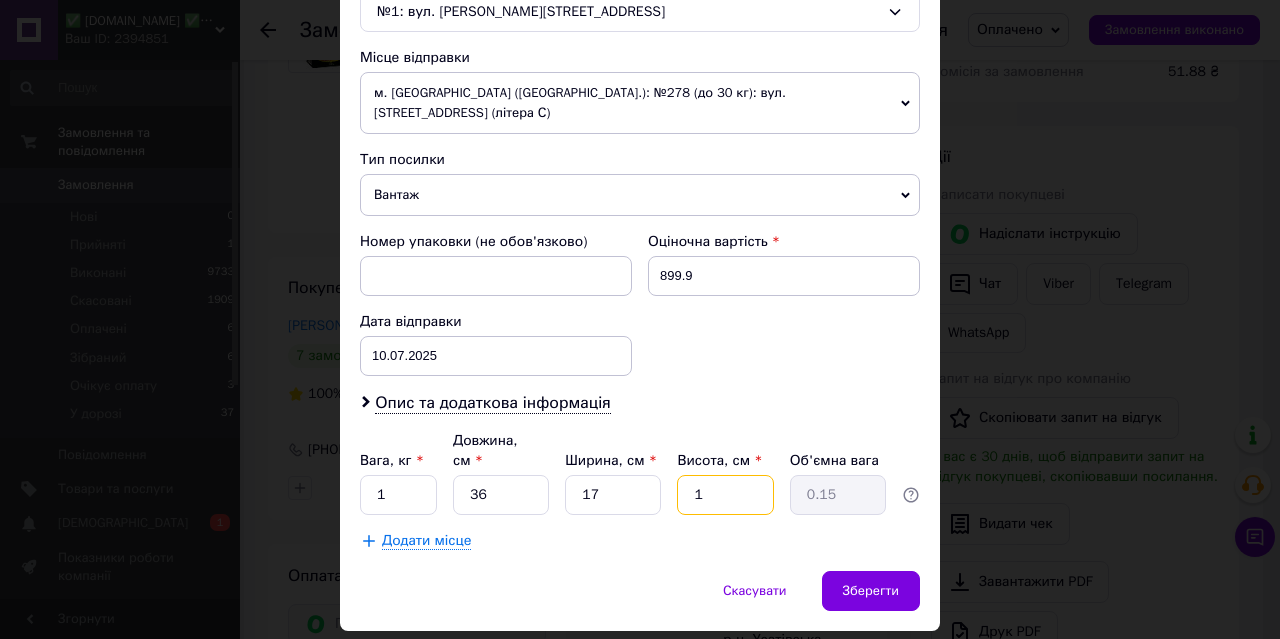 type on "13" 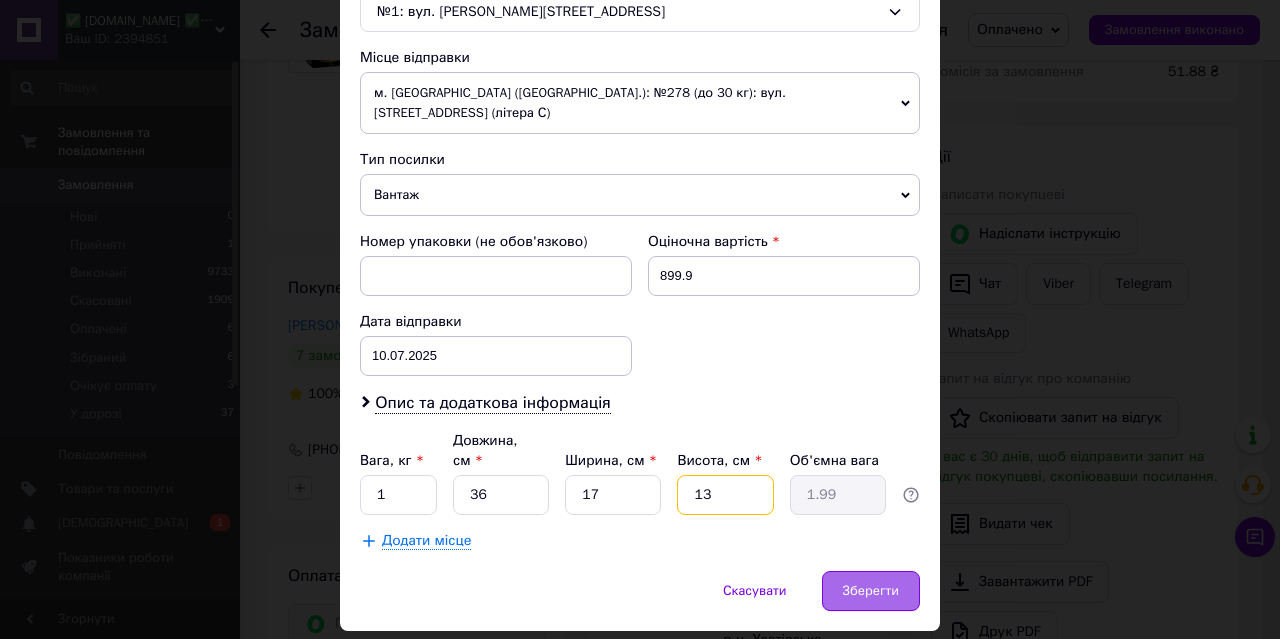 type on "13" 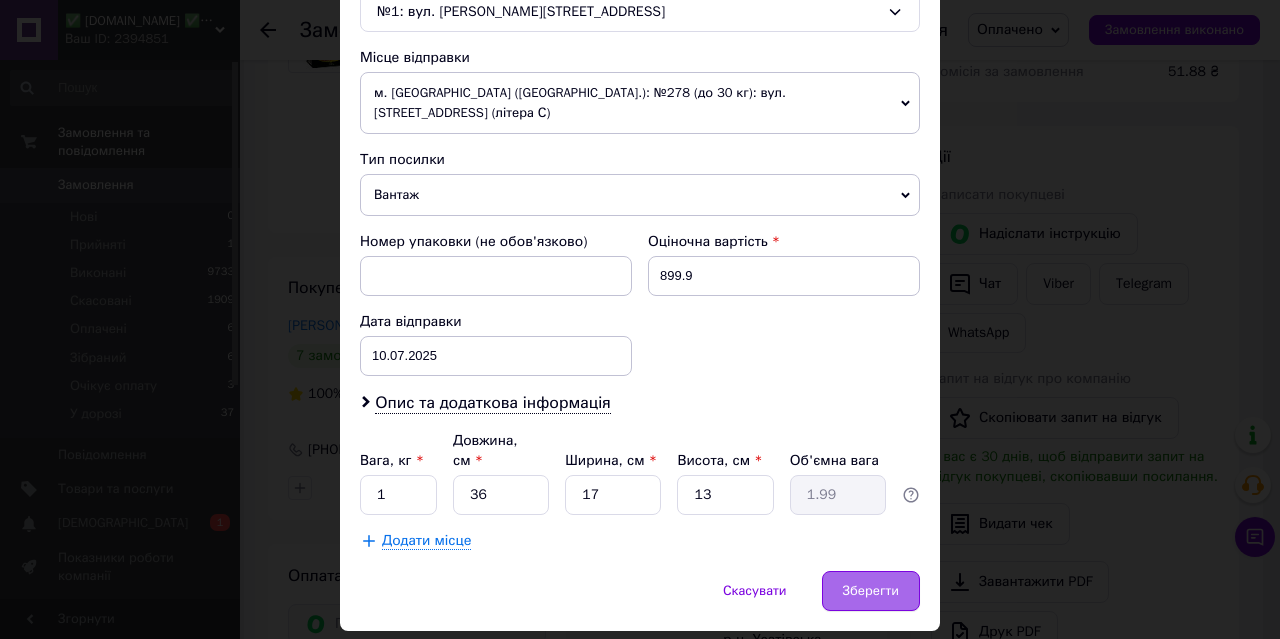 click on "Зберегти" at bounding box center (871, 591) 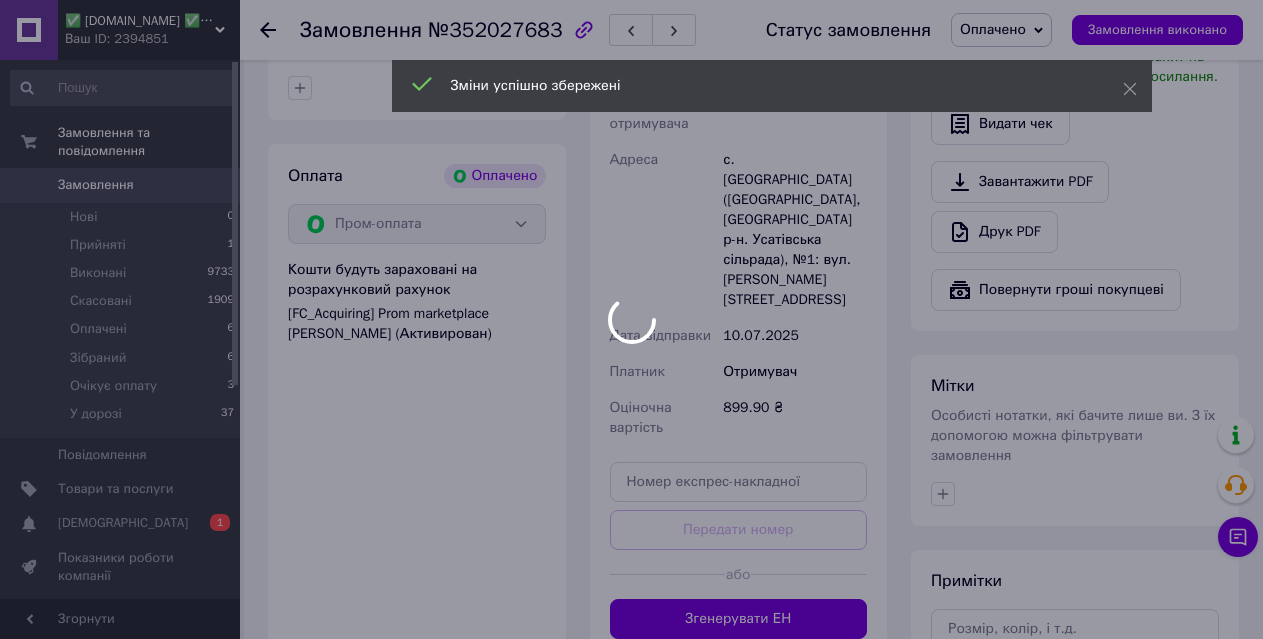 scroll, scrollTop: 903, scrollLeft: 0, axis: vertical 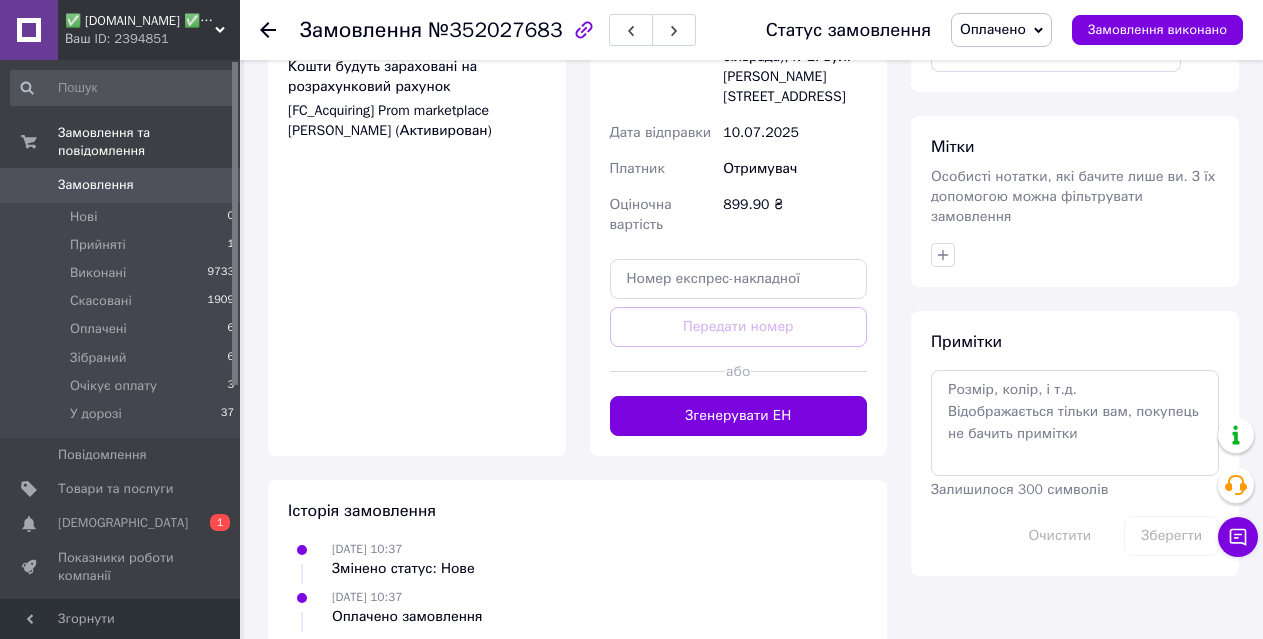 click on "Згенерувати ЕН" at bounding box center (739, 416) 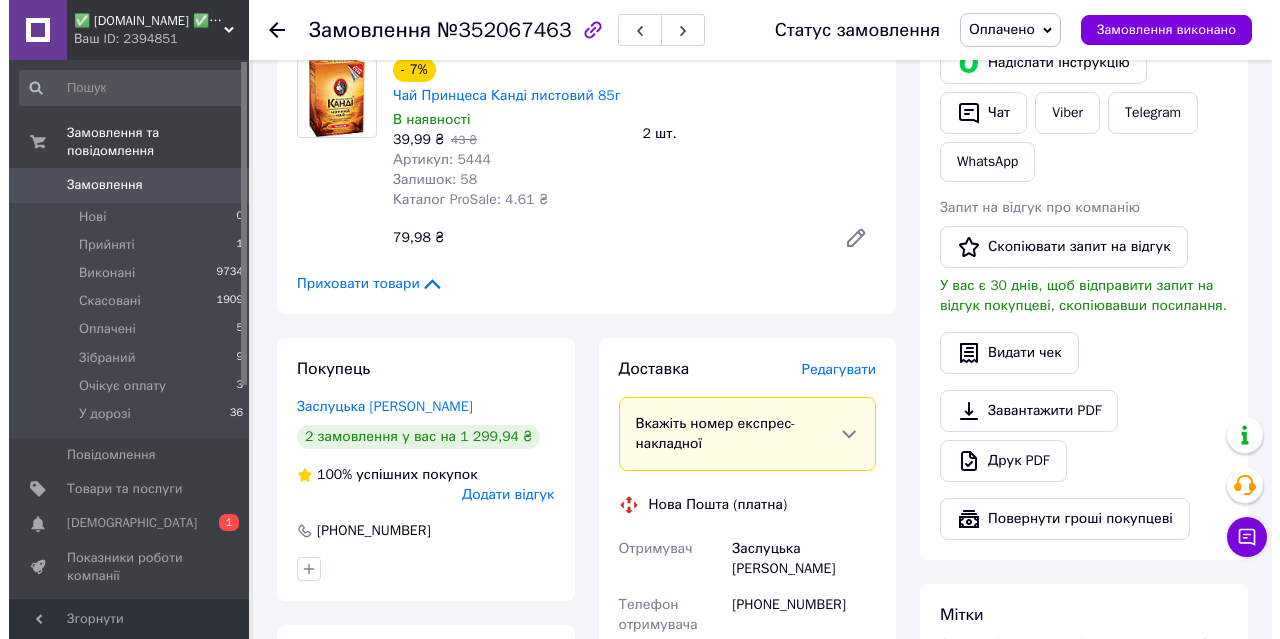scroll, scrollTop: 500, scrollLeft: 0, axis: vertical 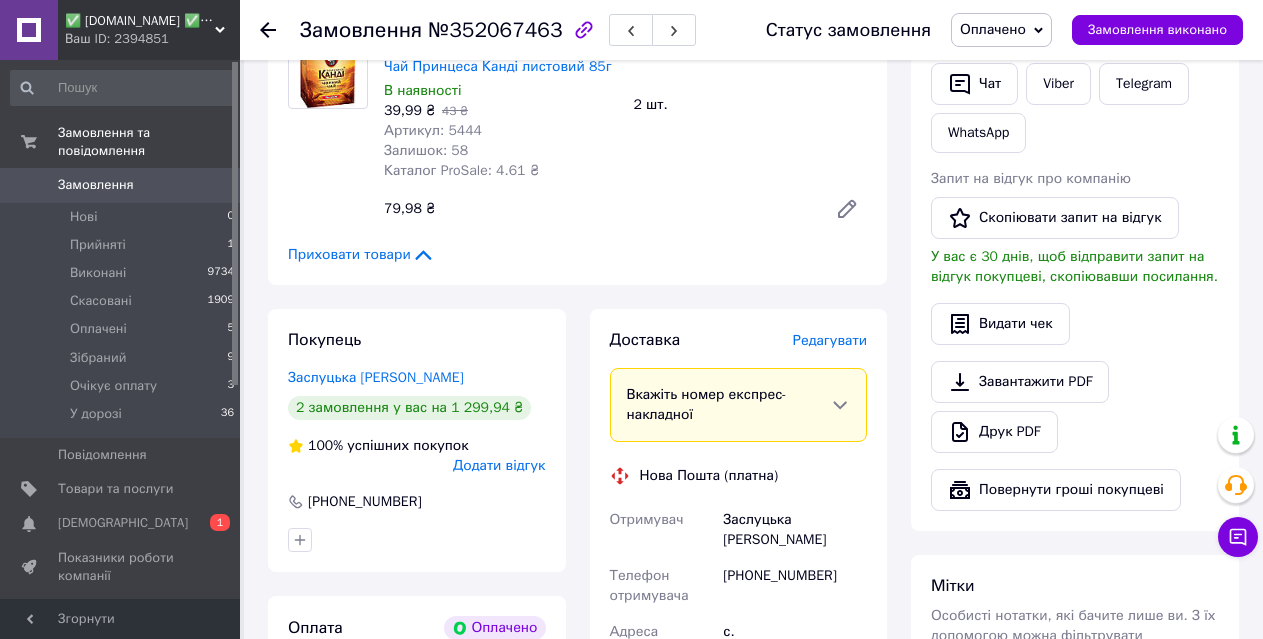 click on "Доставка [PERSON_NAME] Вкажіть номер експрес-накладної Обов'язково введіть номер експрес-накладної,
якщо створювали її не на цій сторінці. У разі,
якщо номер ЕН не буде доданий, ми не зможемо
виплатити гроші за замовлення Мобільний номер покупця (із замовлення) повинен відповідати номеру отримувача за накладною Нова Пошта (платна) Отримувач Заслуцька [PERSON_NAME] Телефон отримувача [PHONE_NUMBER] Адреса с. [GEOGRAPHIC_DATA] ([GEOGRAPHIC_DATA], [GEOGRAPHIC_DATA]. [GEOGRAPHIC_DATA]), [PERSON_NAME][STREET_ADDRESS] 8 Дата відправки [DATE] Платник Отримувач Оціночна вартість 689.96 ₴ або" at bounding box center (739, 710) 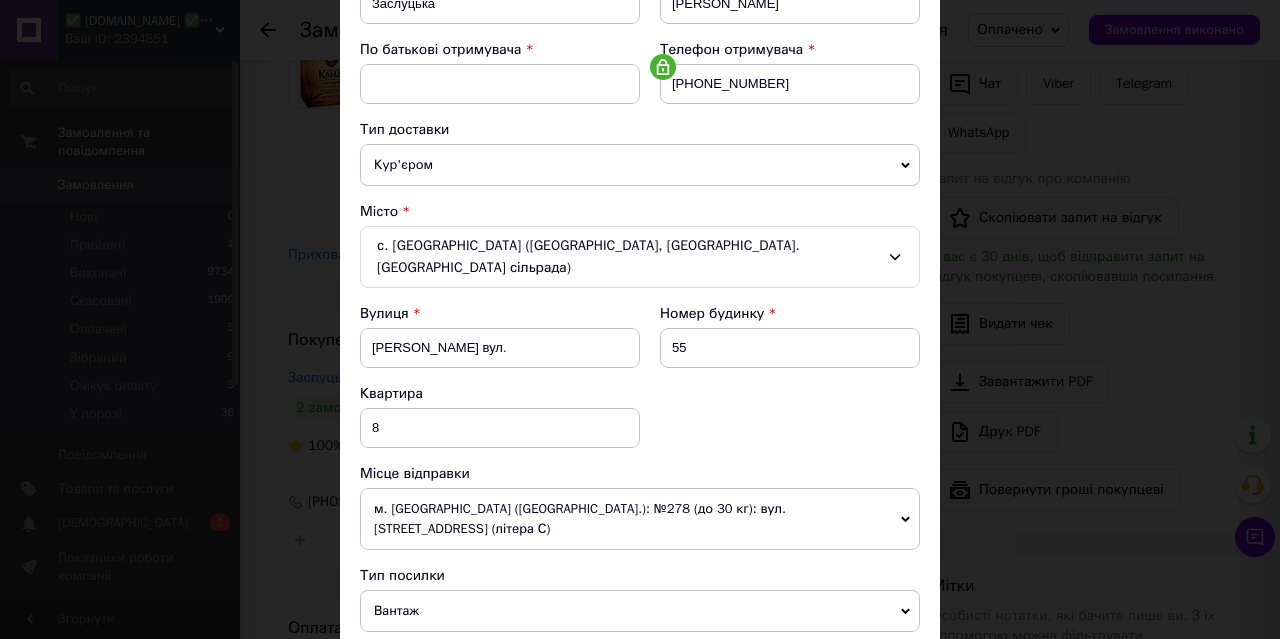 scroll, scrollTop: 769, scrollLeft: 0, axis: vertical 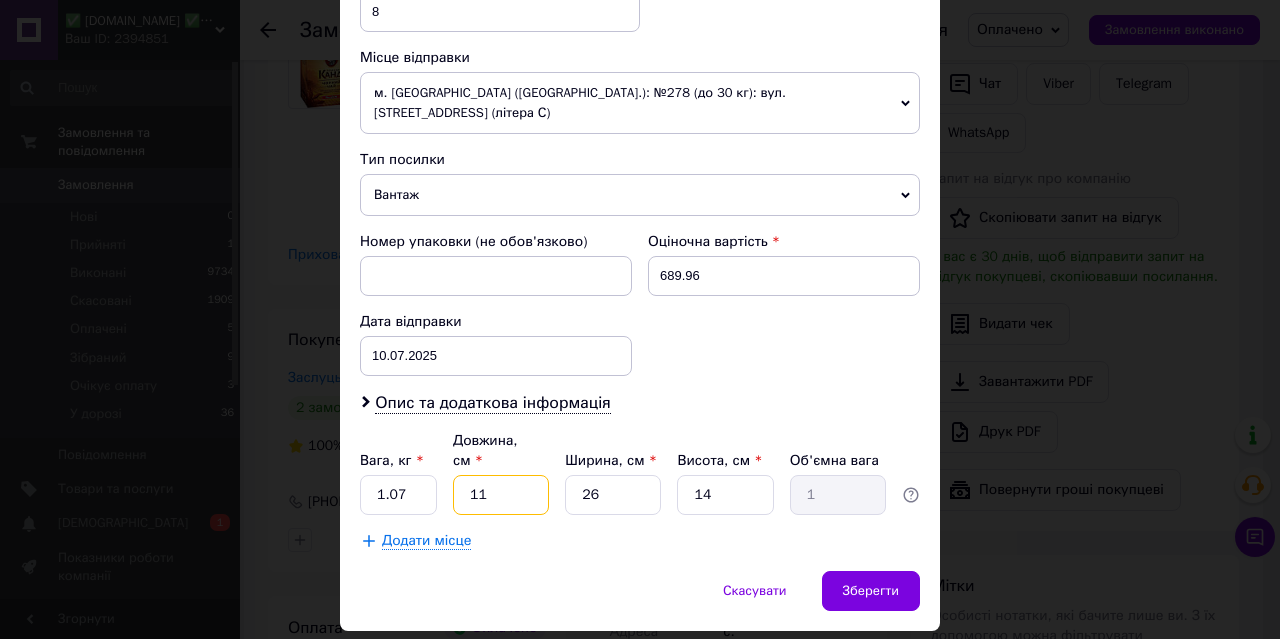 click on "11" at bounding box center [501, 495] 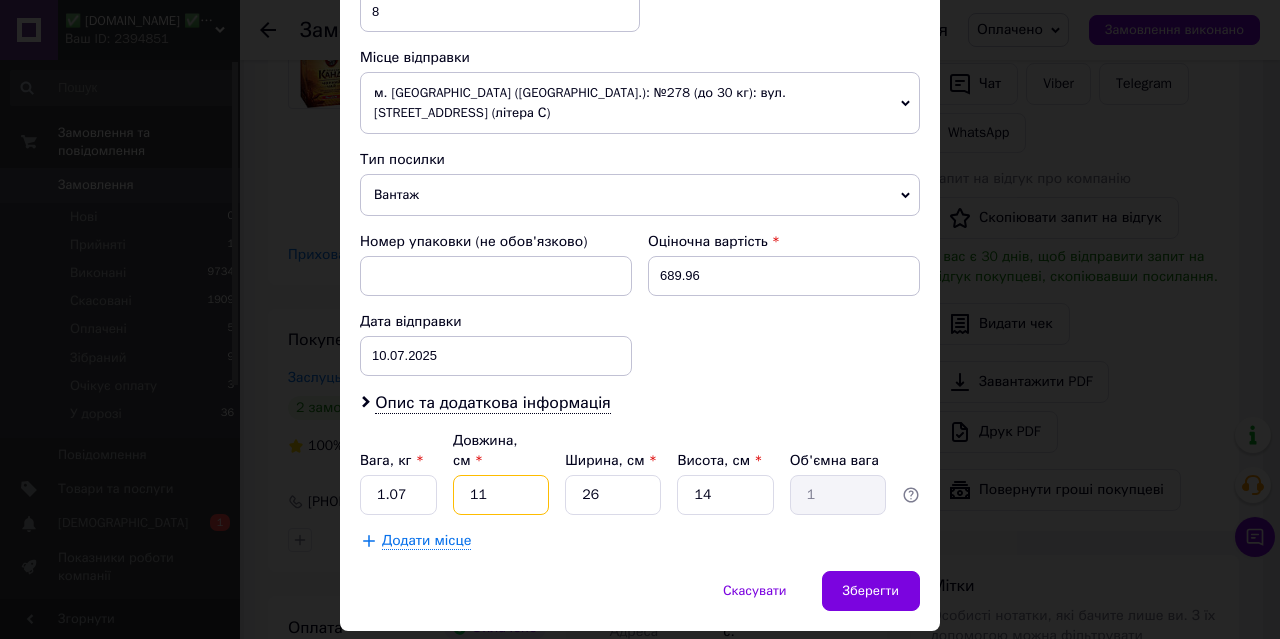 type on "2" 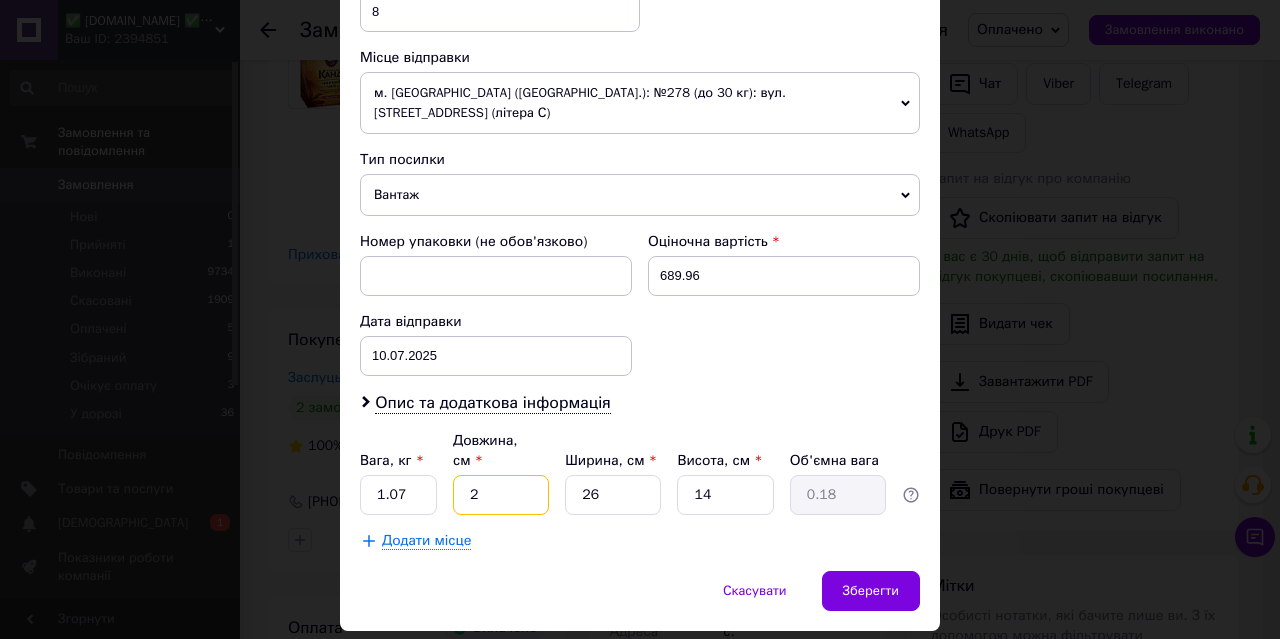 type on "27" 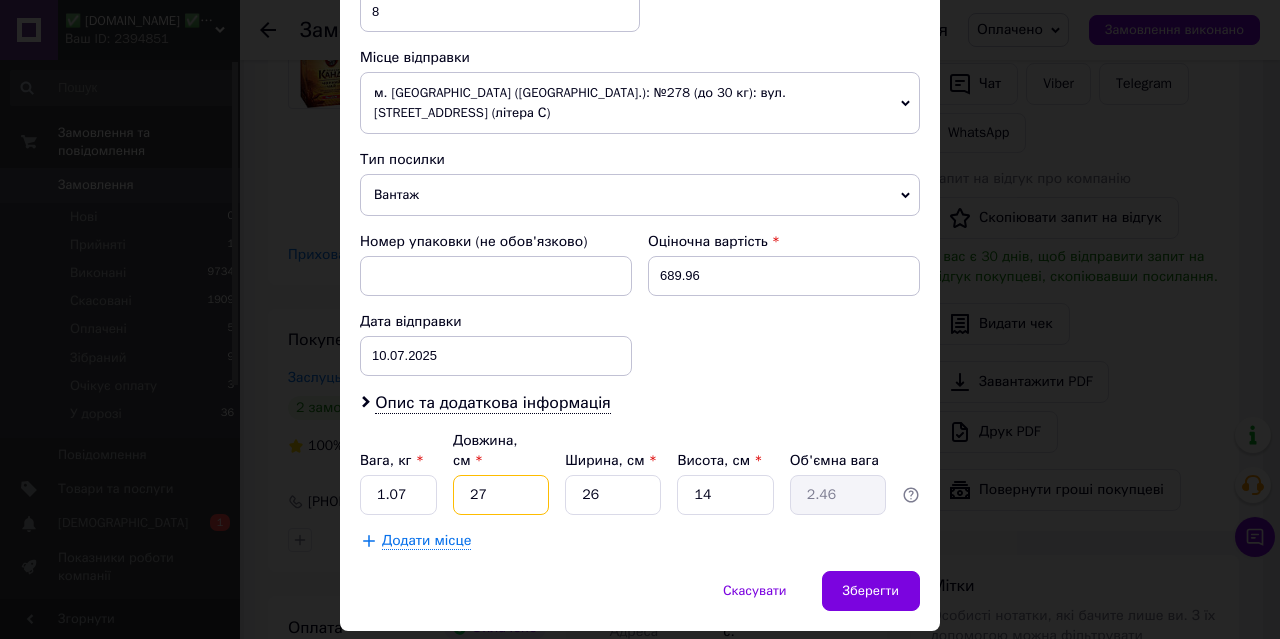 type on "27" 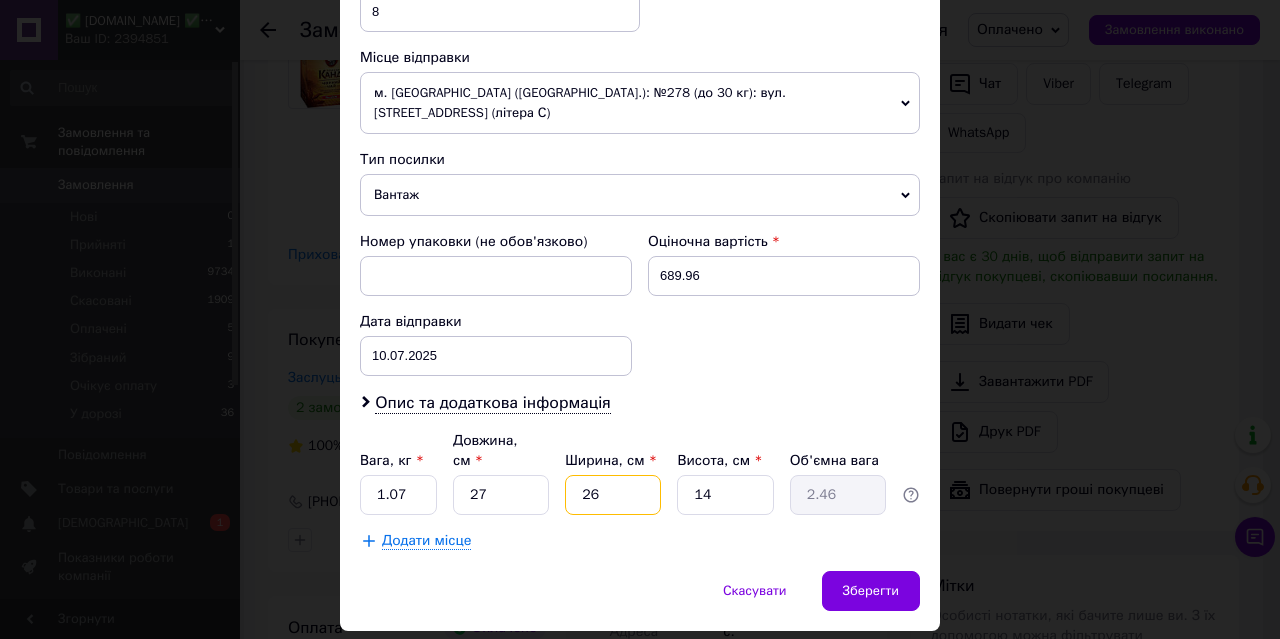 type on "1" 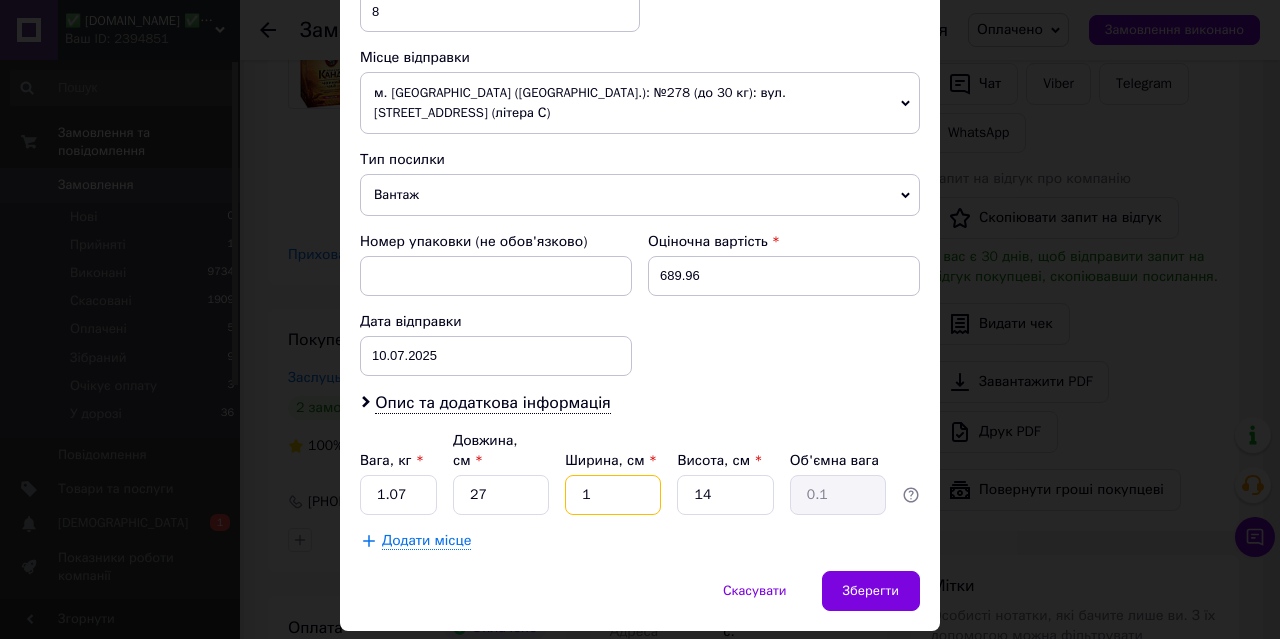 type on "14" 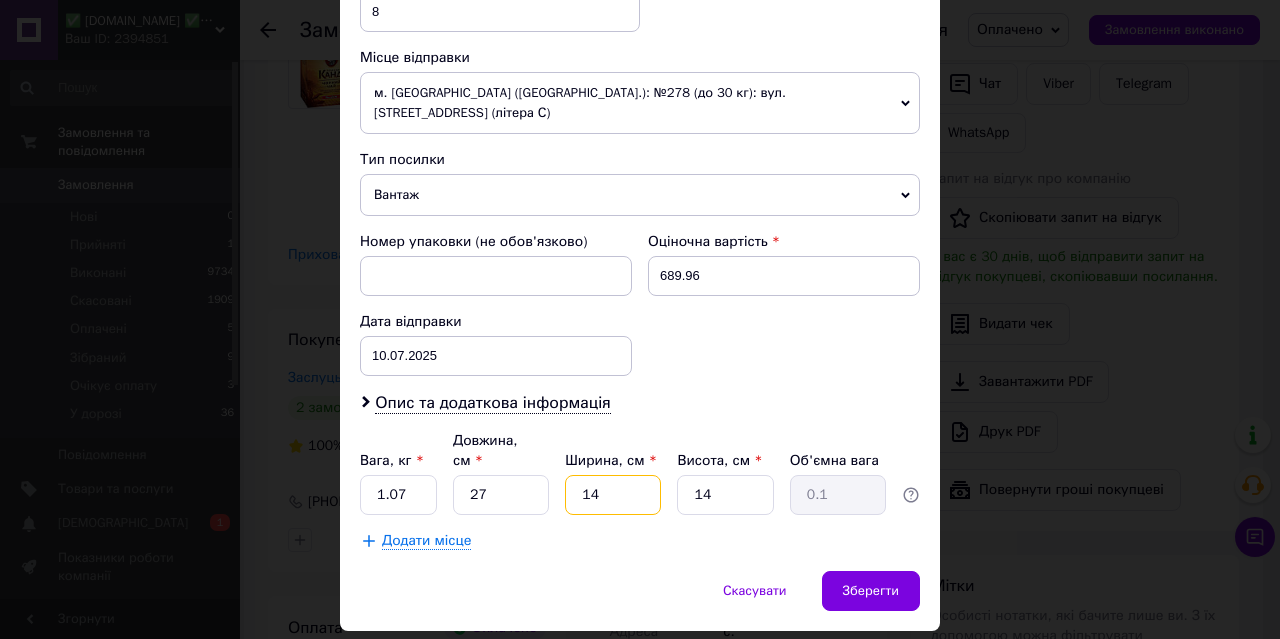 type on "1.32" 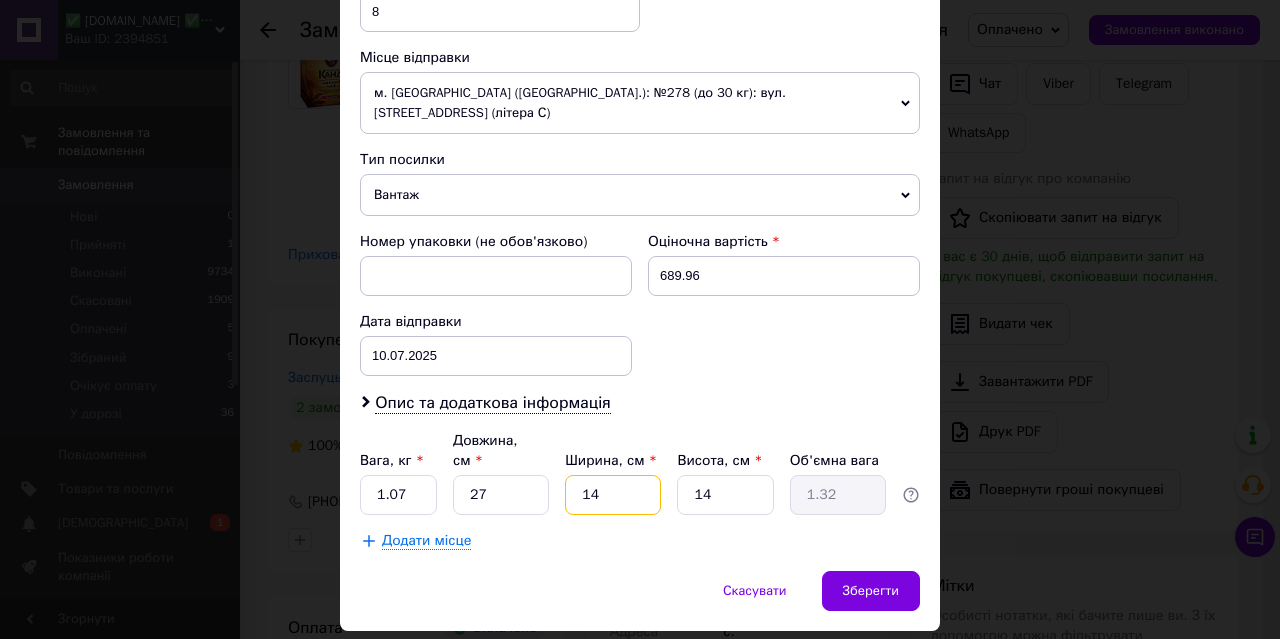 type on "14" 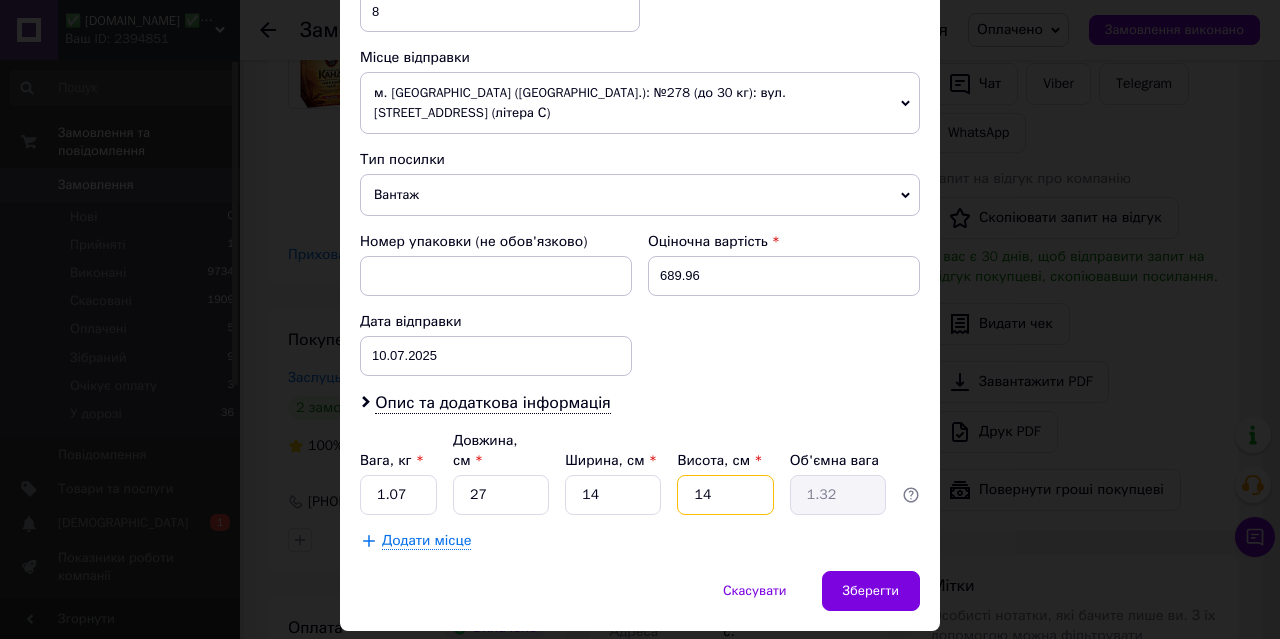 type on "1" 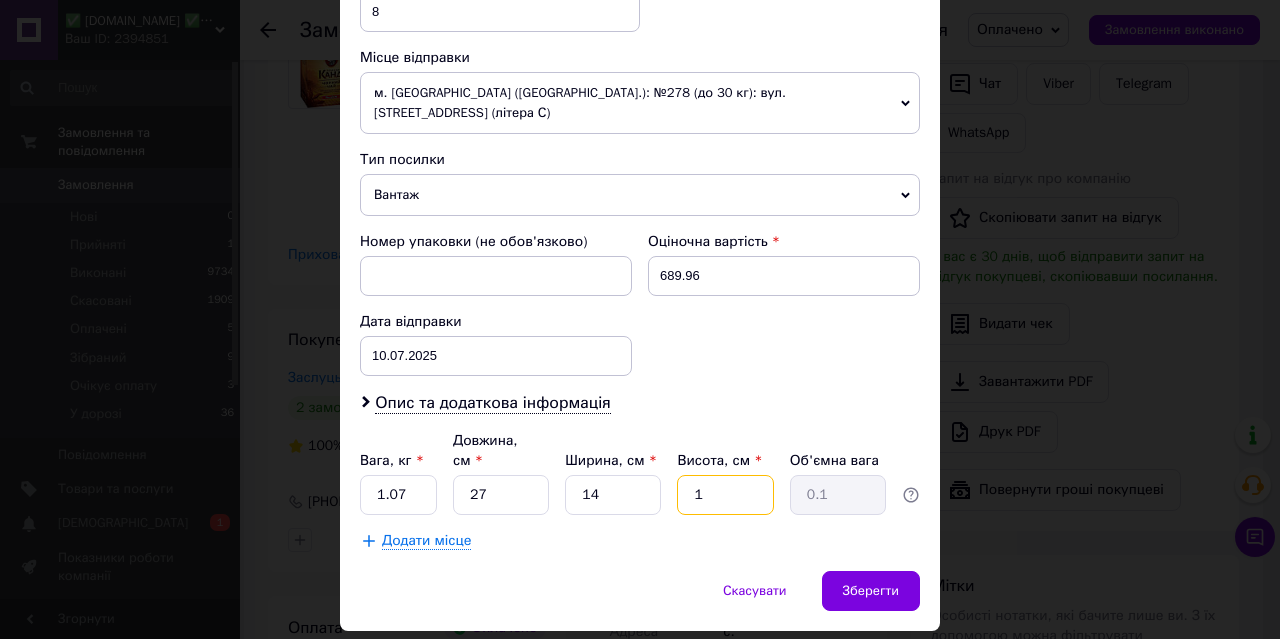 type on "11" 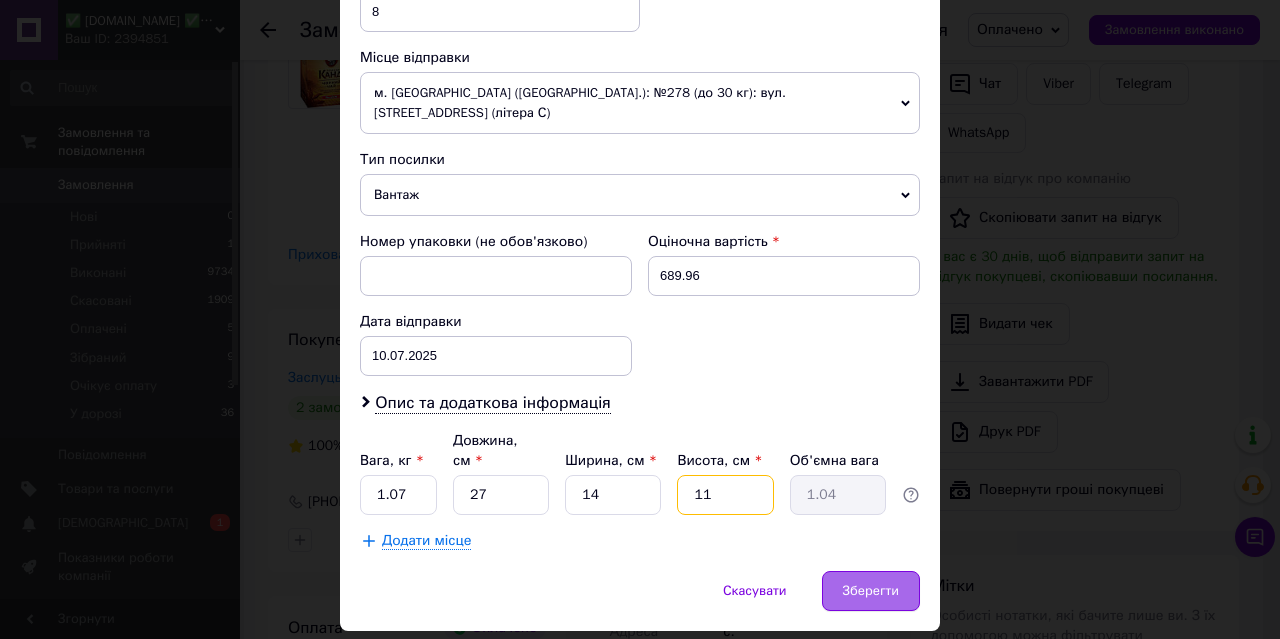 type on "11" 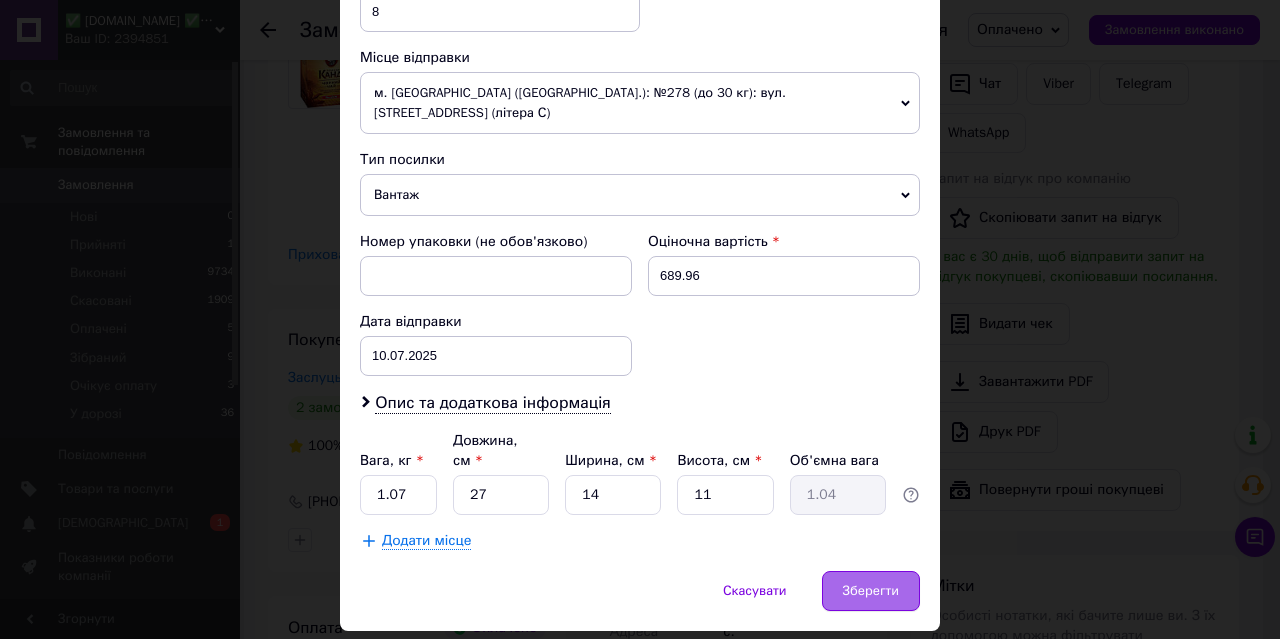 click on "Зберегти" at bounding box center [871, 591] 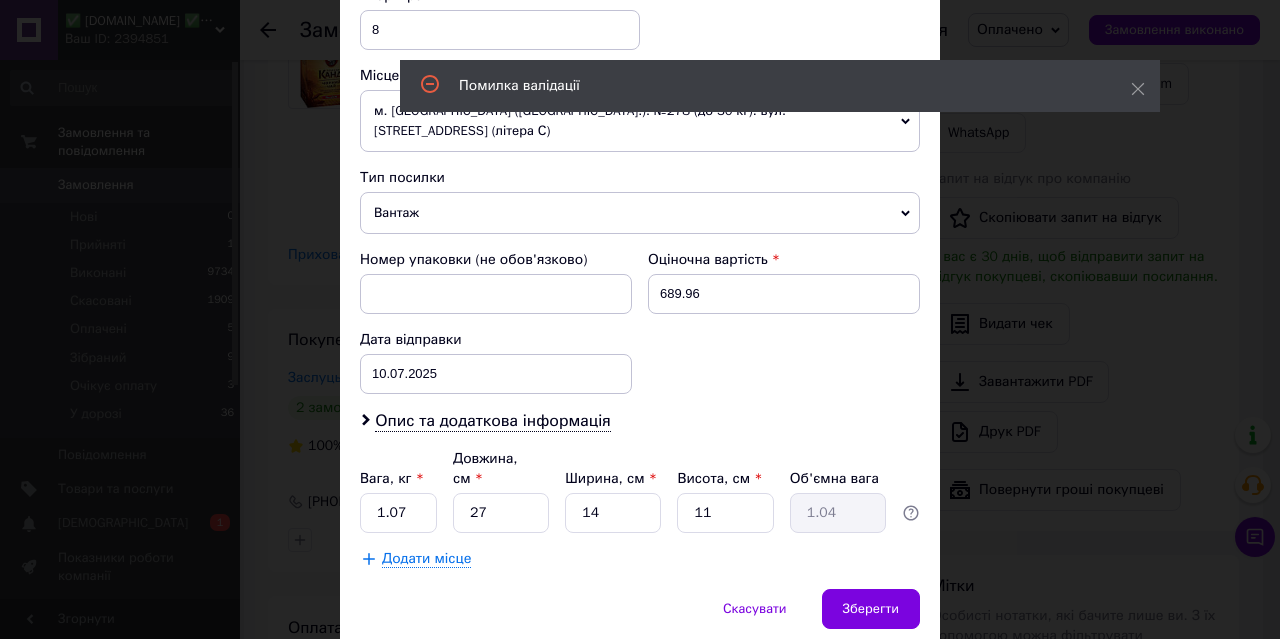 scroll, scrollTop: 117, scrollLeft: 0, axis: vertical 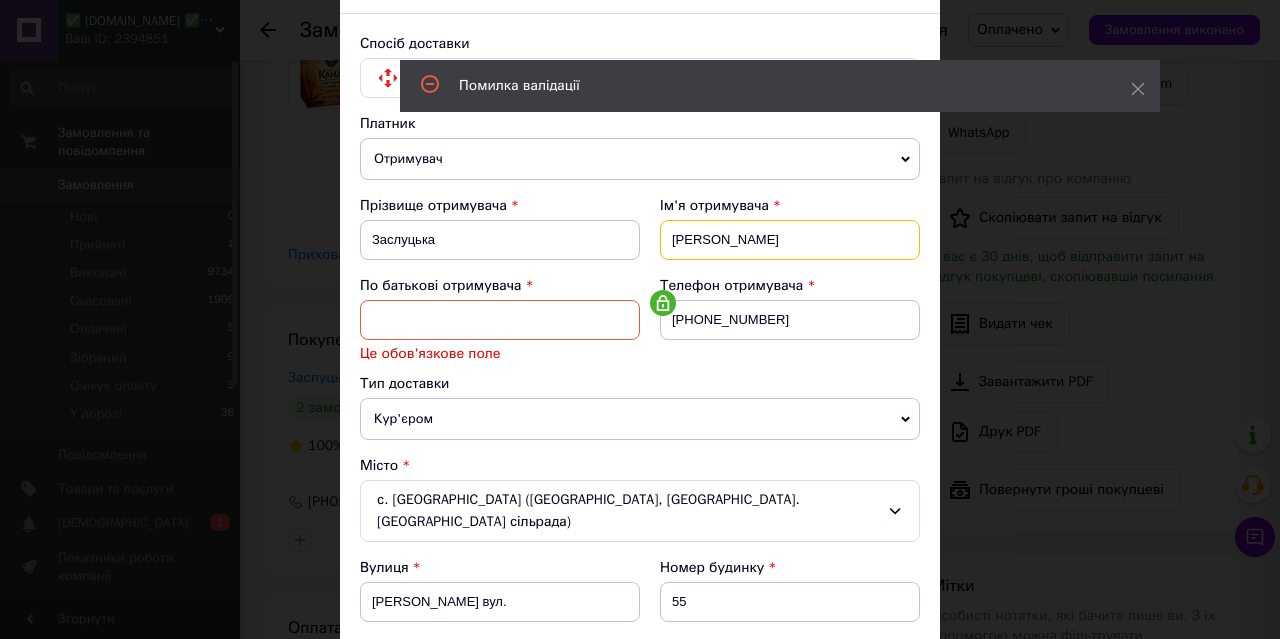 click on "Анна" at bounding box center (790, 240) 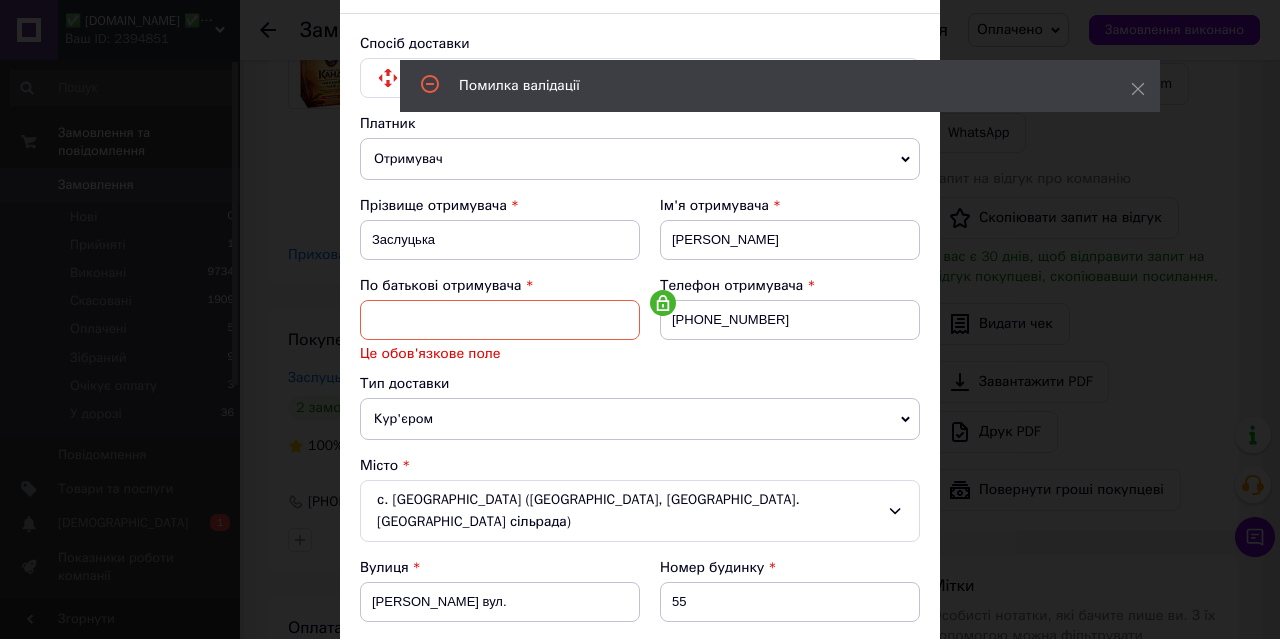 click at bounding box center (500, 320) 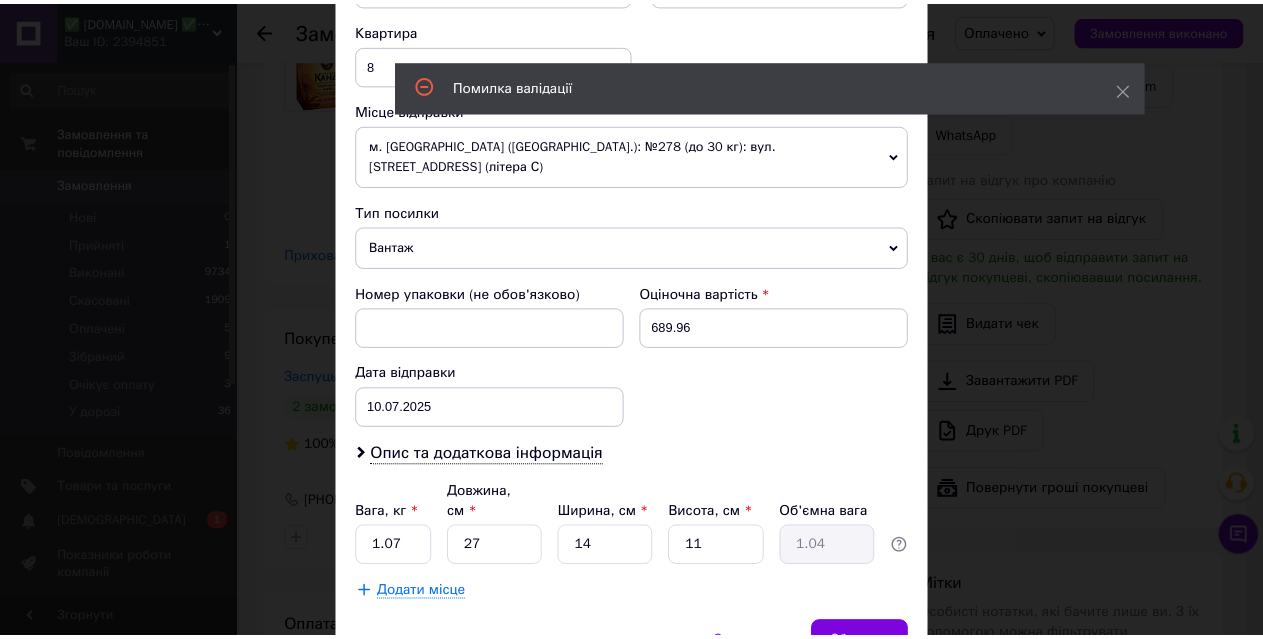 scroll, scrollTop: 769, scrollLeft: 0, axis: vertical 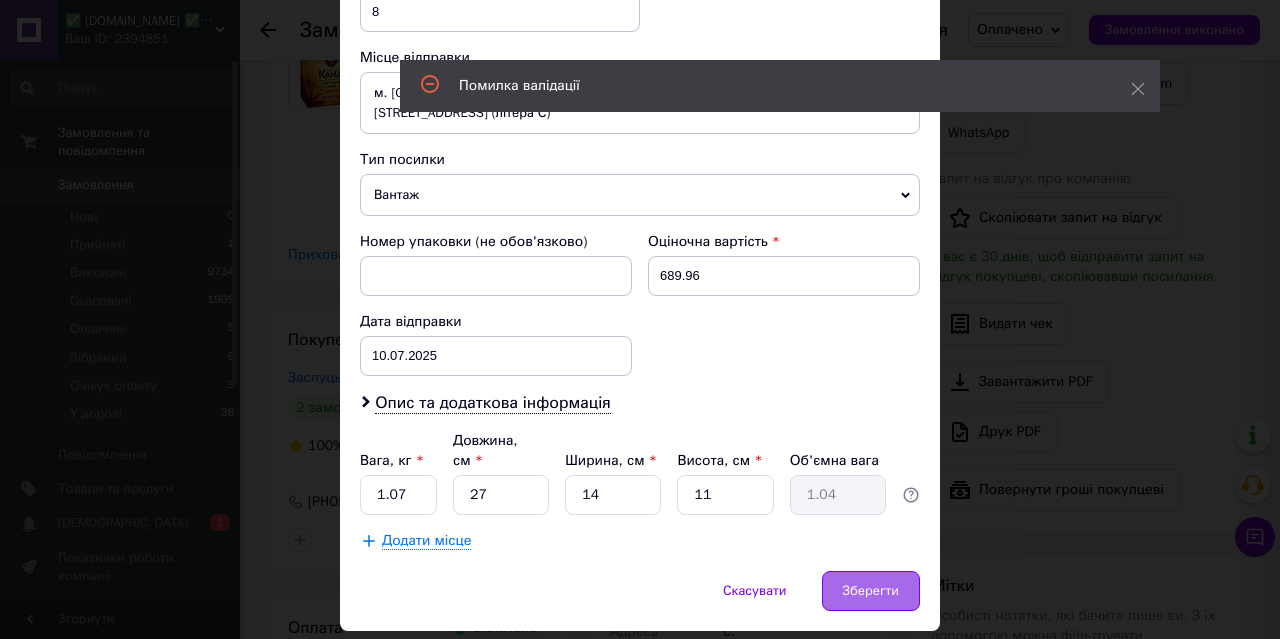 type on "Анна" 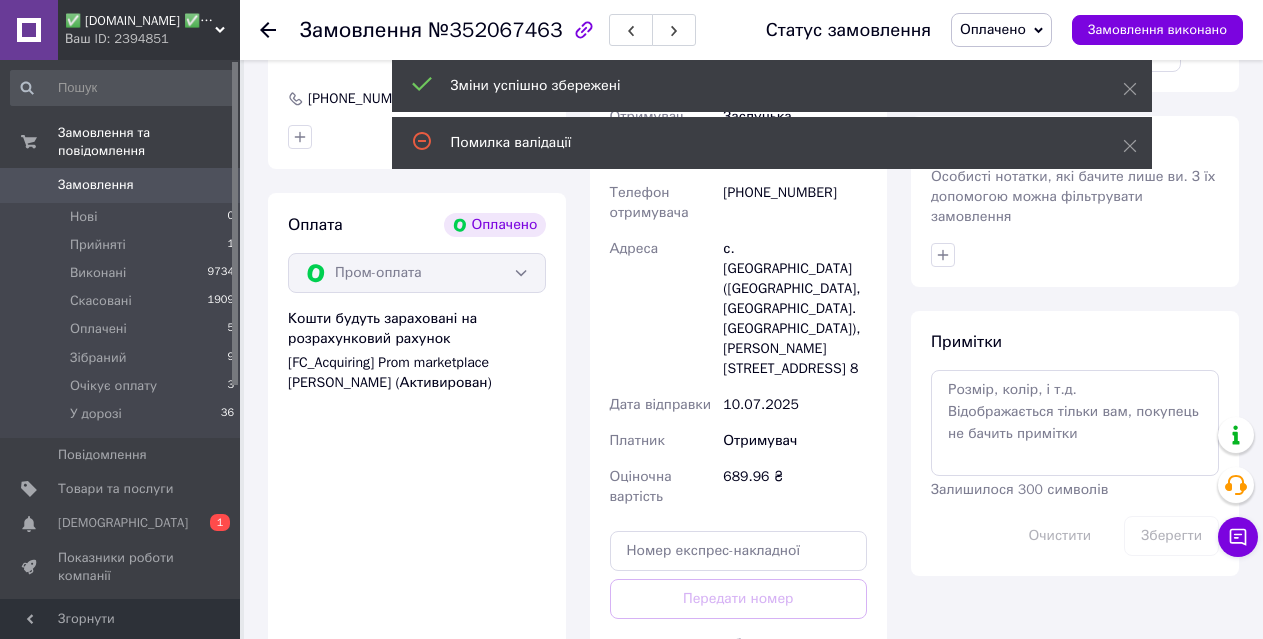scroll, scrollTop: 1100, scrollLeft: 0, axis: vertical 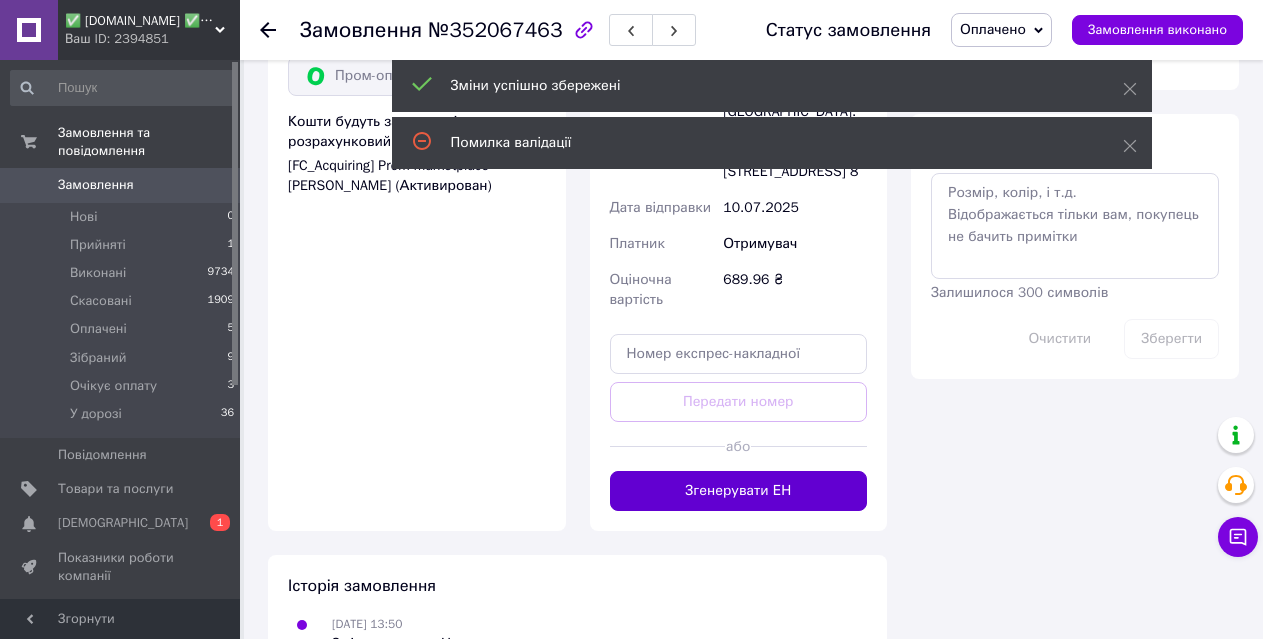 click on "Згенерувати ЕН" at bounding box center (739, 491) 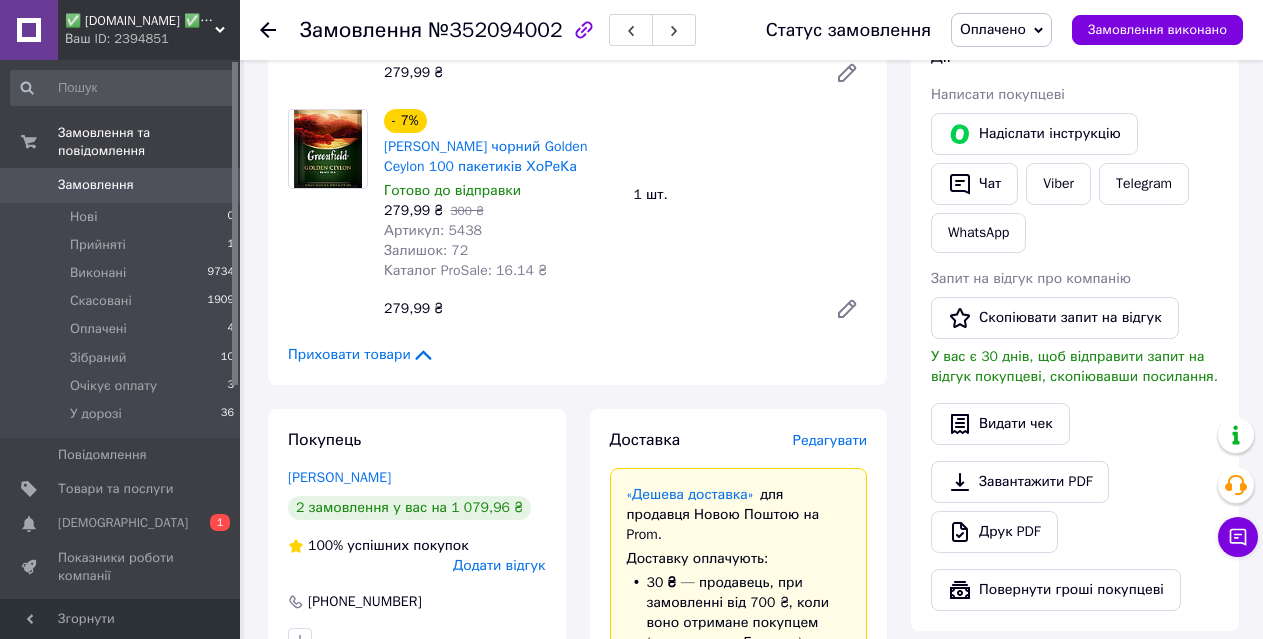 scroll, scrollTop: 700, scrollLeft: 0, axis: vertical 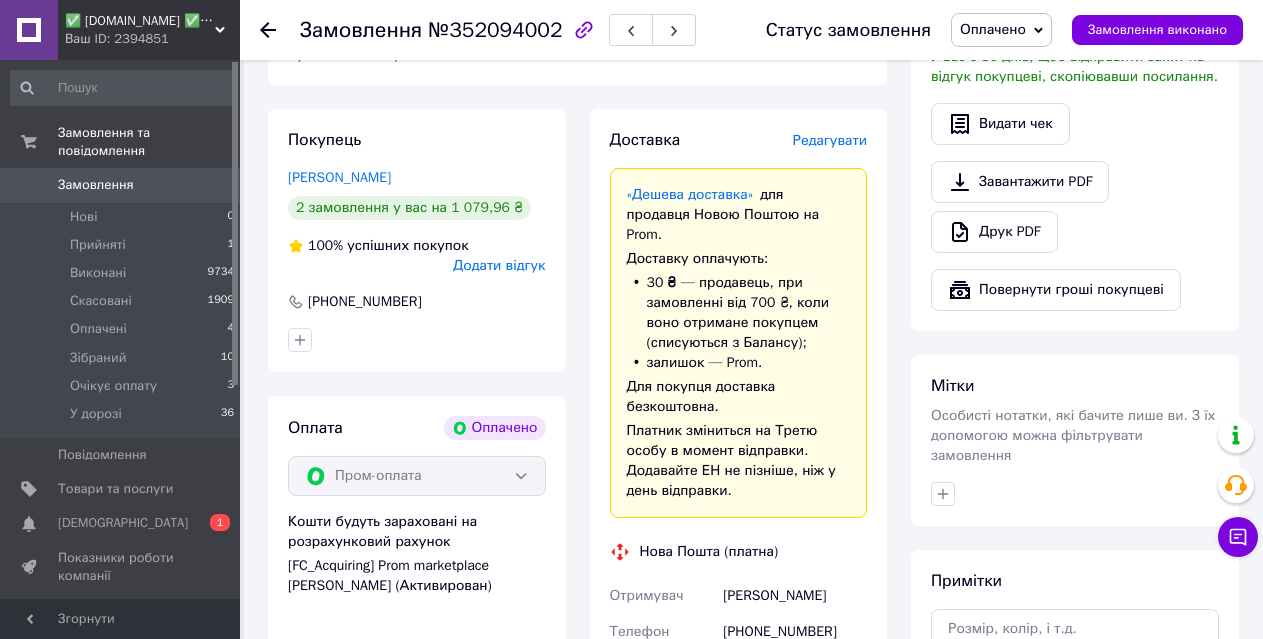 click on "Редагувати" at bounding box center [830, 140] 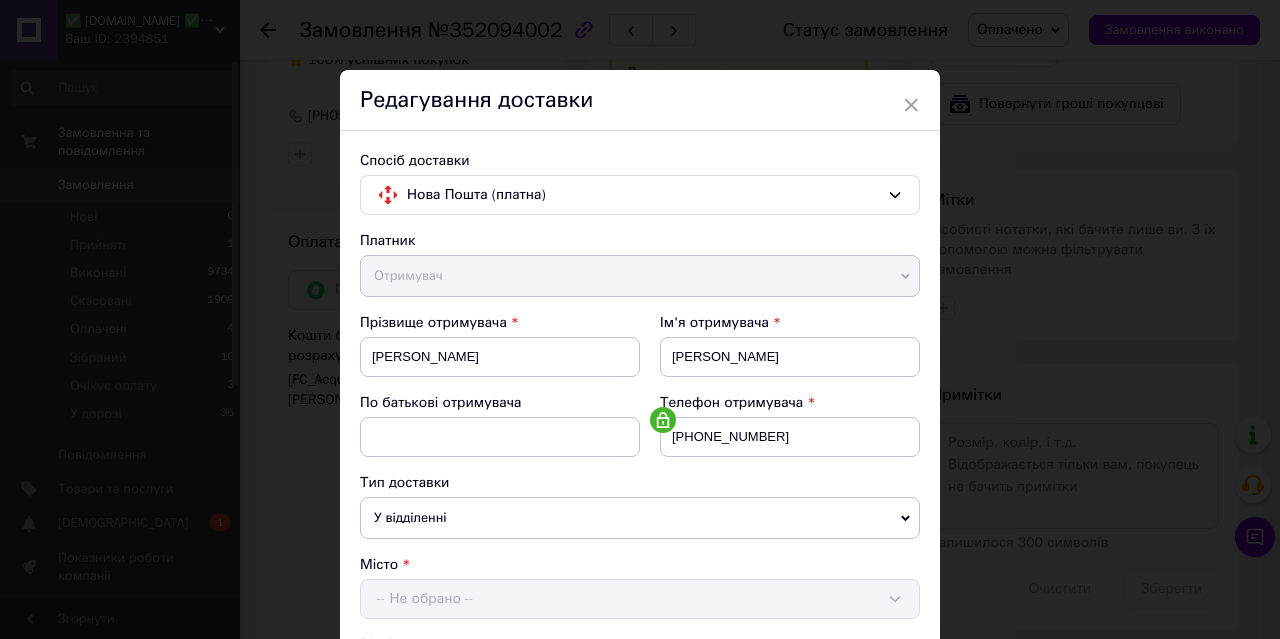 scroll, scrollTop: 1000, scrollLeft: 0, axis: vertical 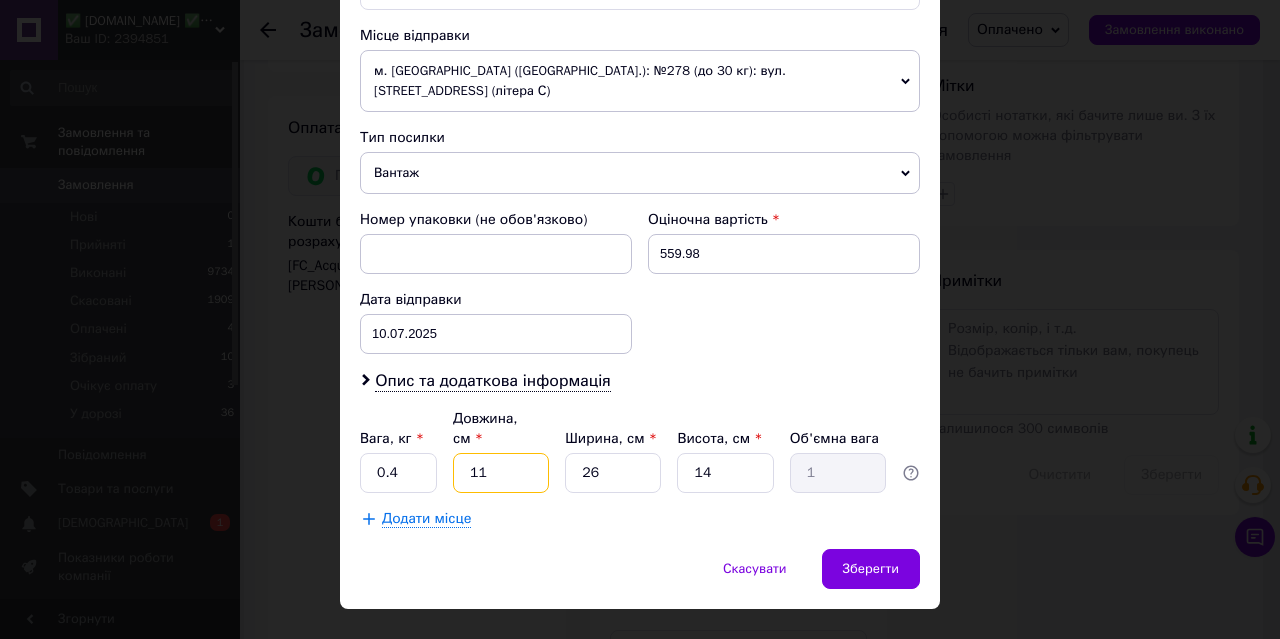 click on "11" at bounding box center [501, 473] 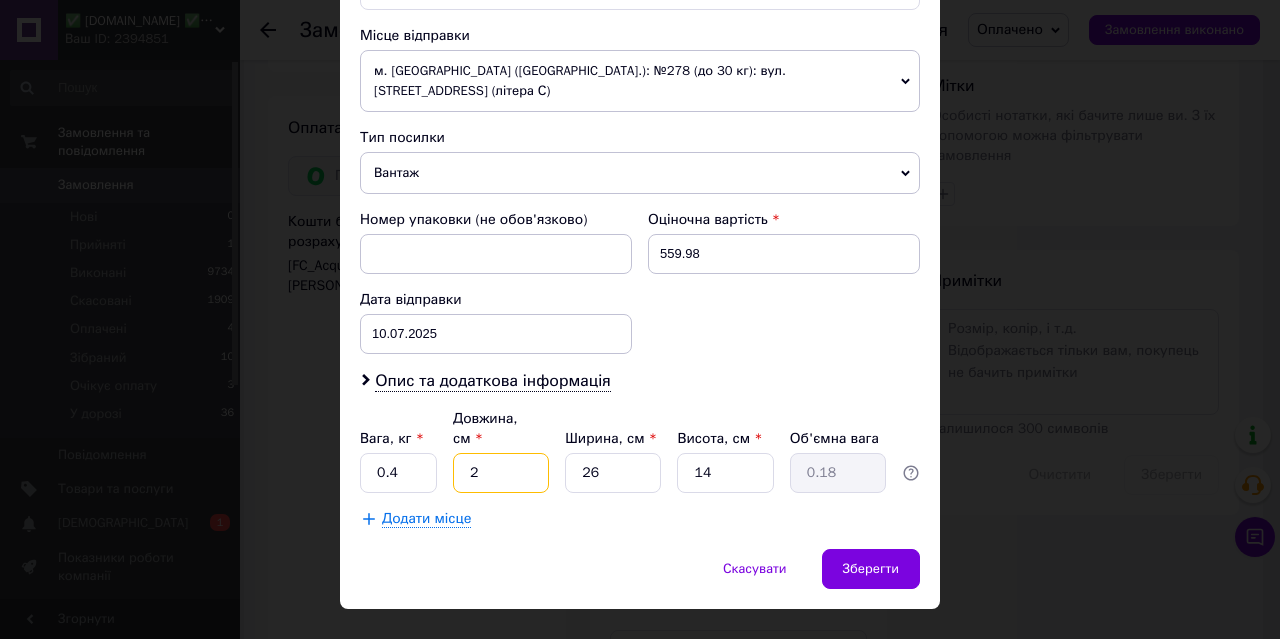 type on "20" 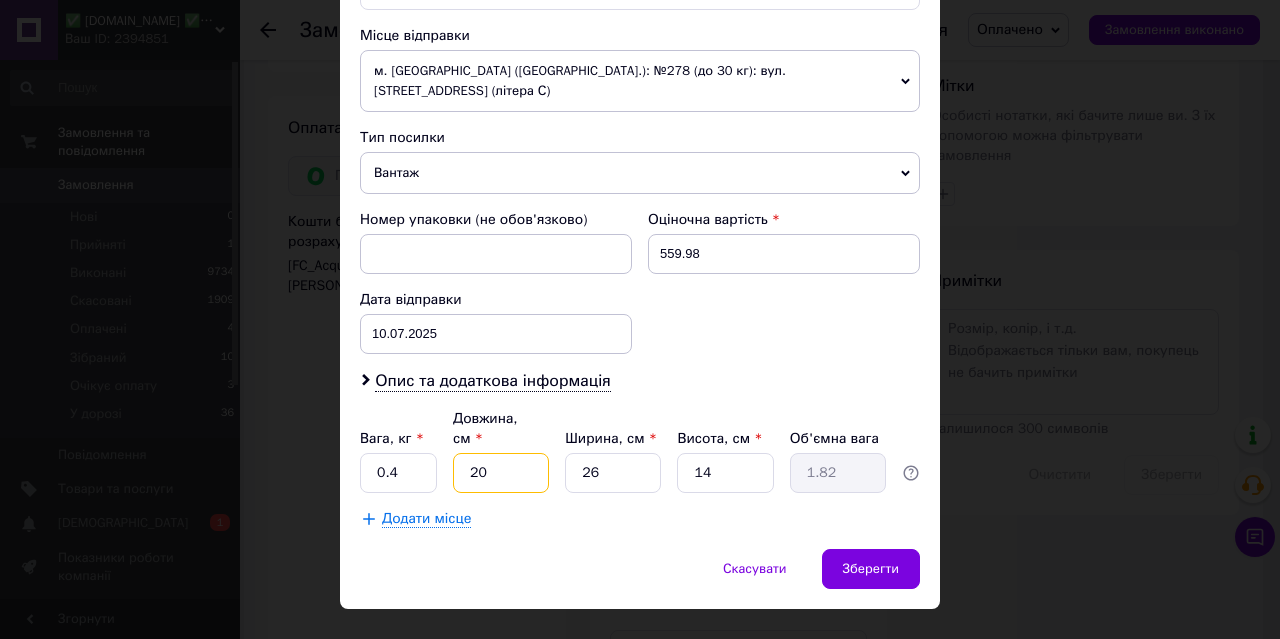 type on "20" 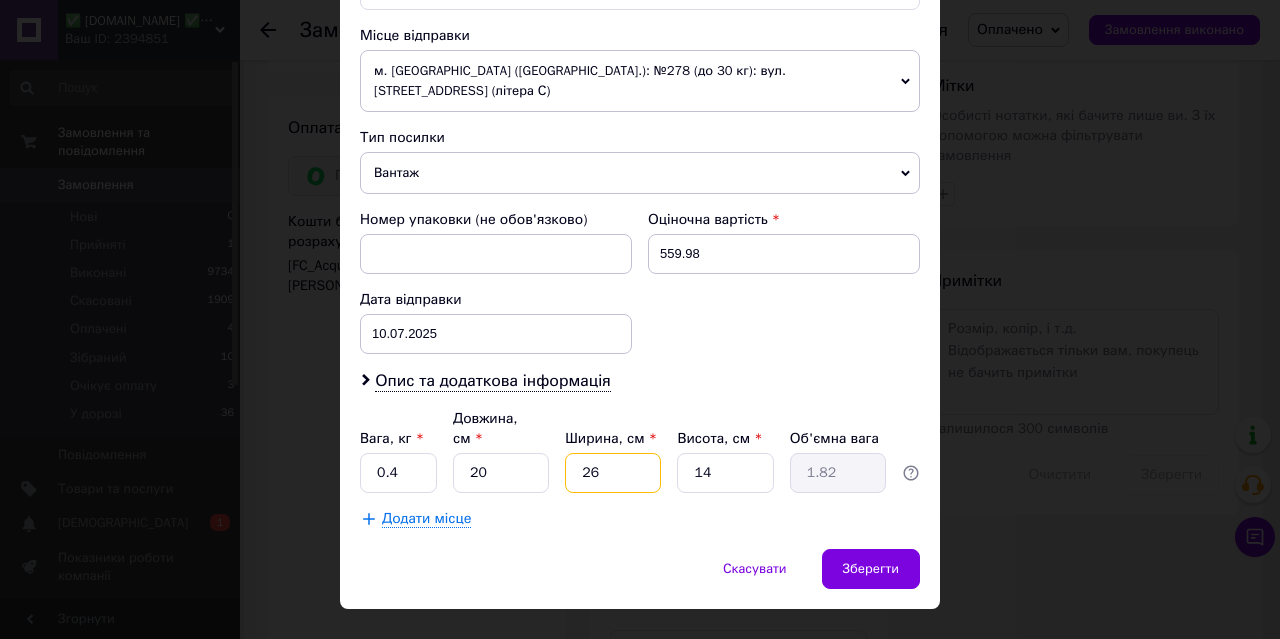 type on "2" 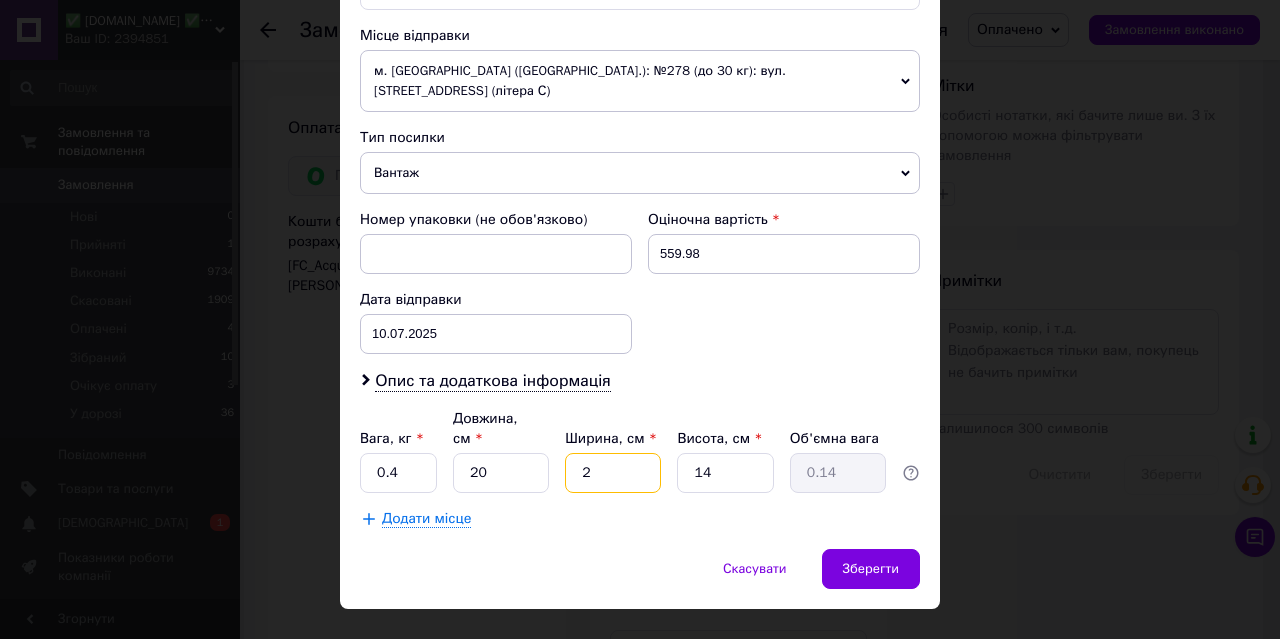 type on "20" 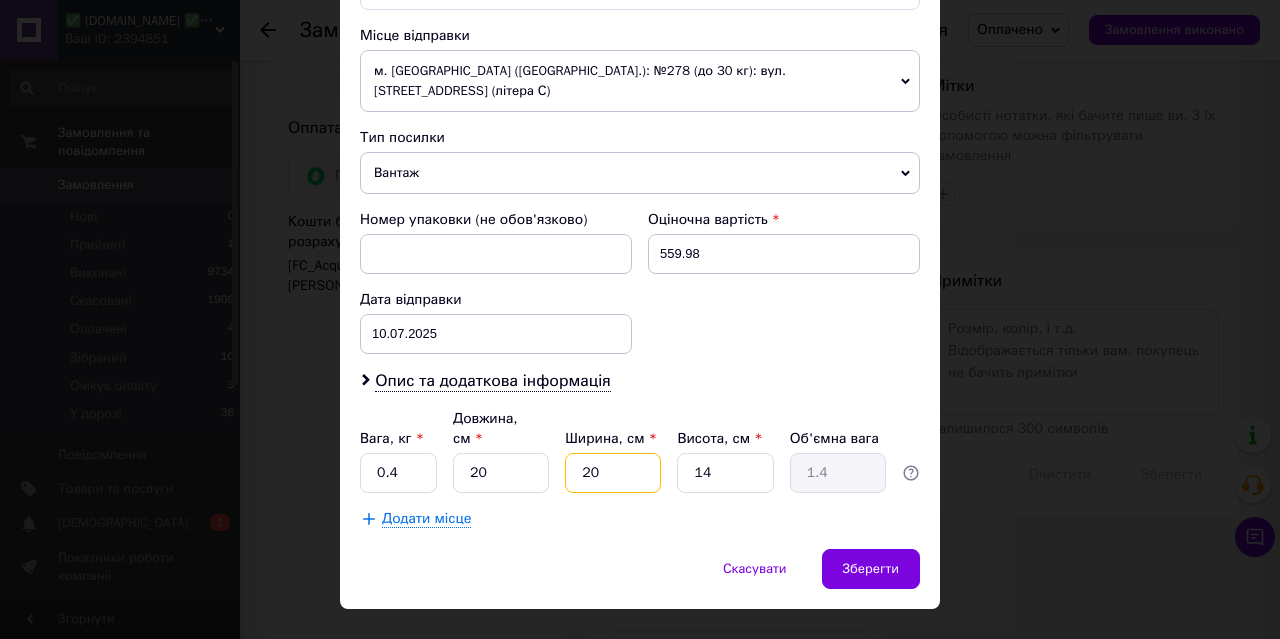 type on "20" 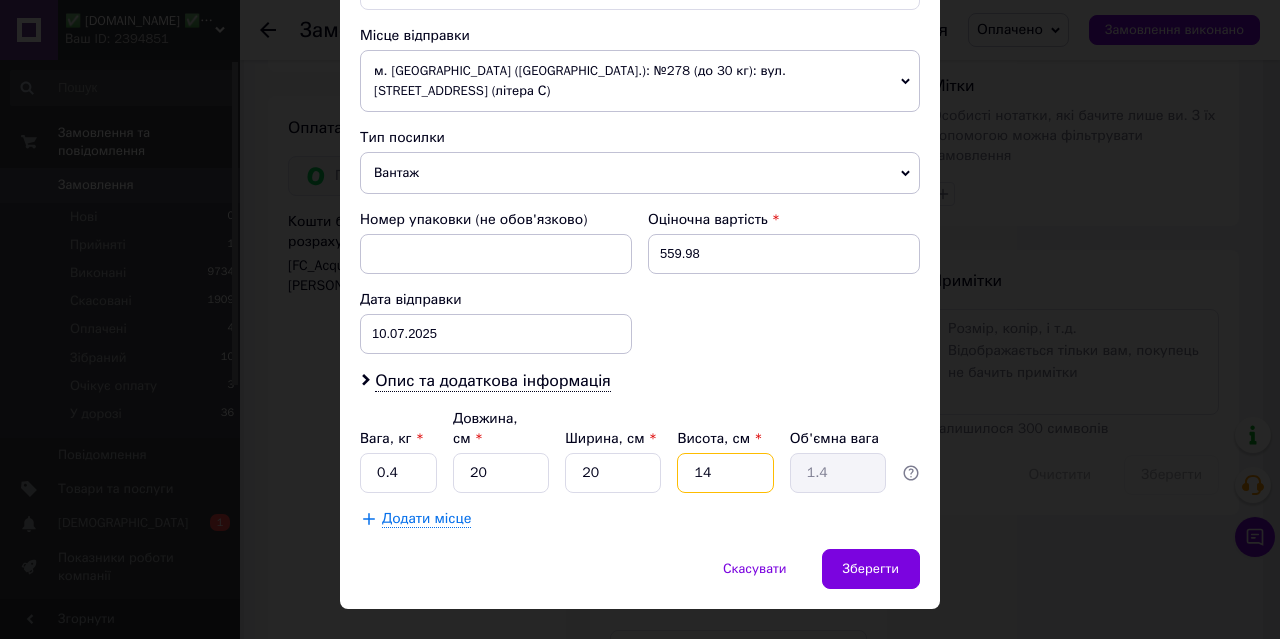 type on "2" 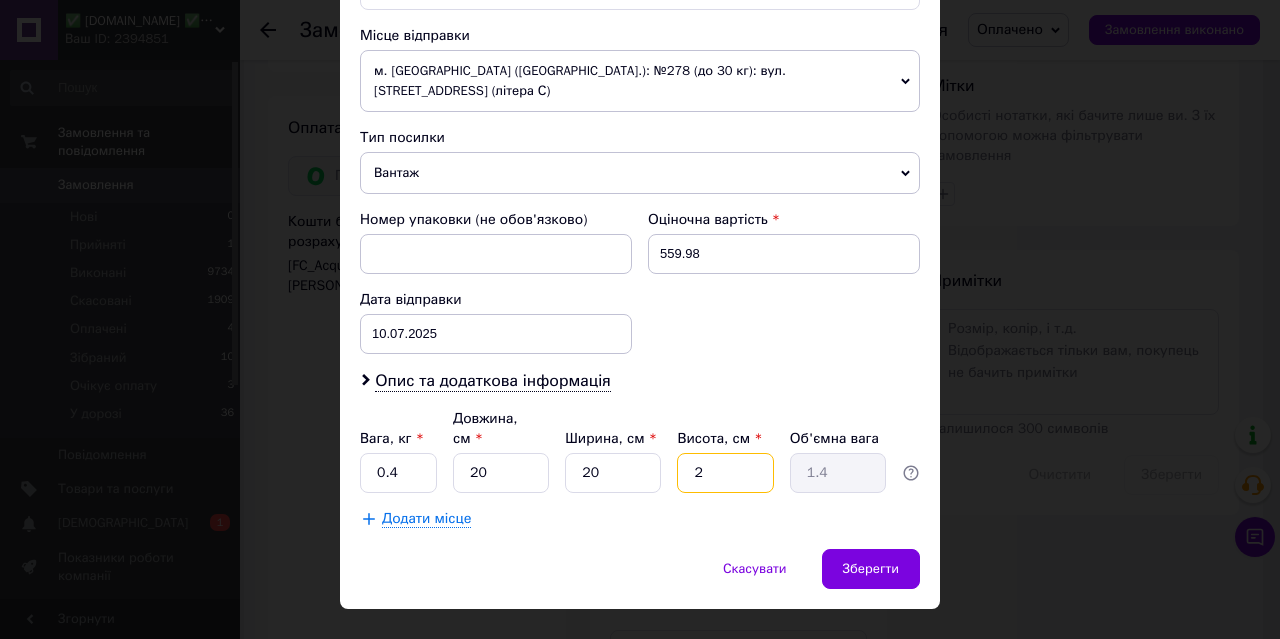 type on "0.2" 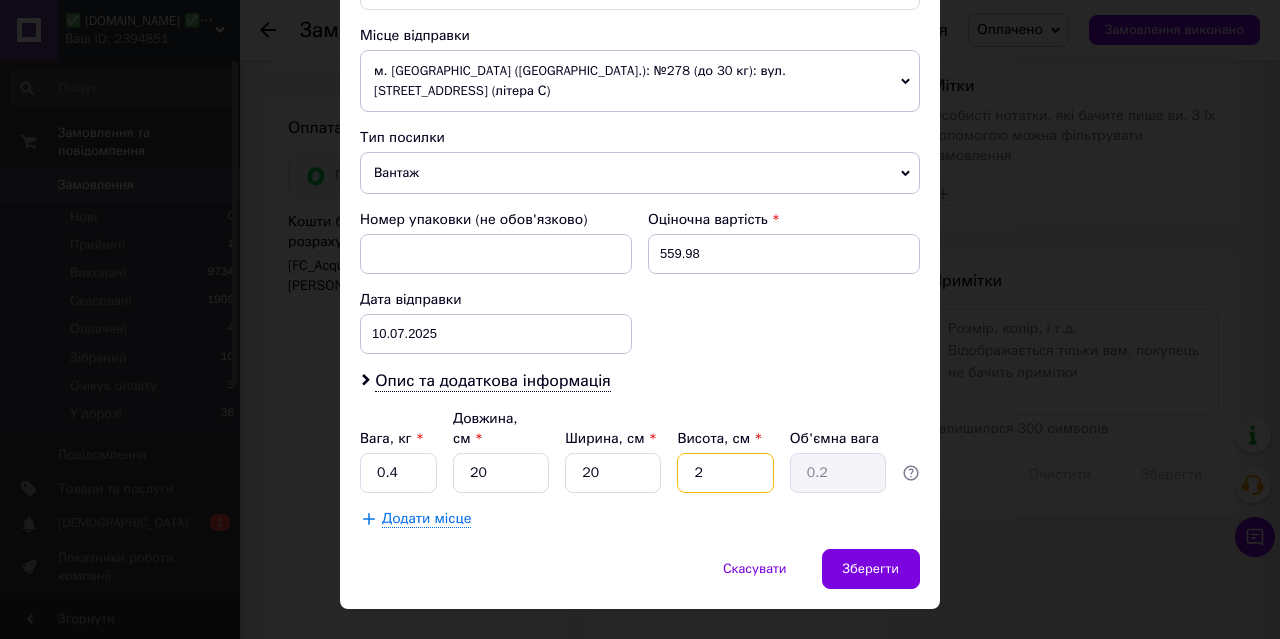 type on "20" 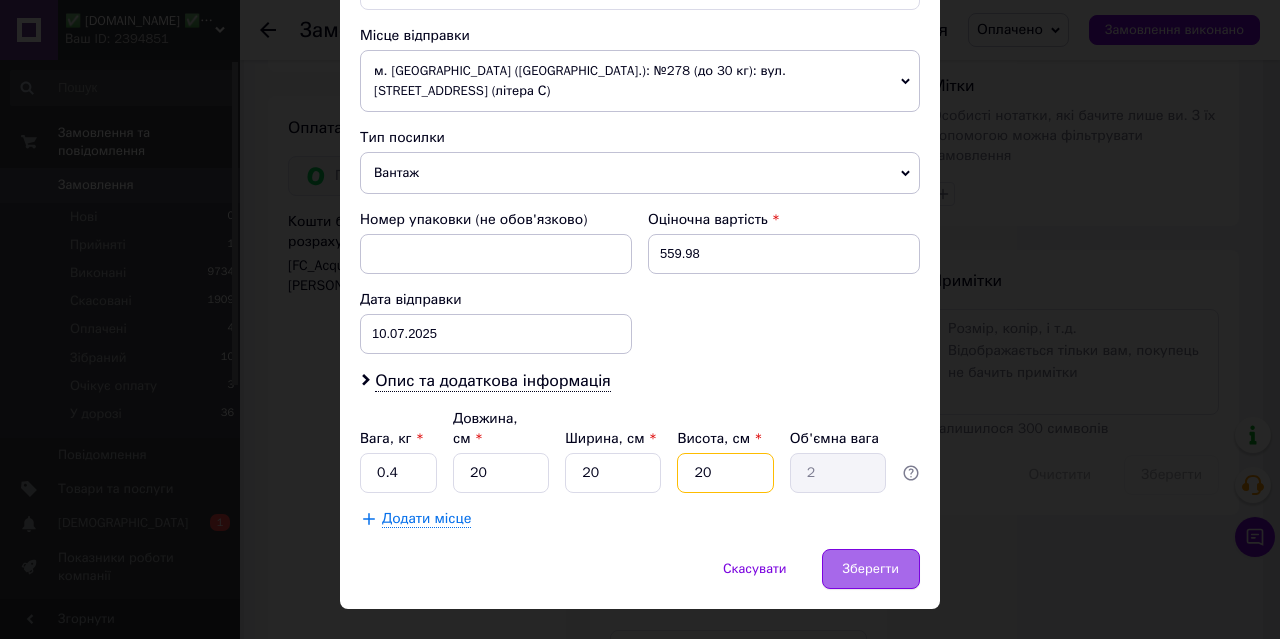 type on "20" 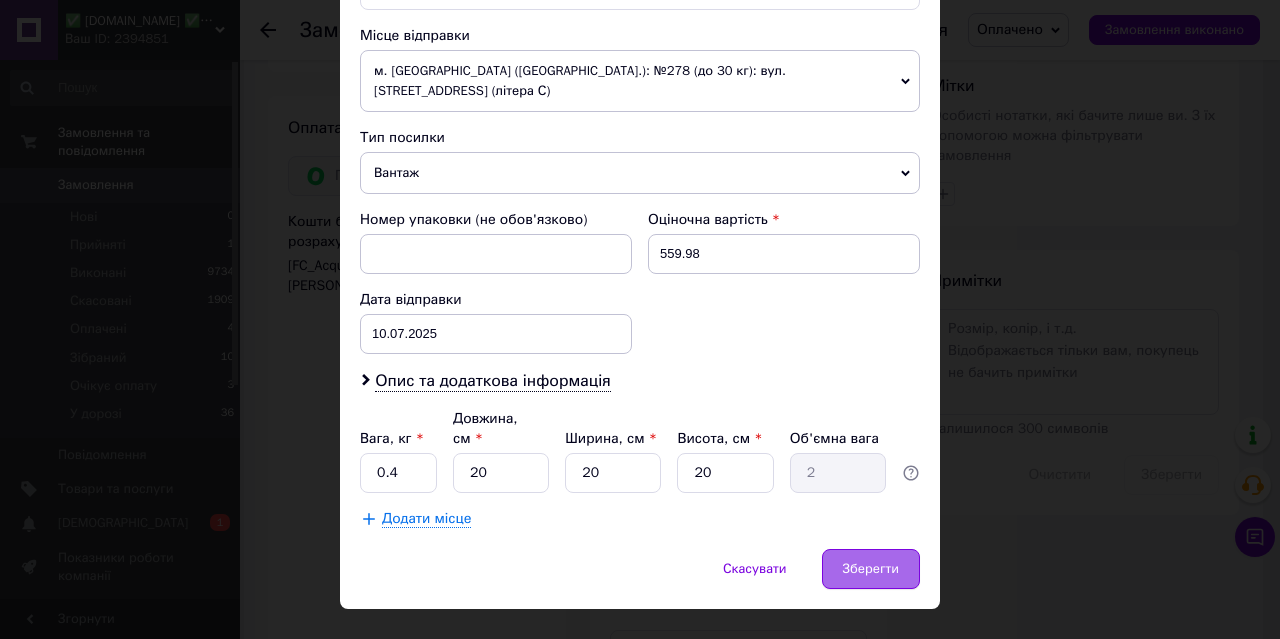 click on "Зберегти" at bounding box center (871, 569) 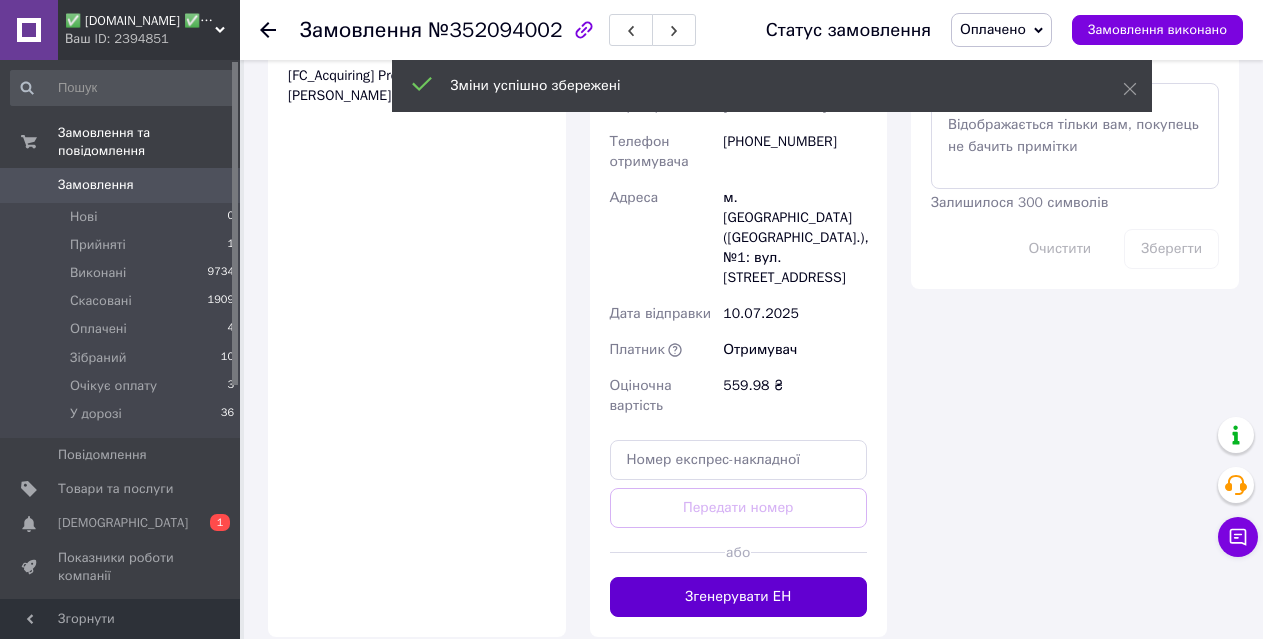 scroll, scrollTop: 1300, scrollLeft: 0, axis: vertical 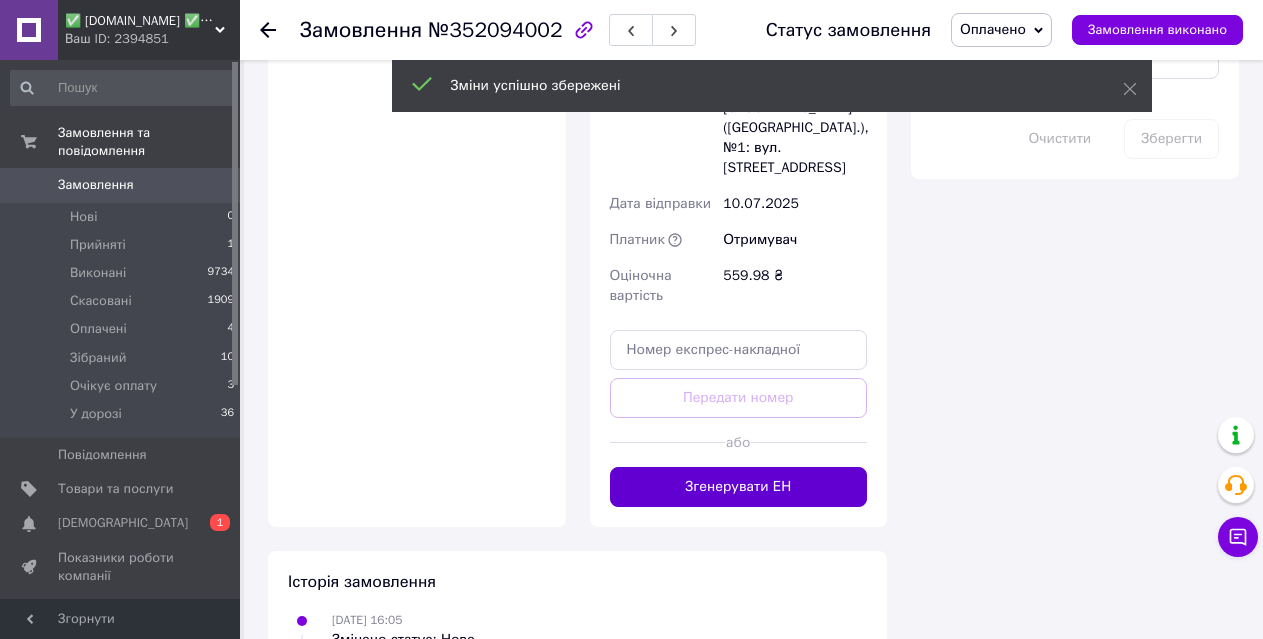 click on "Згенерувати ЕН" at bounding box center (739, 487) 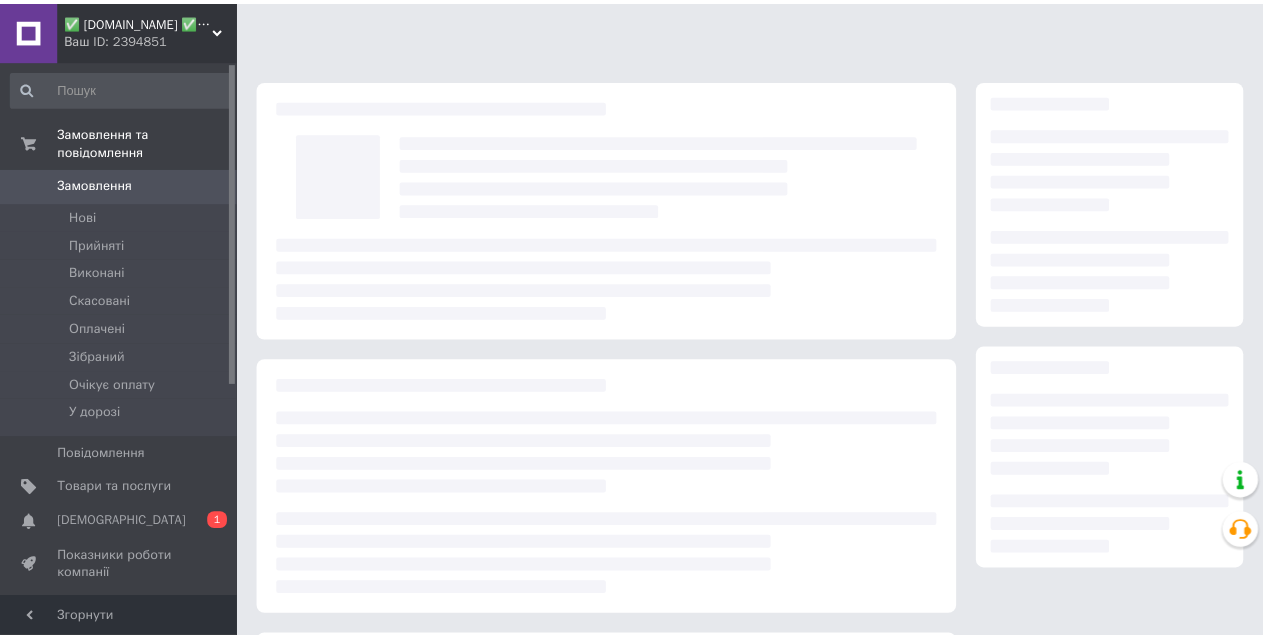 scroll, scrollTop: 0, scrollLeft: 0, axis: both 